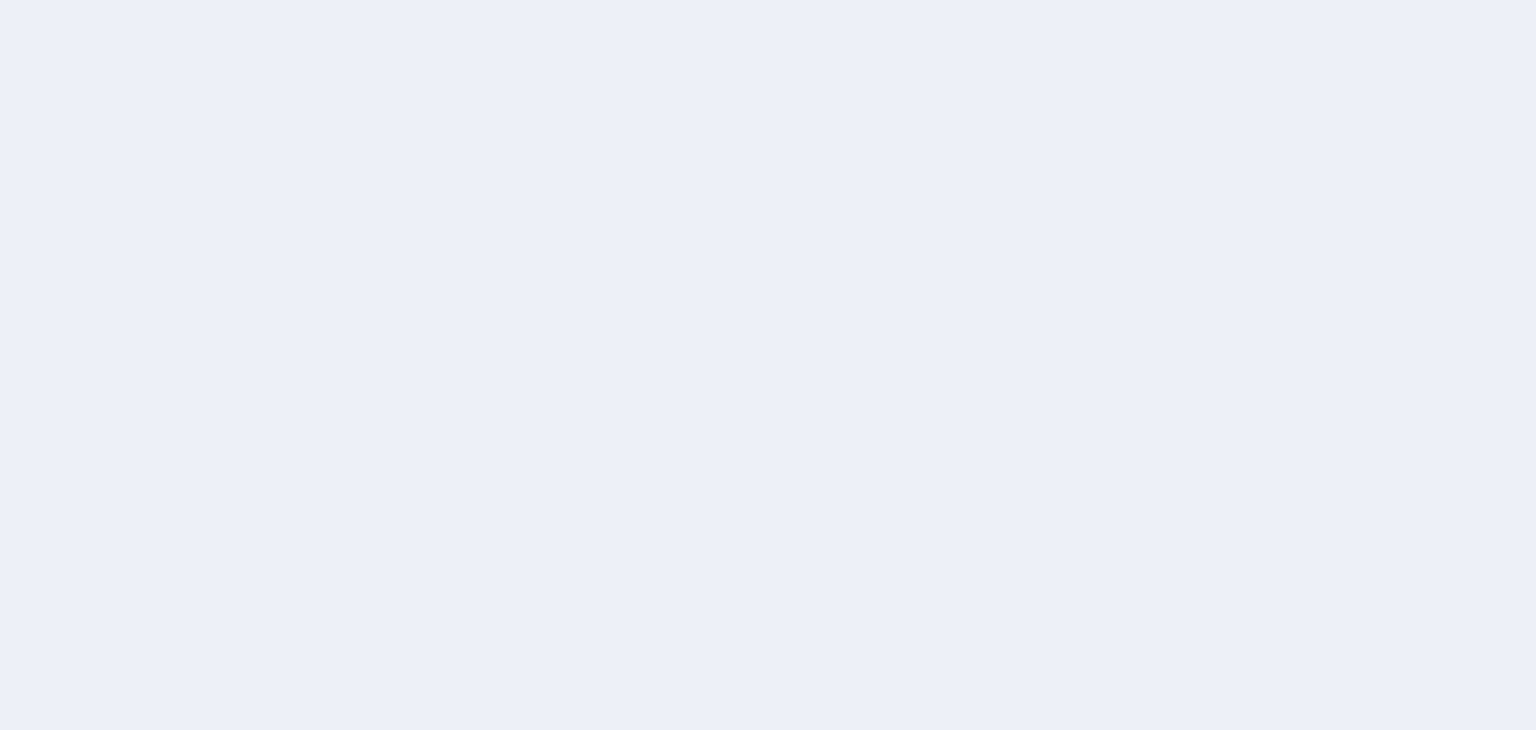 scroll, scrollTop: 0, scrollLeft: 0, axis: both 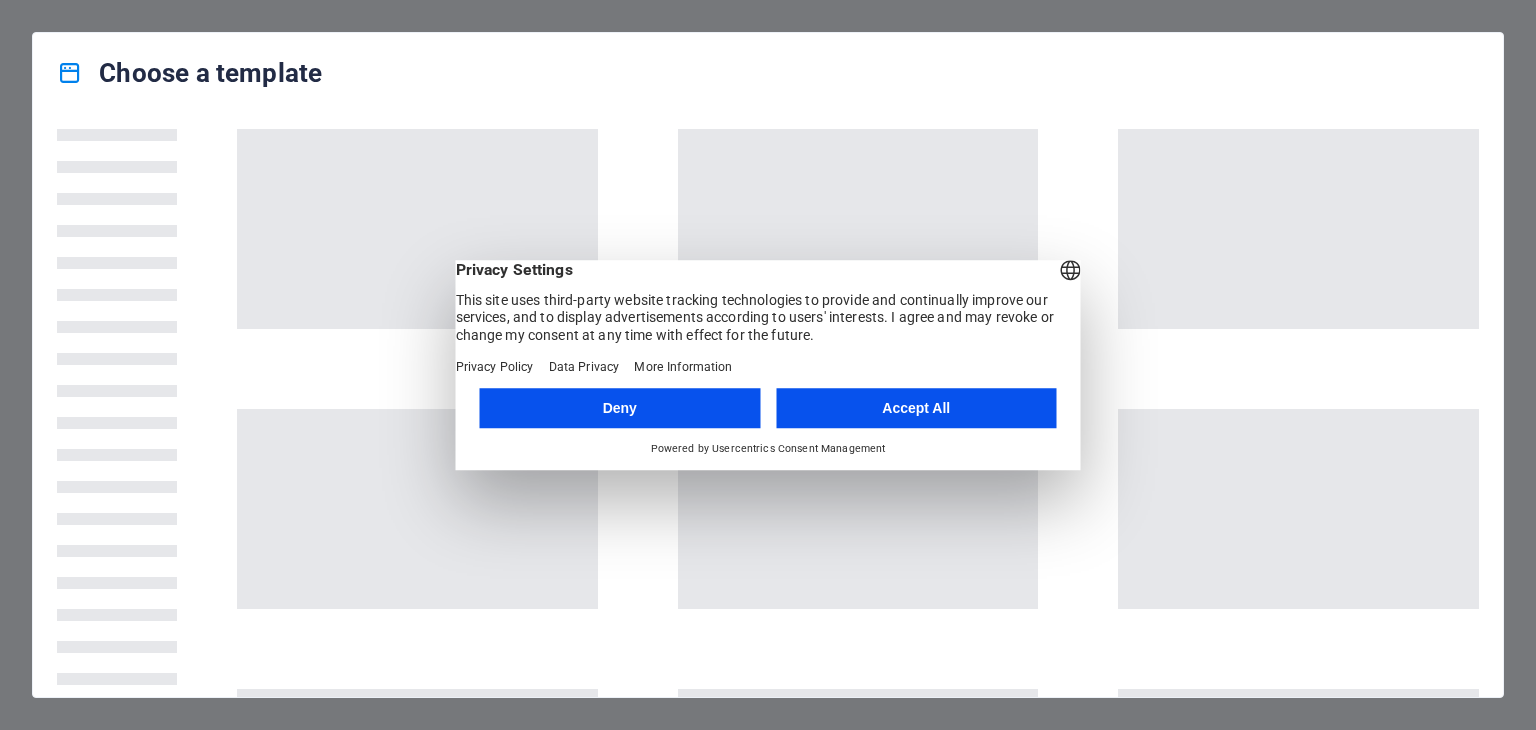 click on "Accept All" at bounding box center [916, 408] 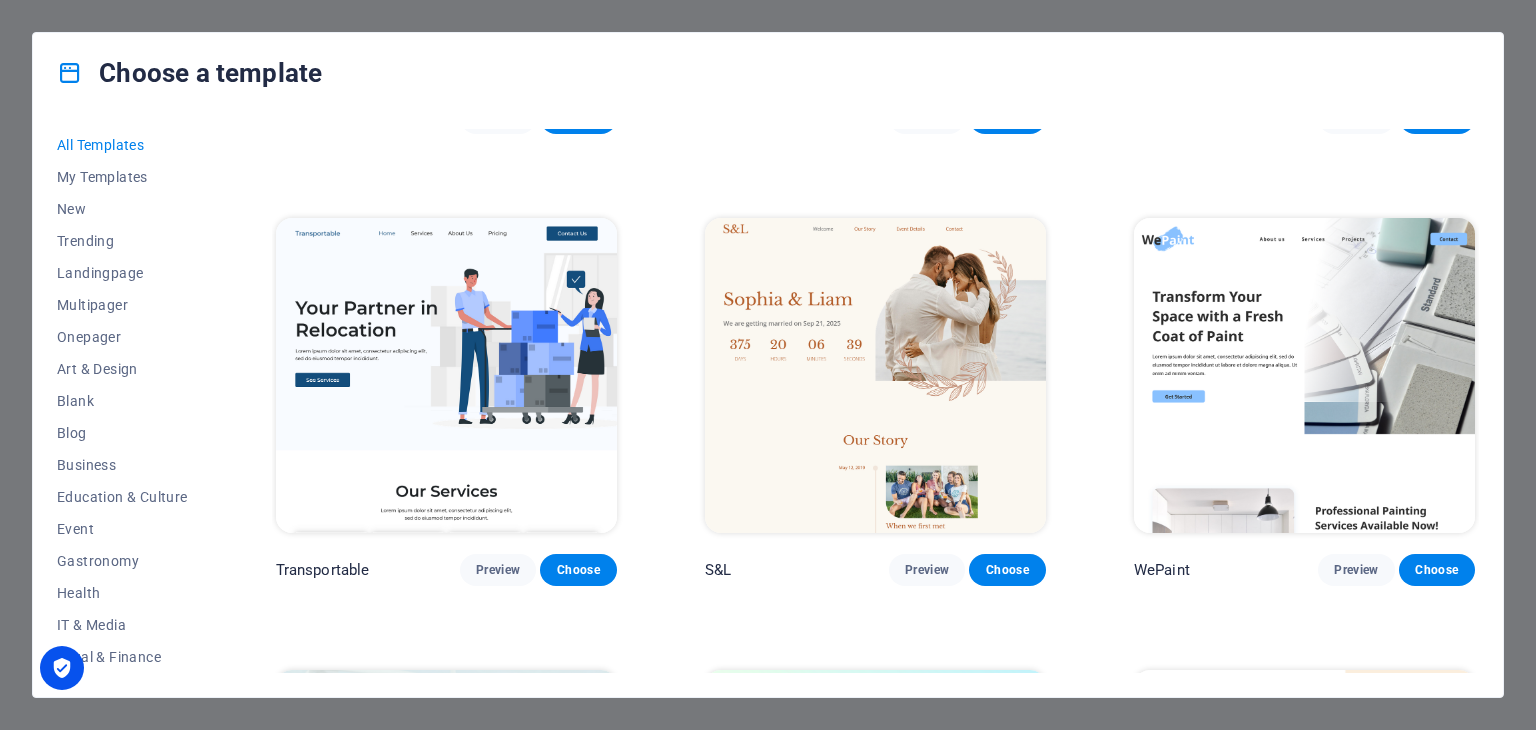 scroll, scrollTop: 400, scrollLeft: 0, axis: vertical 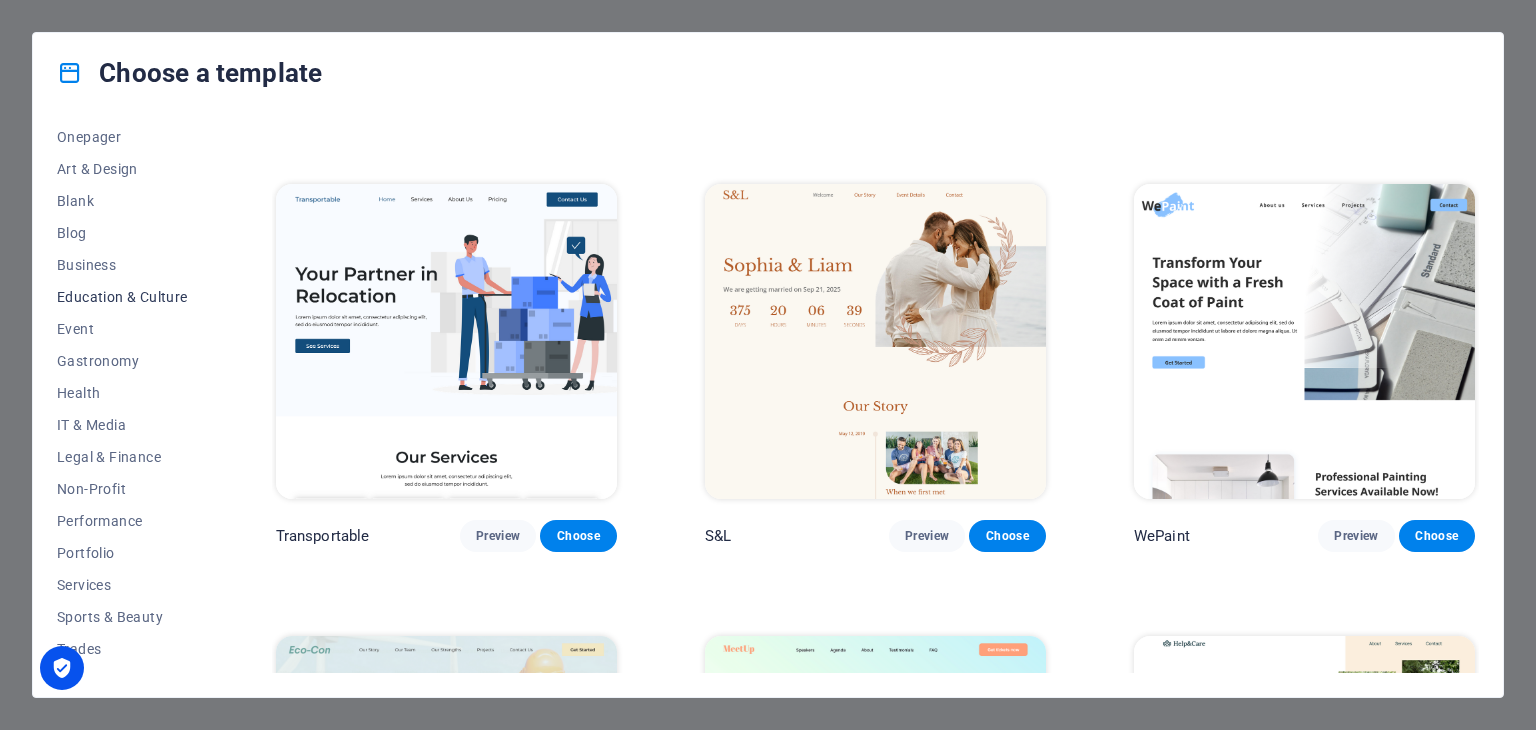 click on "Education & Culture" at bounding box center [122, 297] 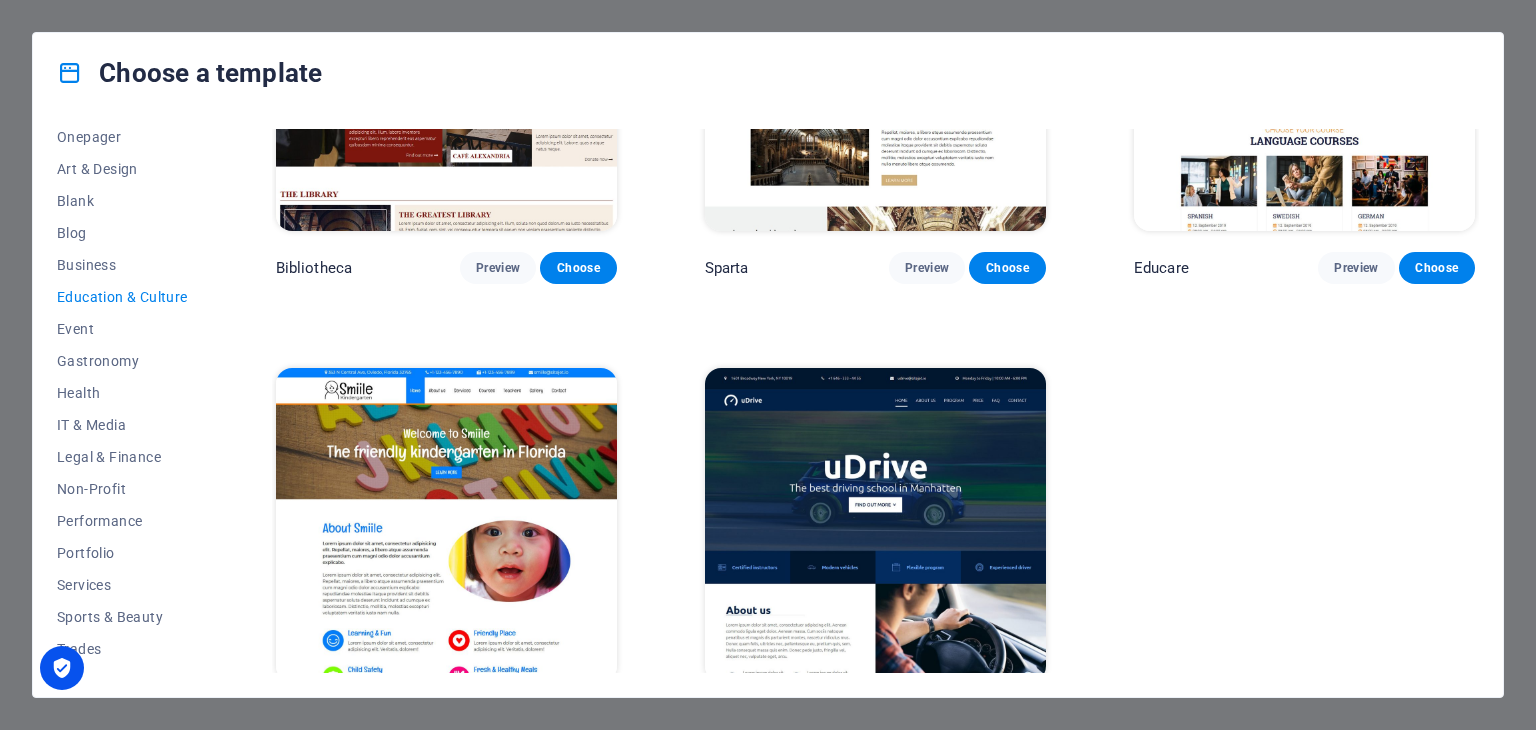 scroll, scrollTop: 724, scrollLeft: 0, axis: vertical 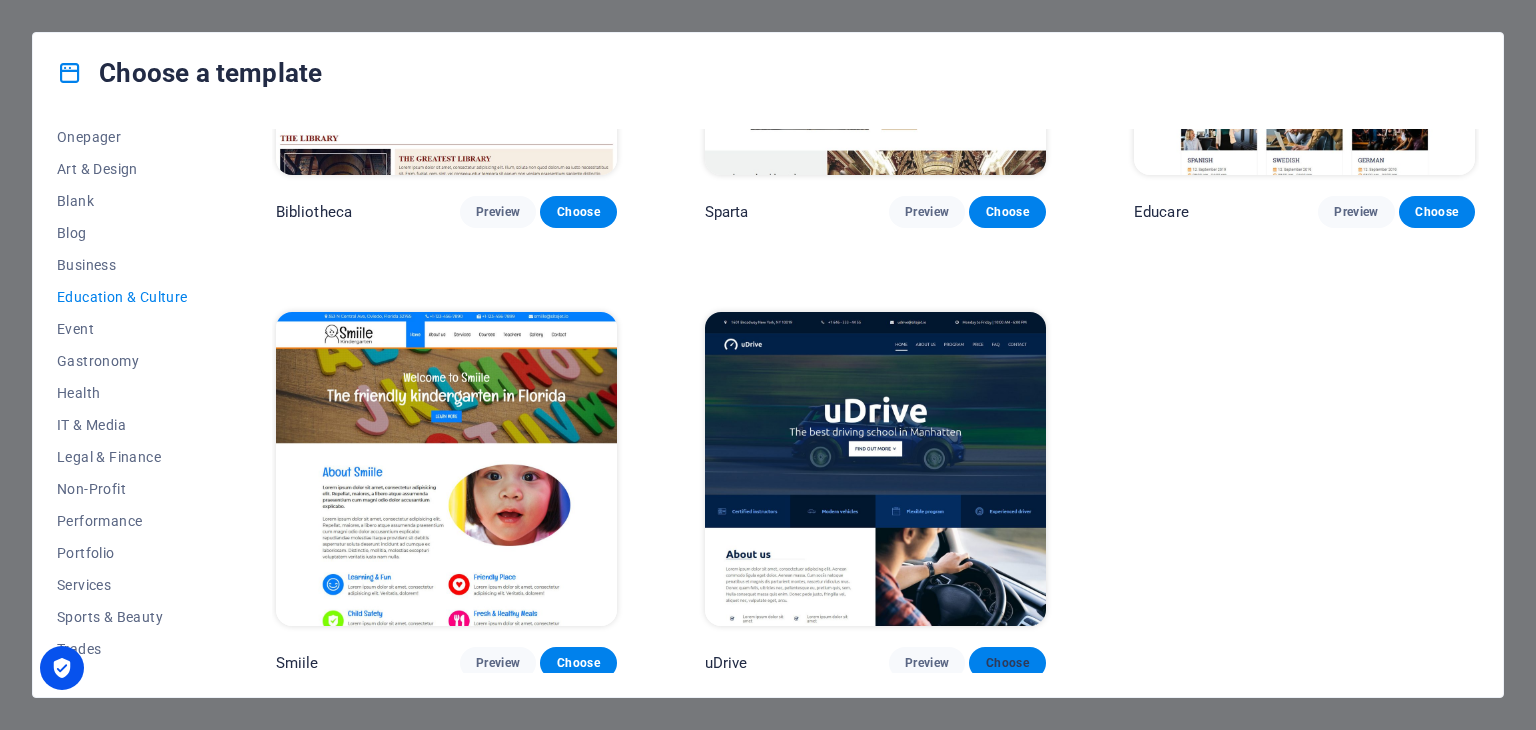 click on "Choose" at bounding box center (1007, 663) 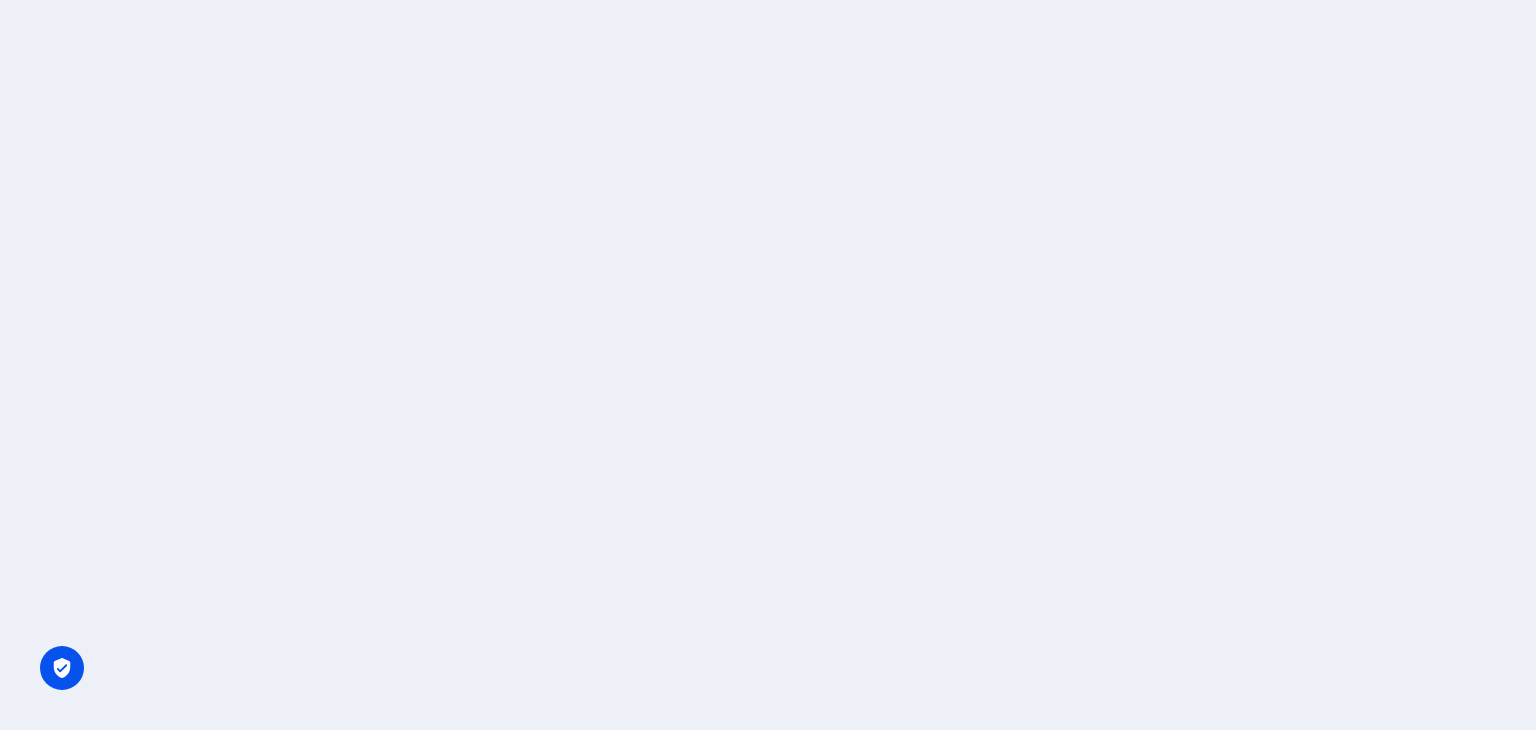 scroll, scrollTop: 0, scrollLeft: 0, axis: both 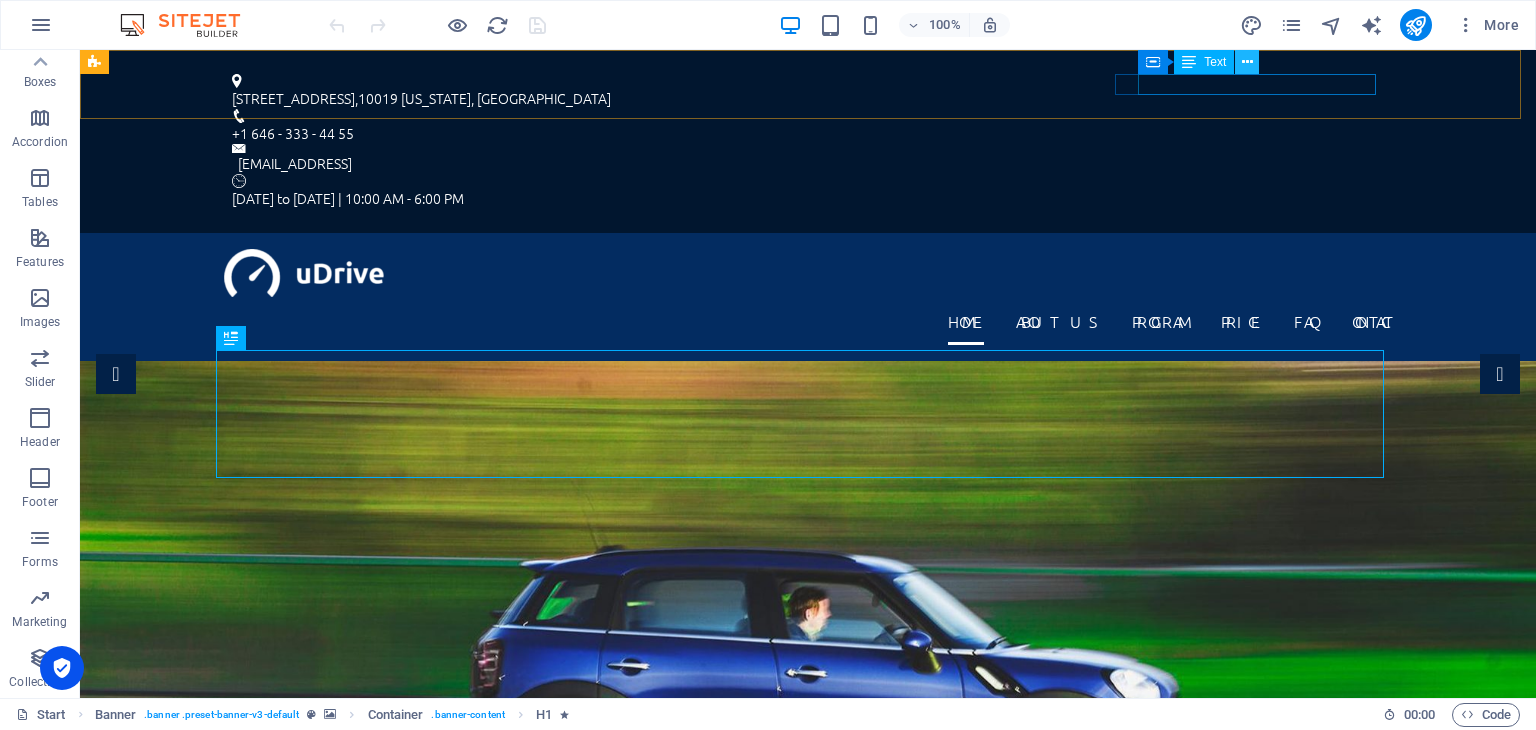 click at bounding box center [1247, 62] 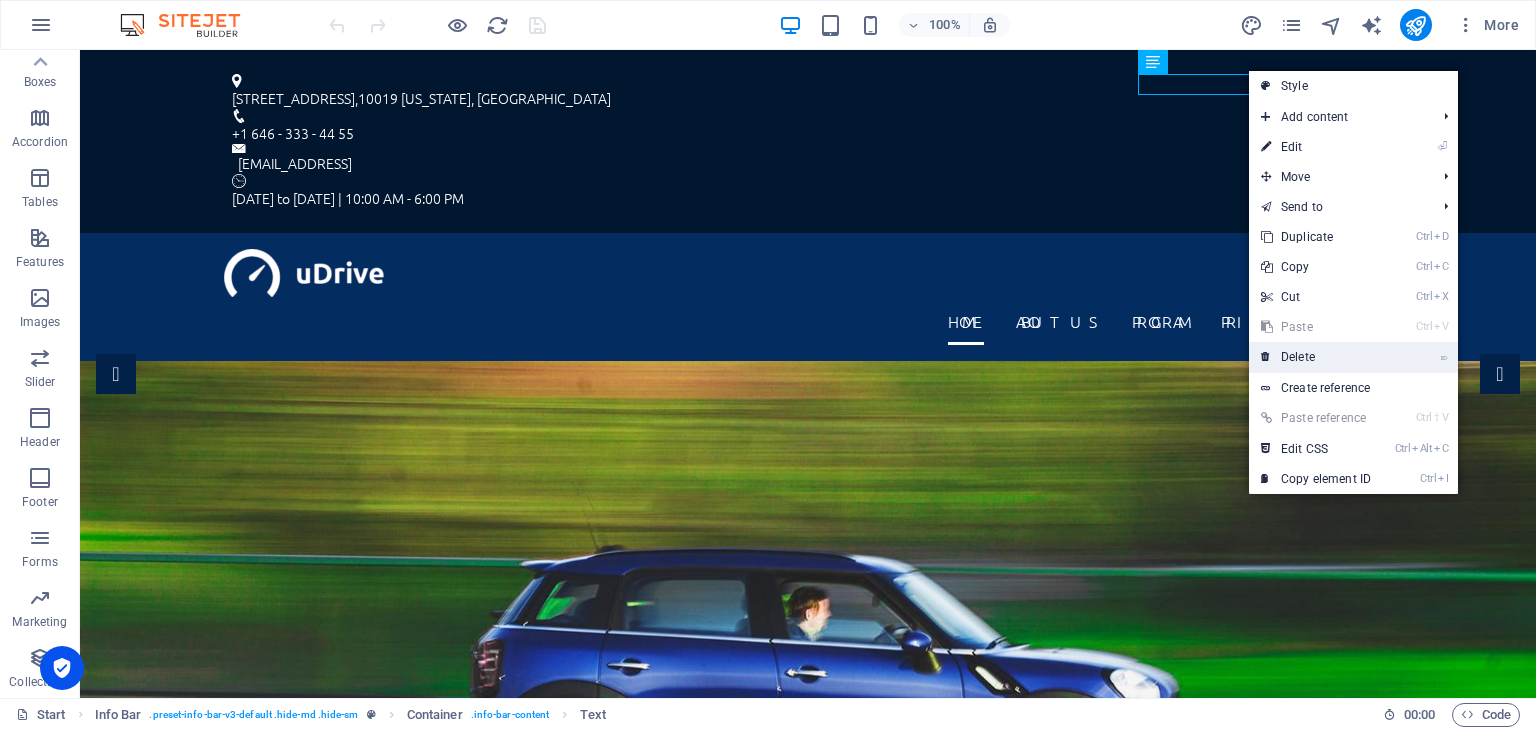 click on "⌦  Delete" at bounding box center [1316, 357] 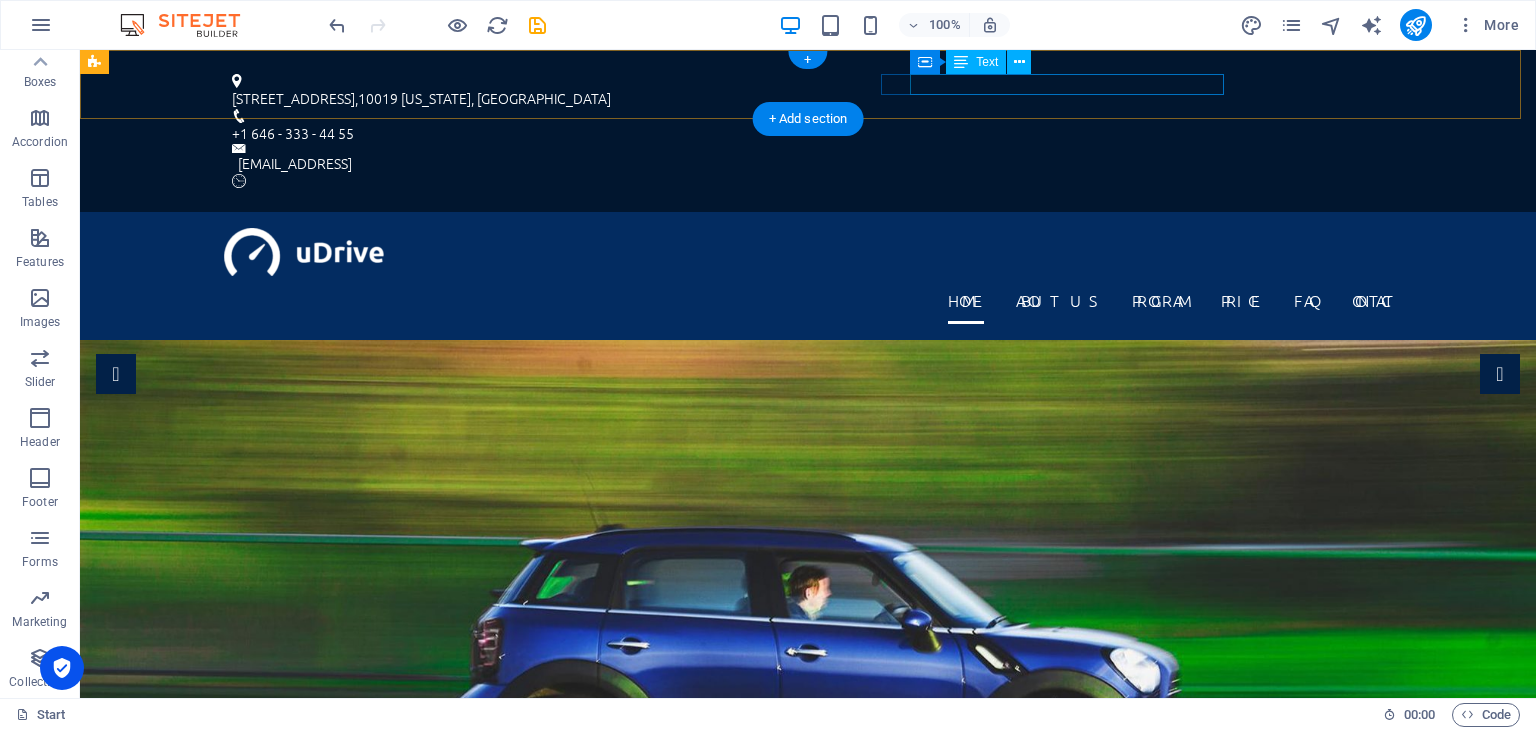 click on "[EMAIL_ADDRESS]" at bounding box center [803, 163] 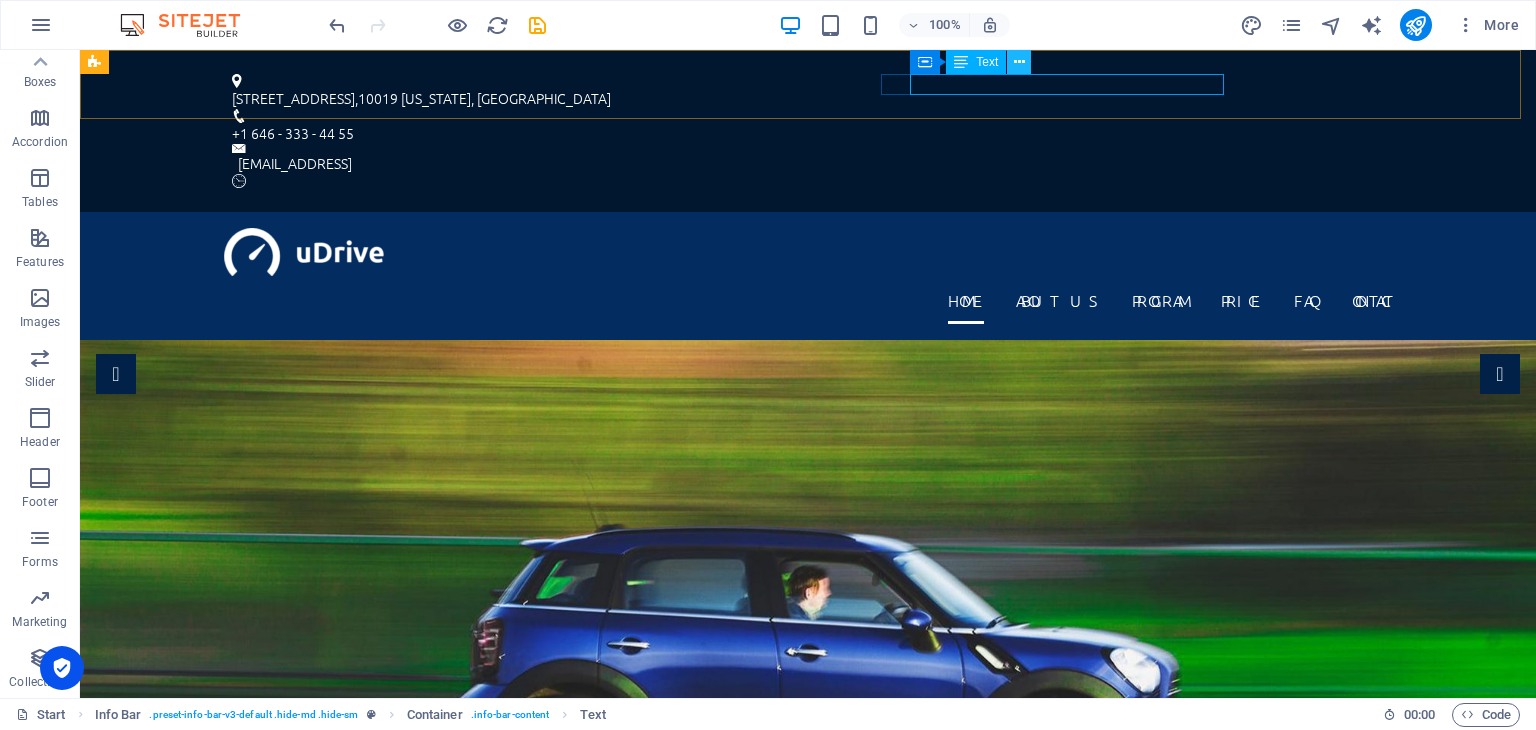 click at bounding box center (1019, 62) 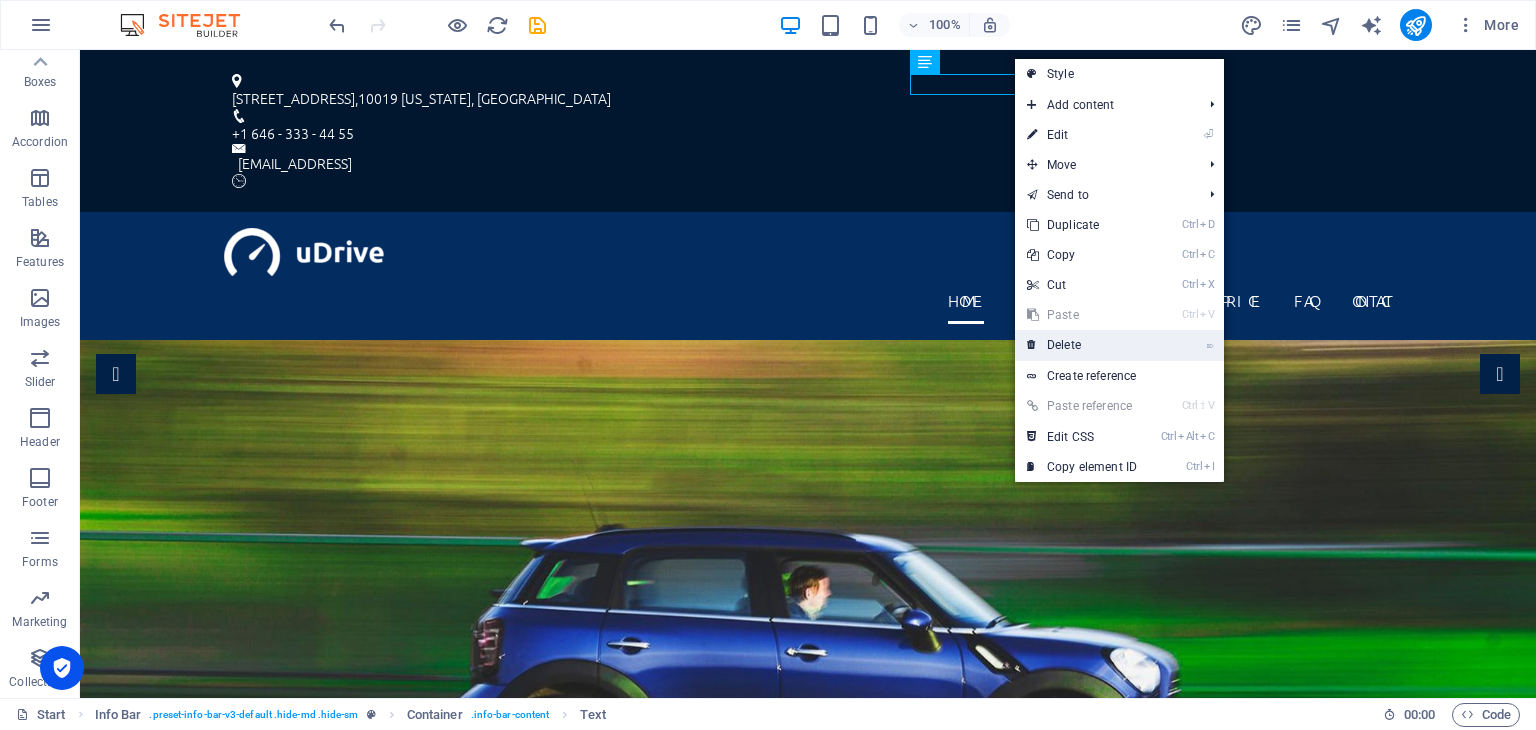 drag, startPoint x: 1079, startPoint y: 349, endPoint x: 978, endPoint y: 274, distance: 125.80143 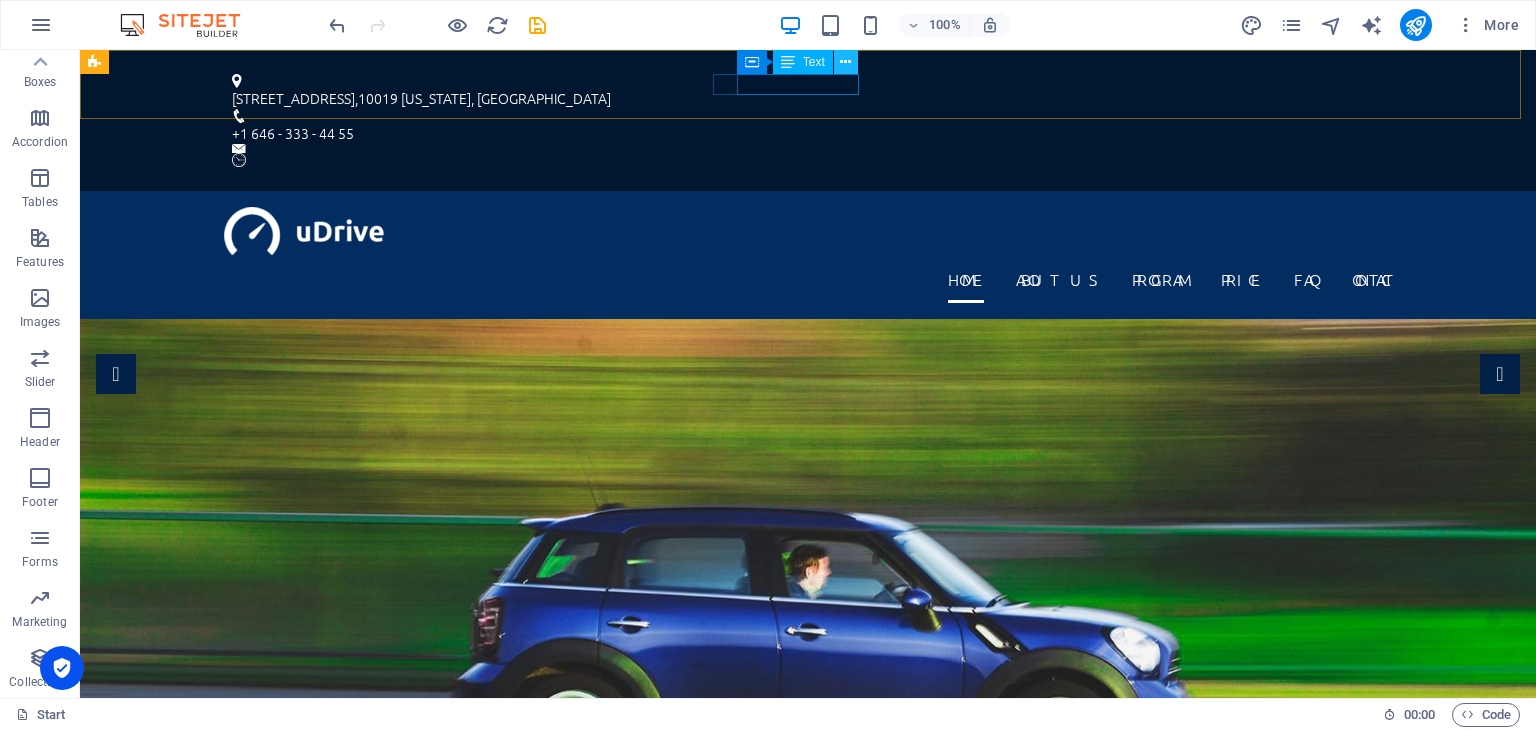 click at bounding box center (845, 62) 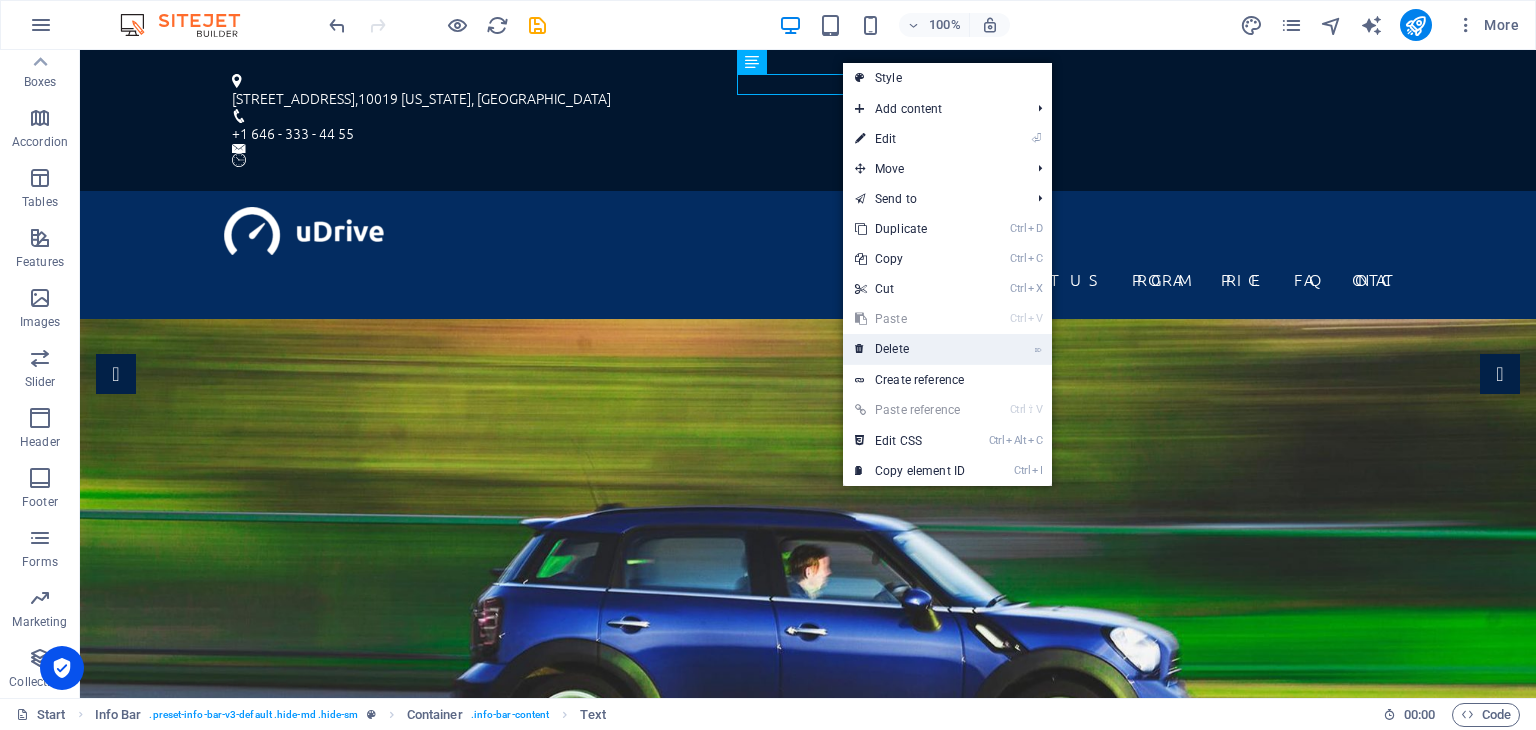 click on "⌦  Delete" at bounding box center (910, 349) 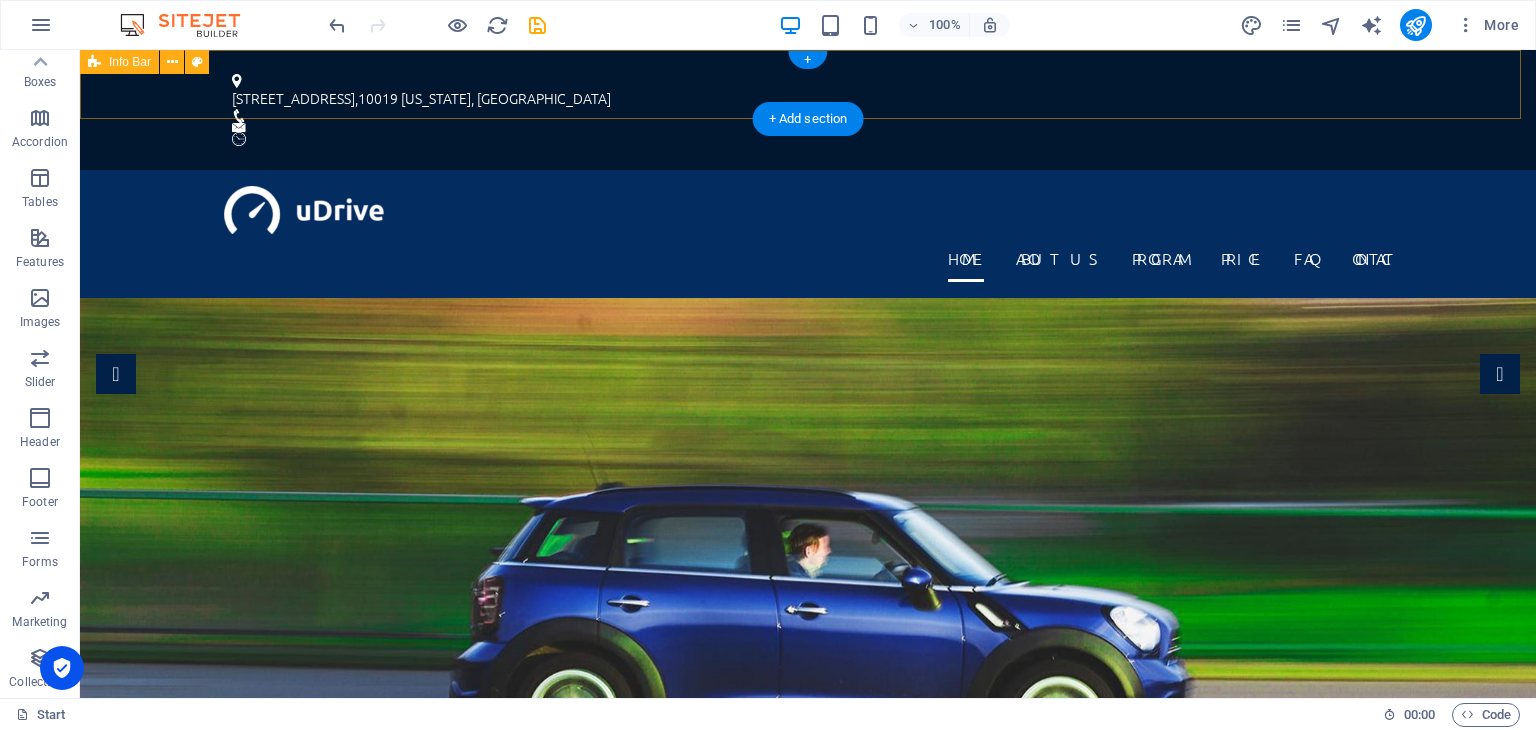click on "1601 Broadway ,  10019   New York, NY" at bounding box center [808, 110] 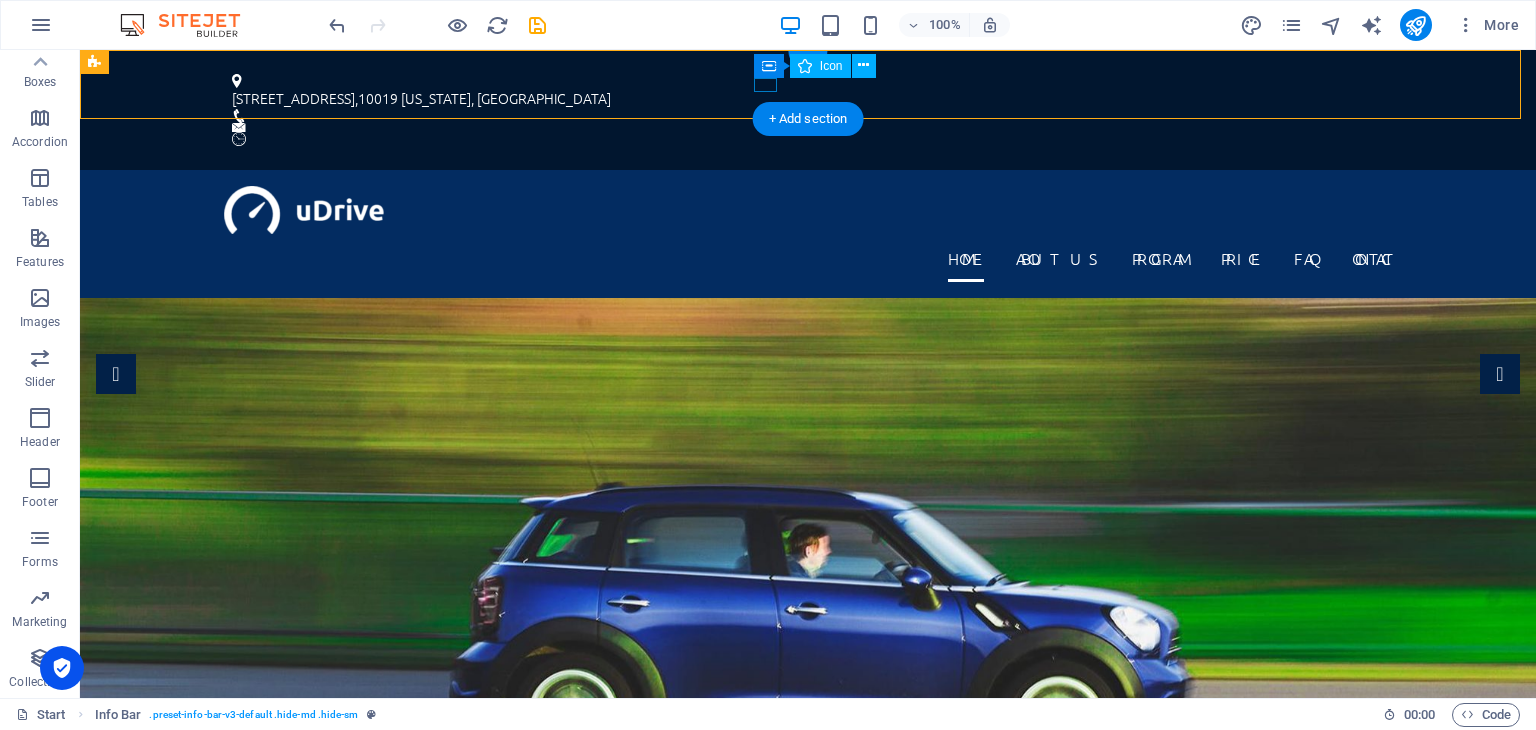 click at bounding box center [800, 116] 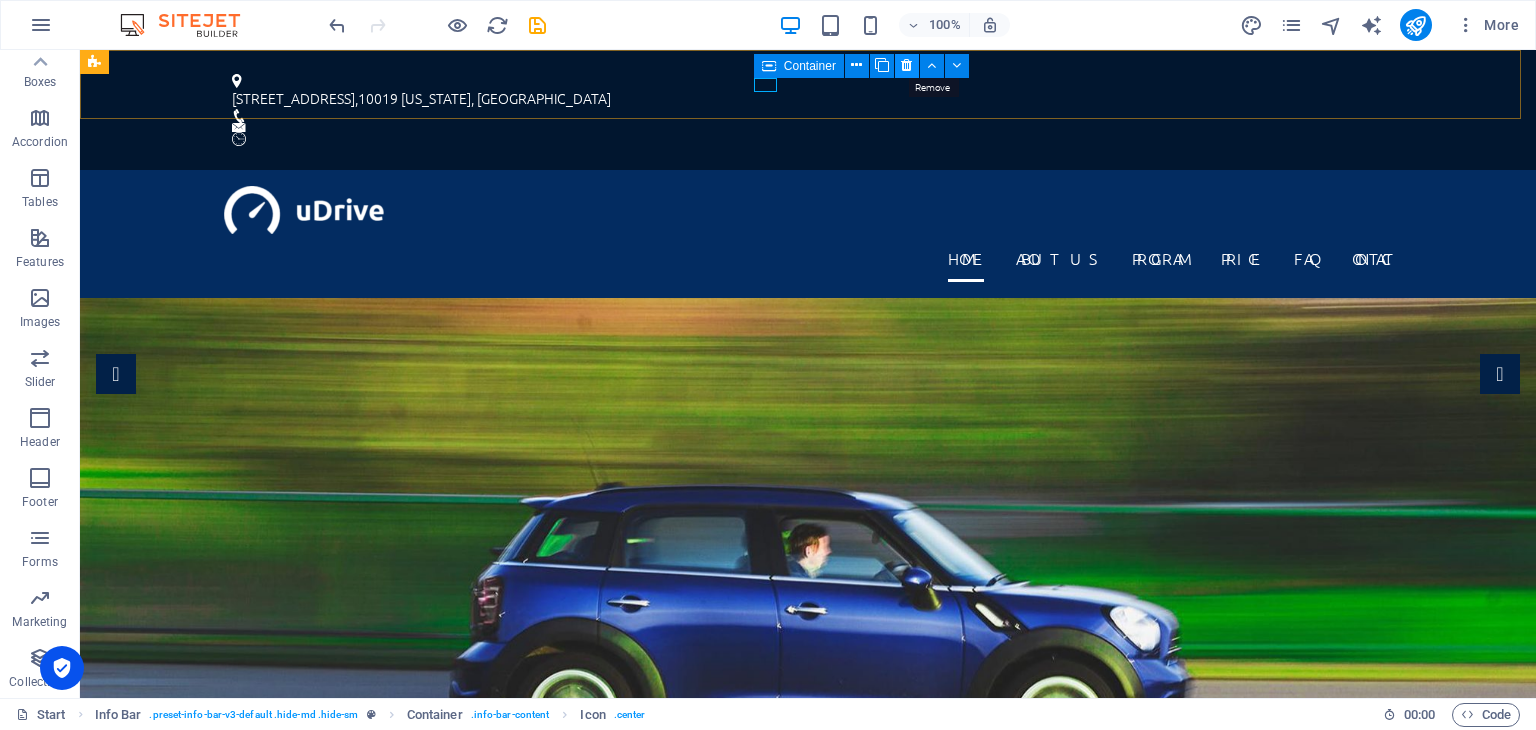 click at bounding box center [906, 65] 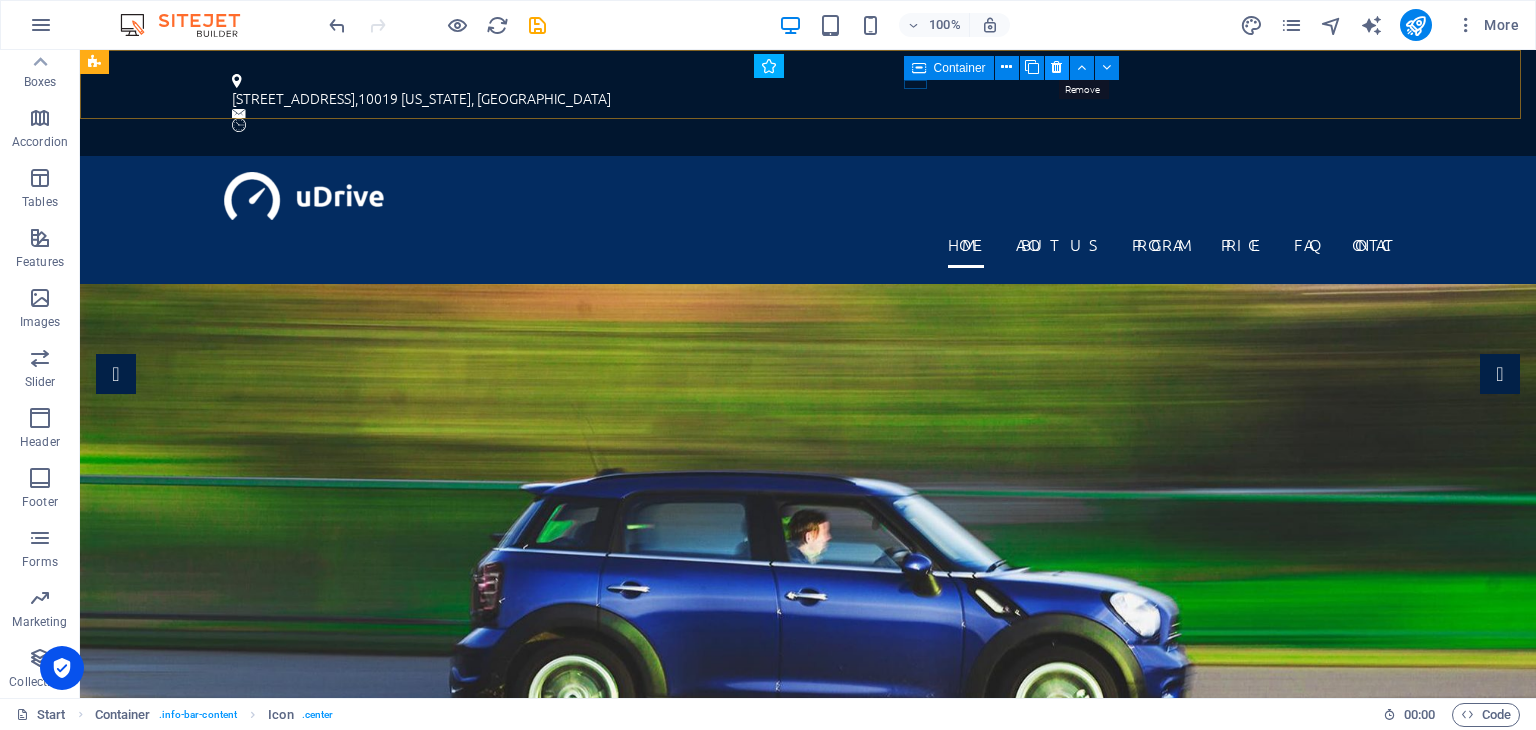 click at bounding box center [1056, 67] 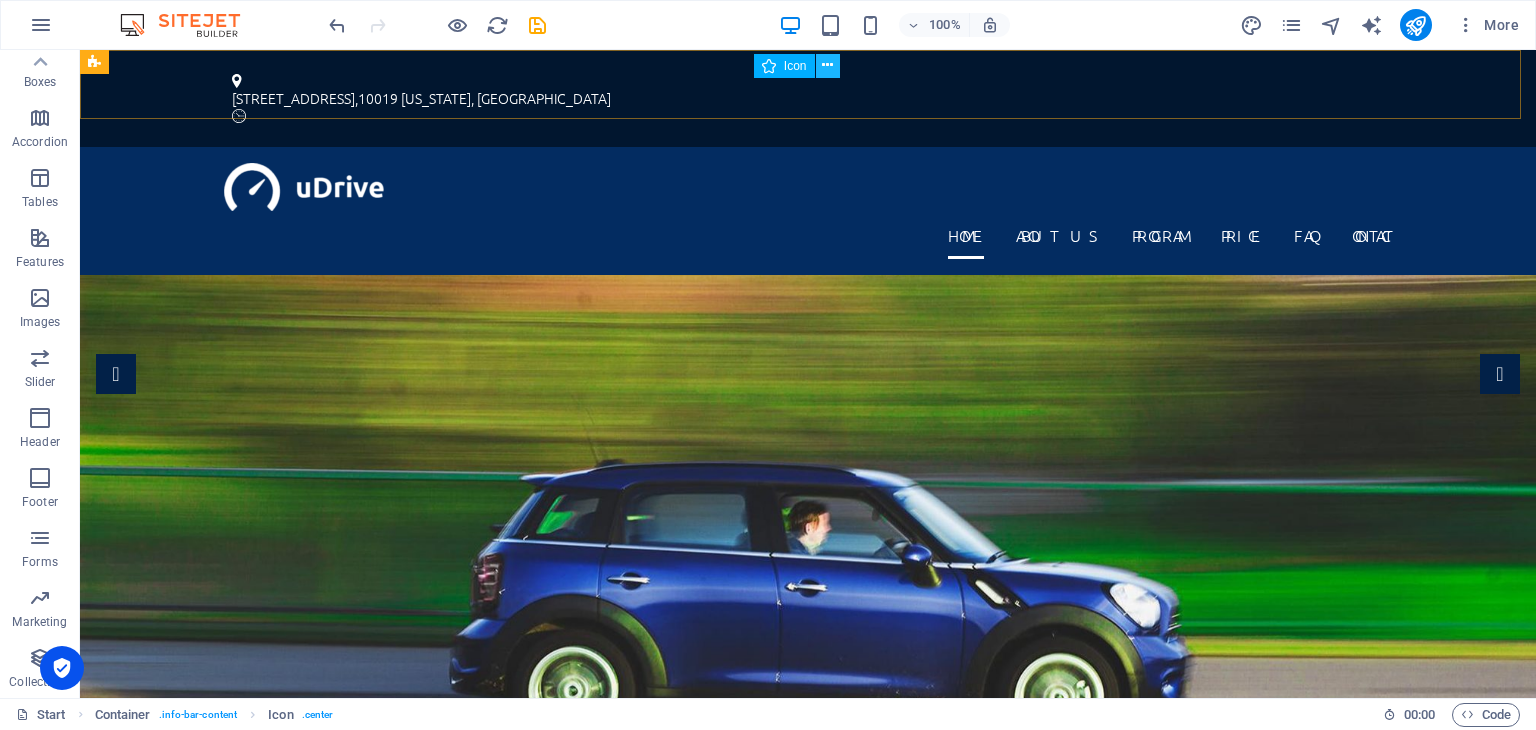 click at bounding box center [827, 65] 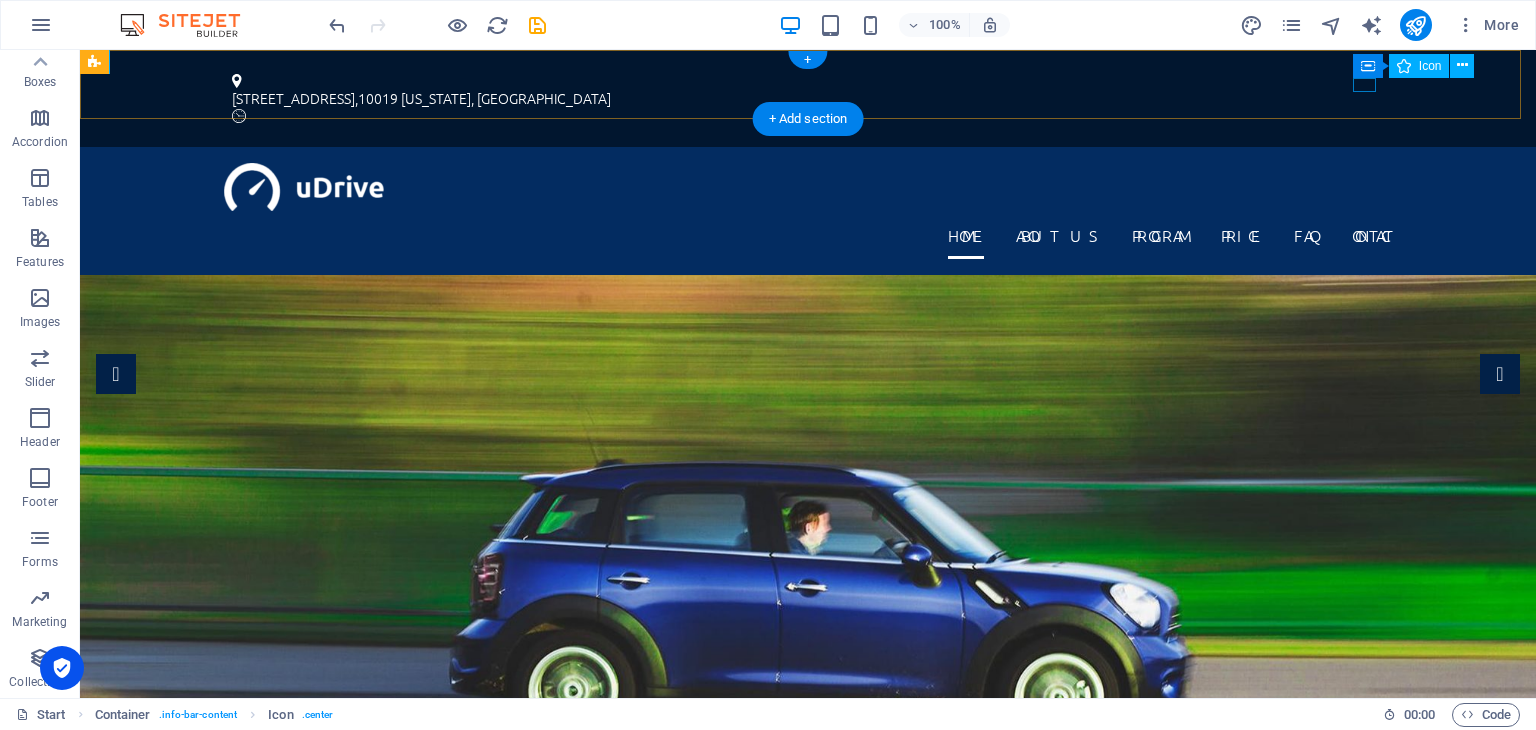 click at bounding box center [808, 116] 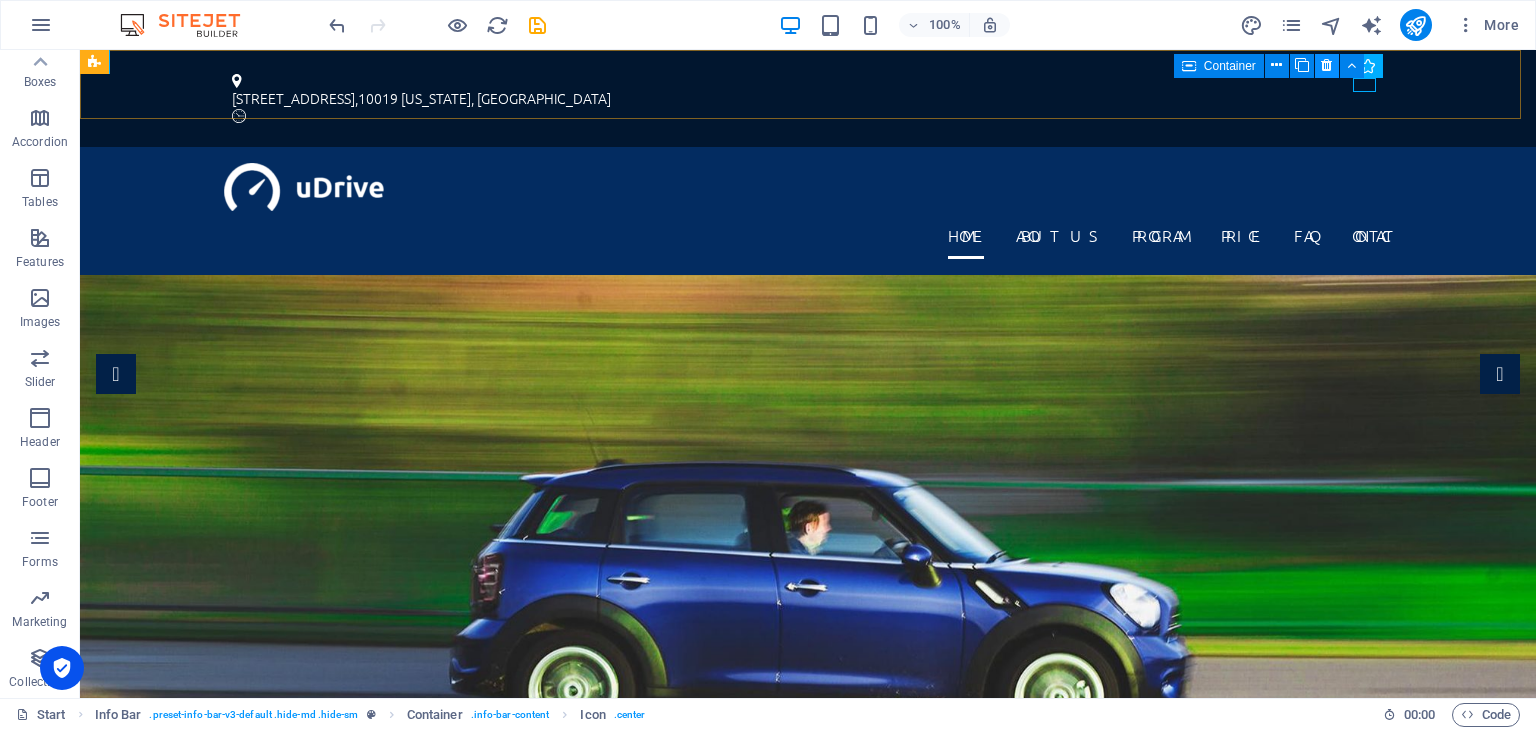 click at bounding box center [1326, 65] 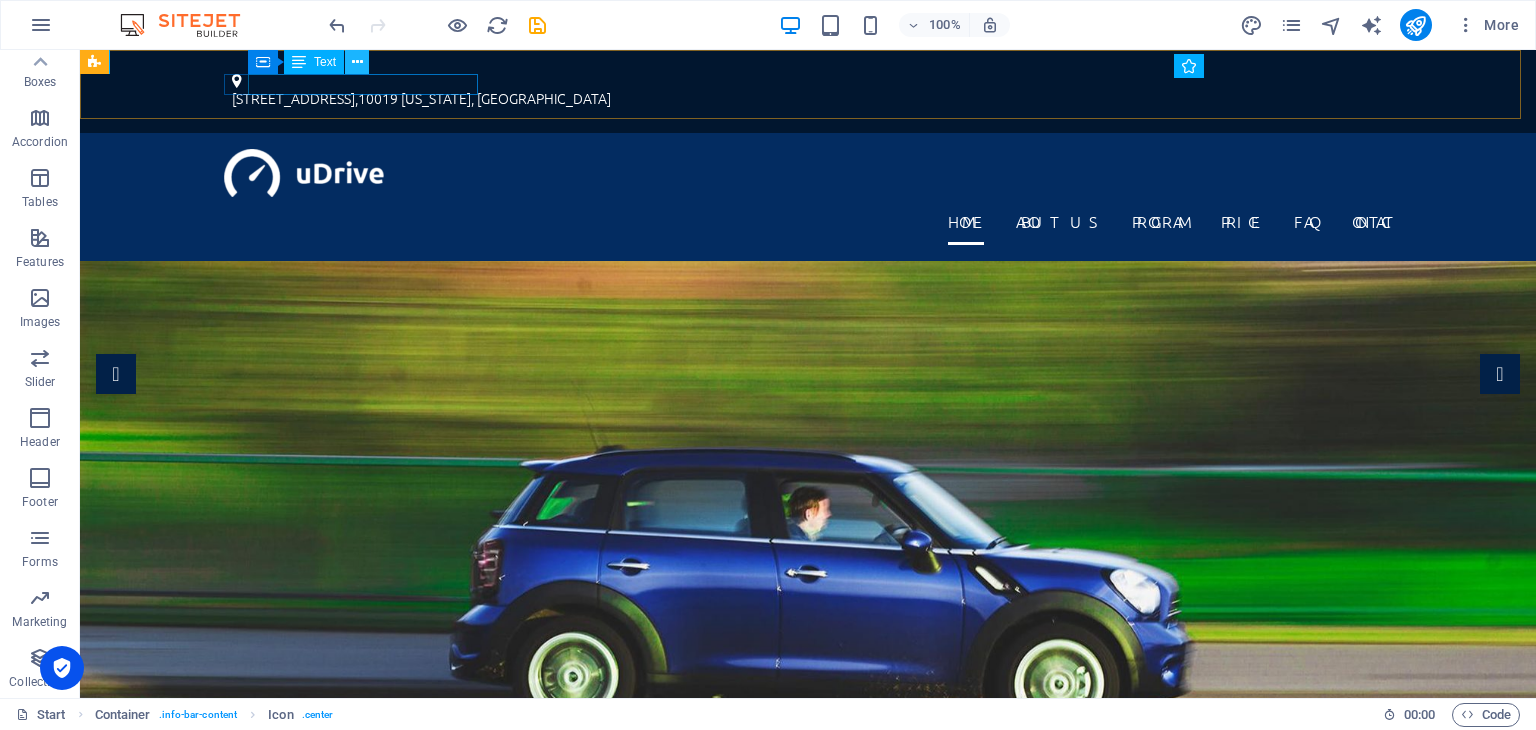 click at bounding box center [357, 62] 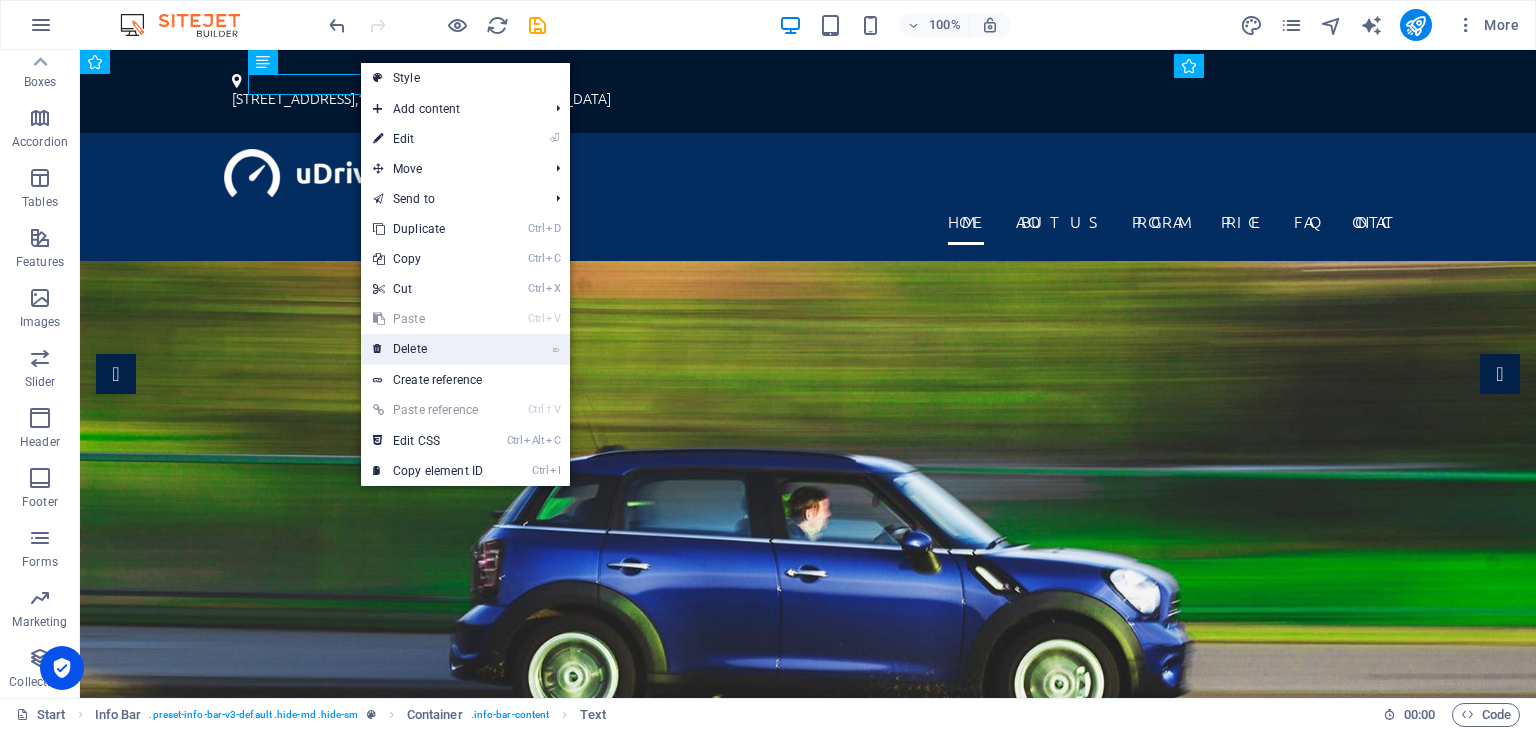 click on "⌦  Delete" at bounding box center (428, 349) 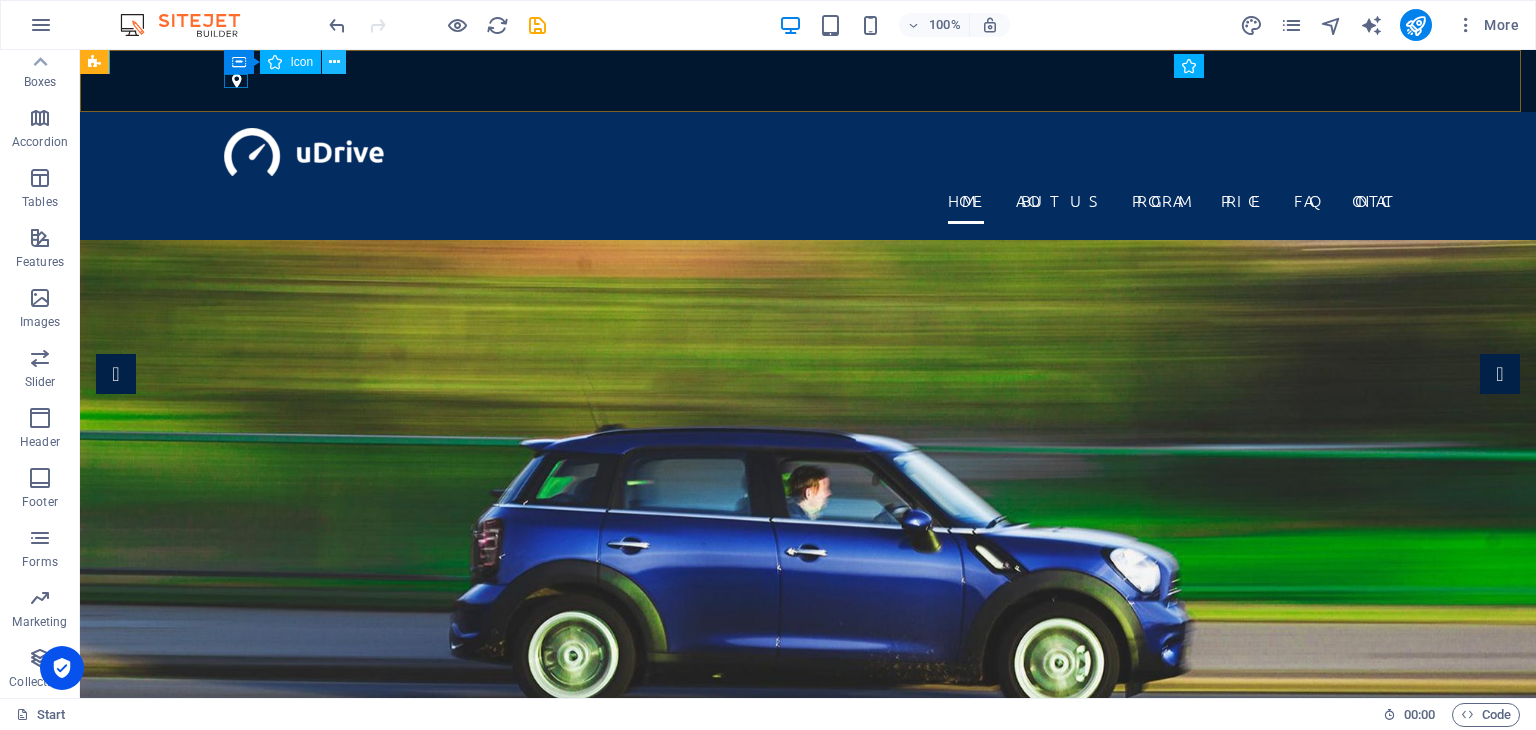 click at bounding box center (334, 62) 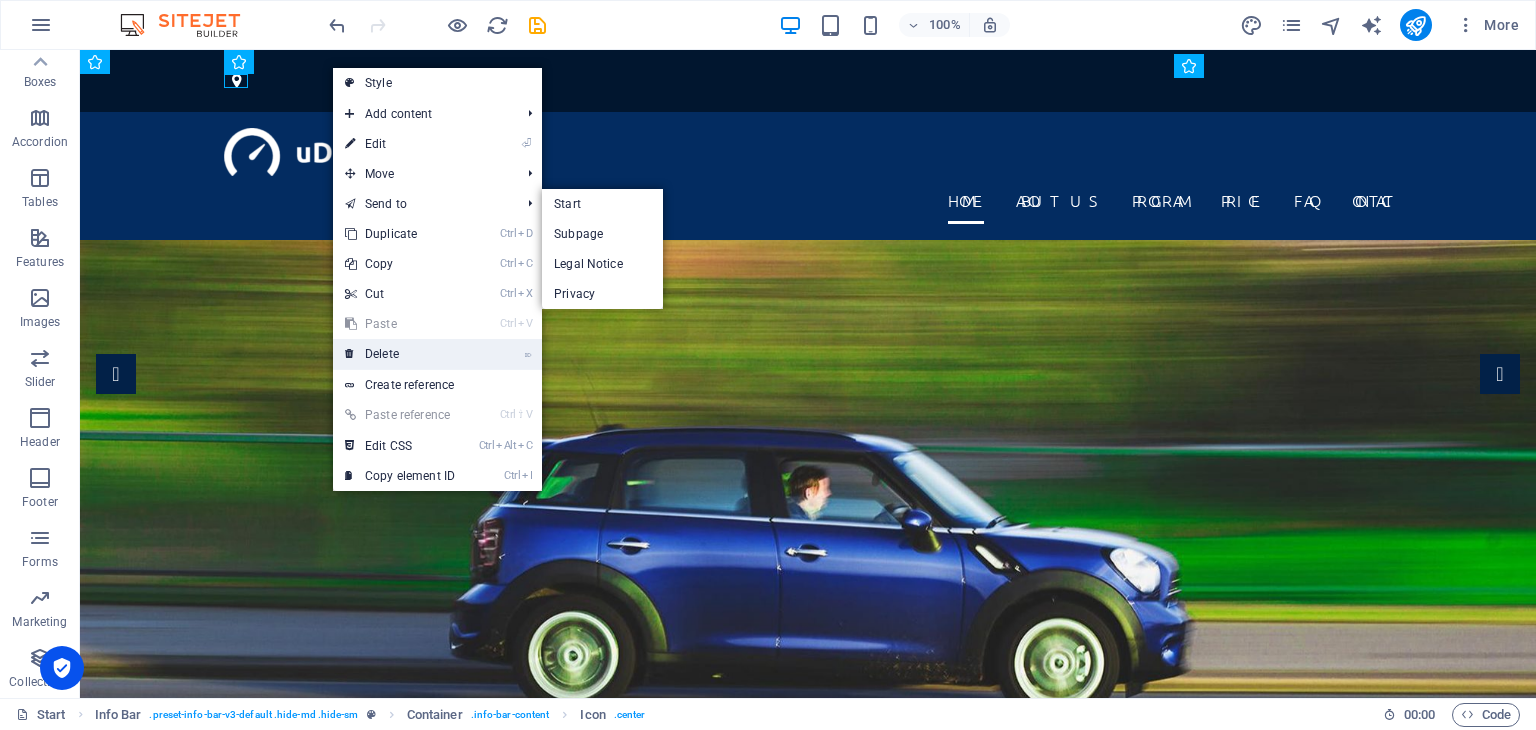 click on "⌦  Delete" at bounding box center [400, 354] 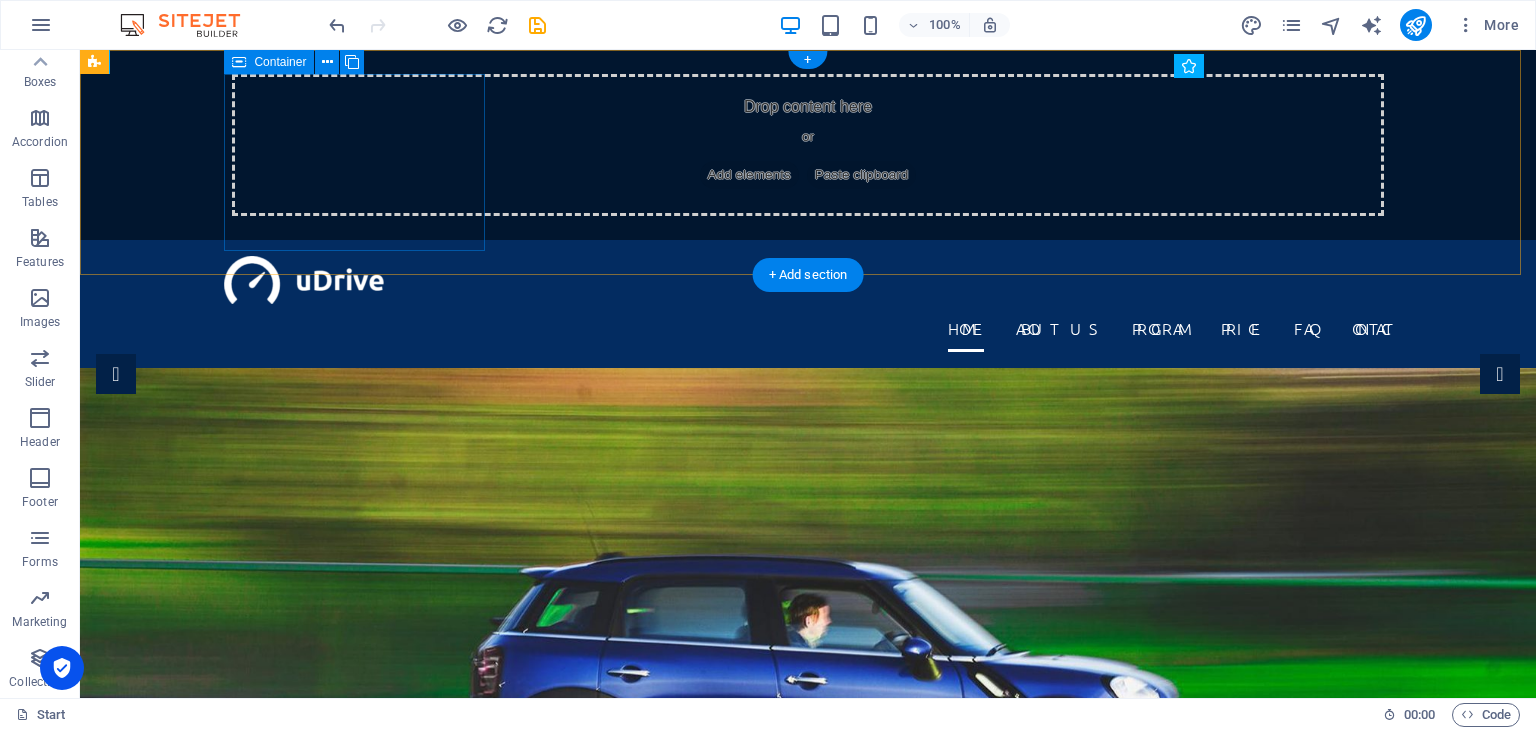 click on "Drop content here or  Add elements  Paste clipboard" at bounding box center [808, 145] 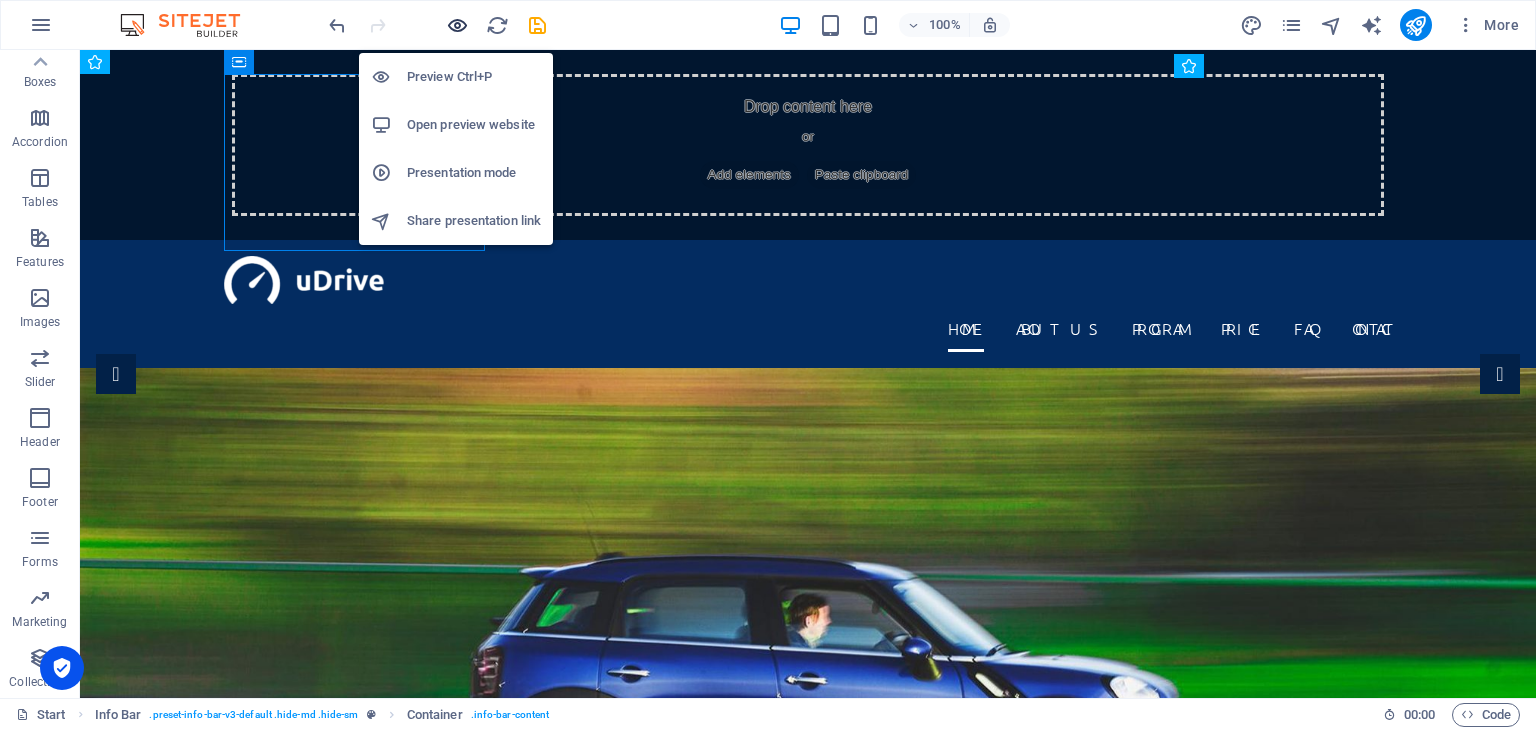 click at bounding box center [457, 25] 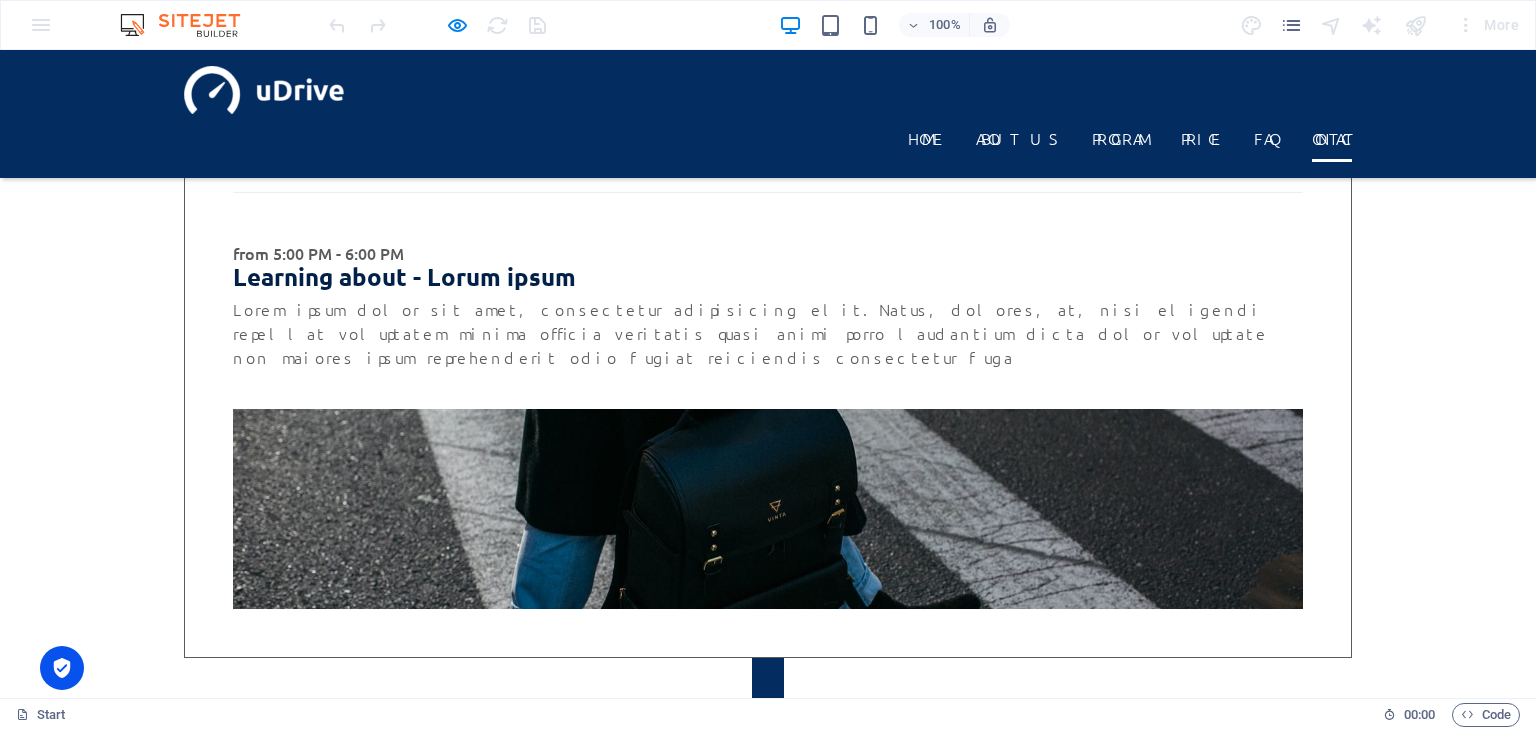 scroll, scrollTop: 5652, scrollLeft: 0, axis: vertical 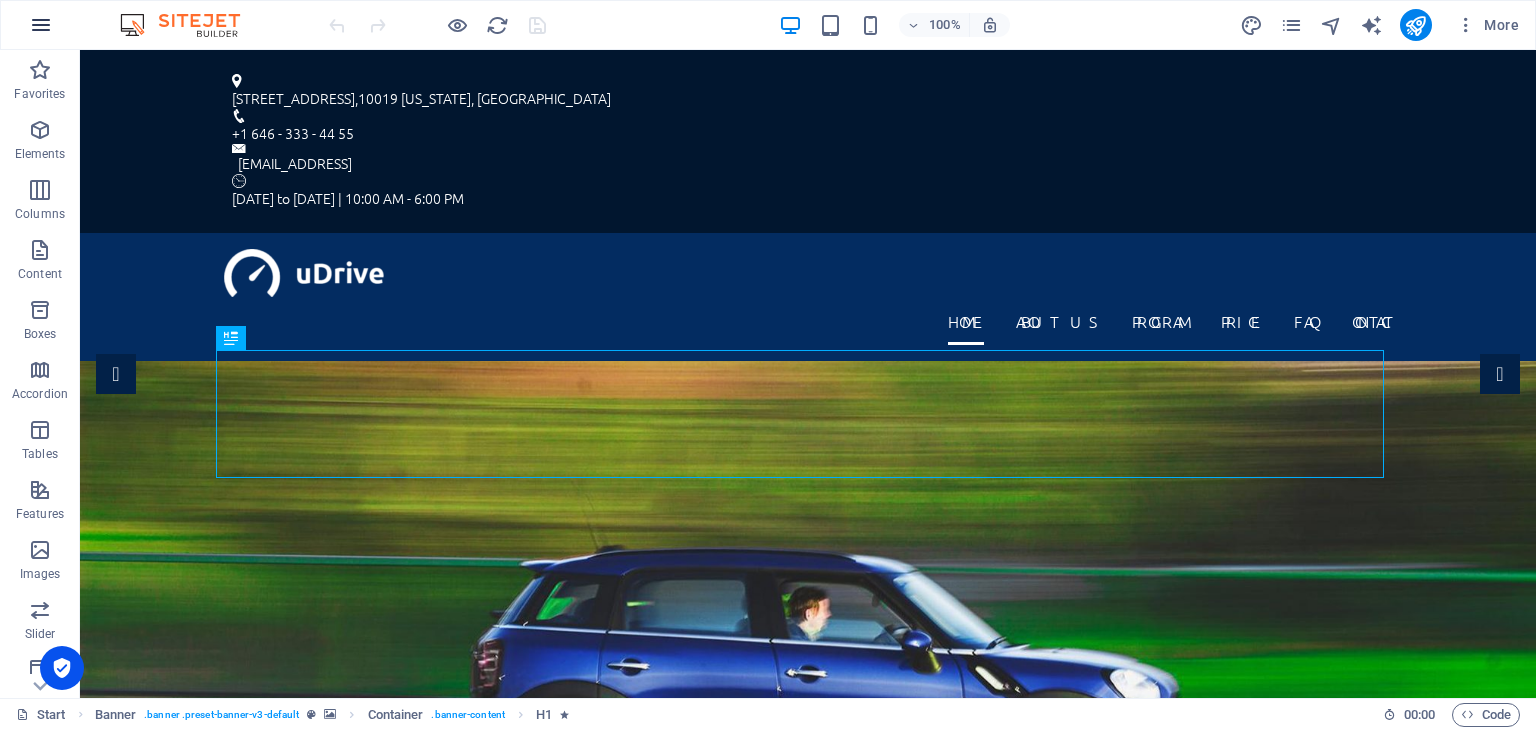 click at bounding box center [41, 25] 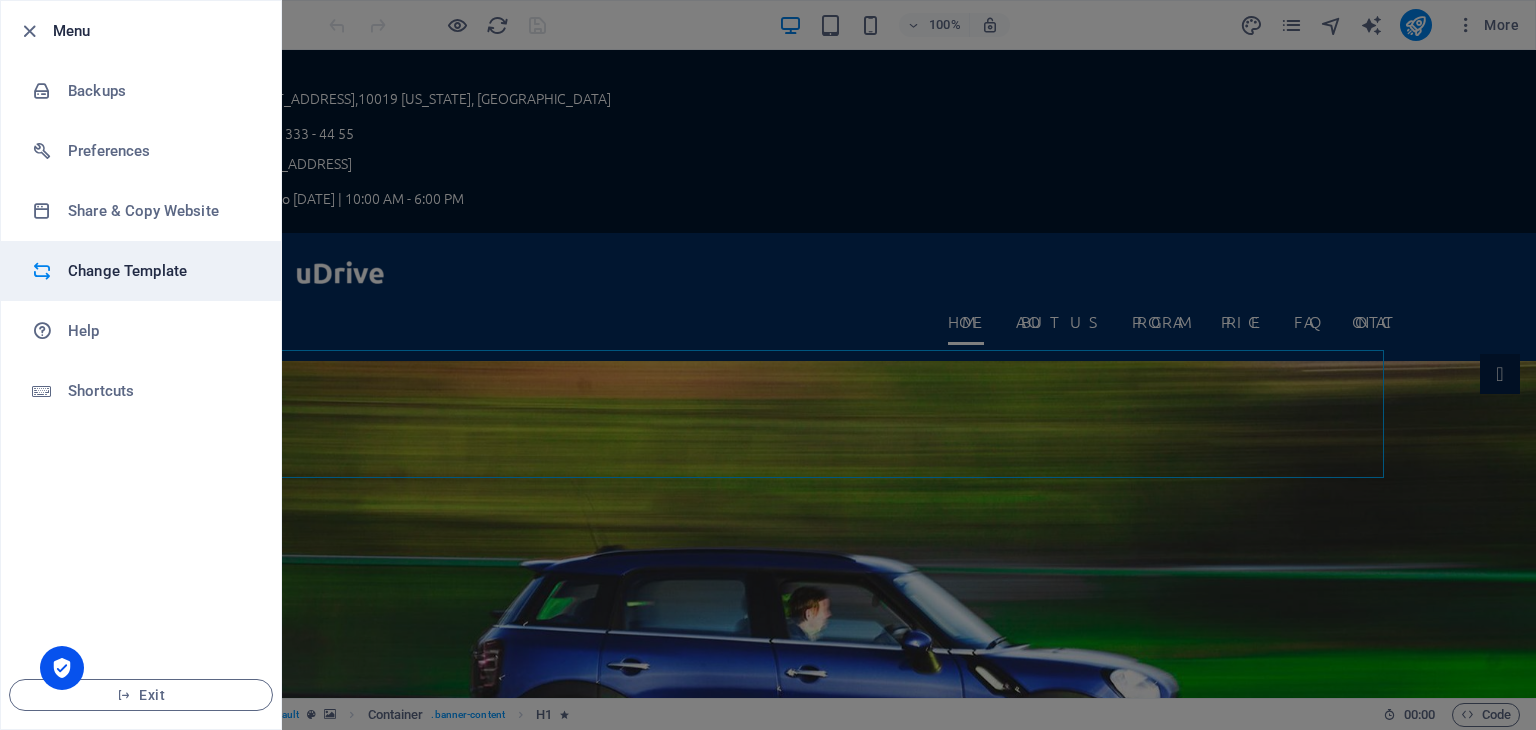 click on "Change Template" at bounding box center [160, 271] 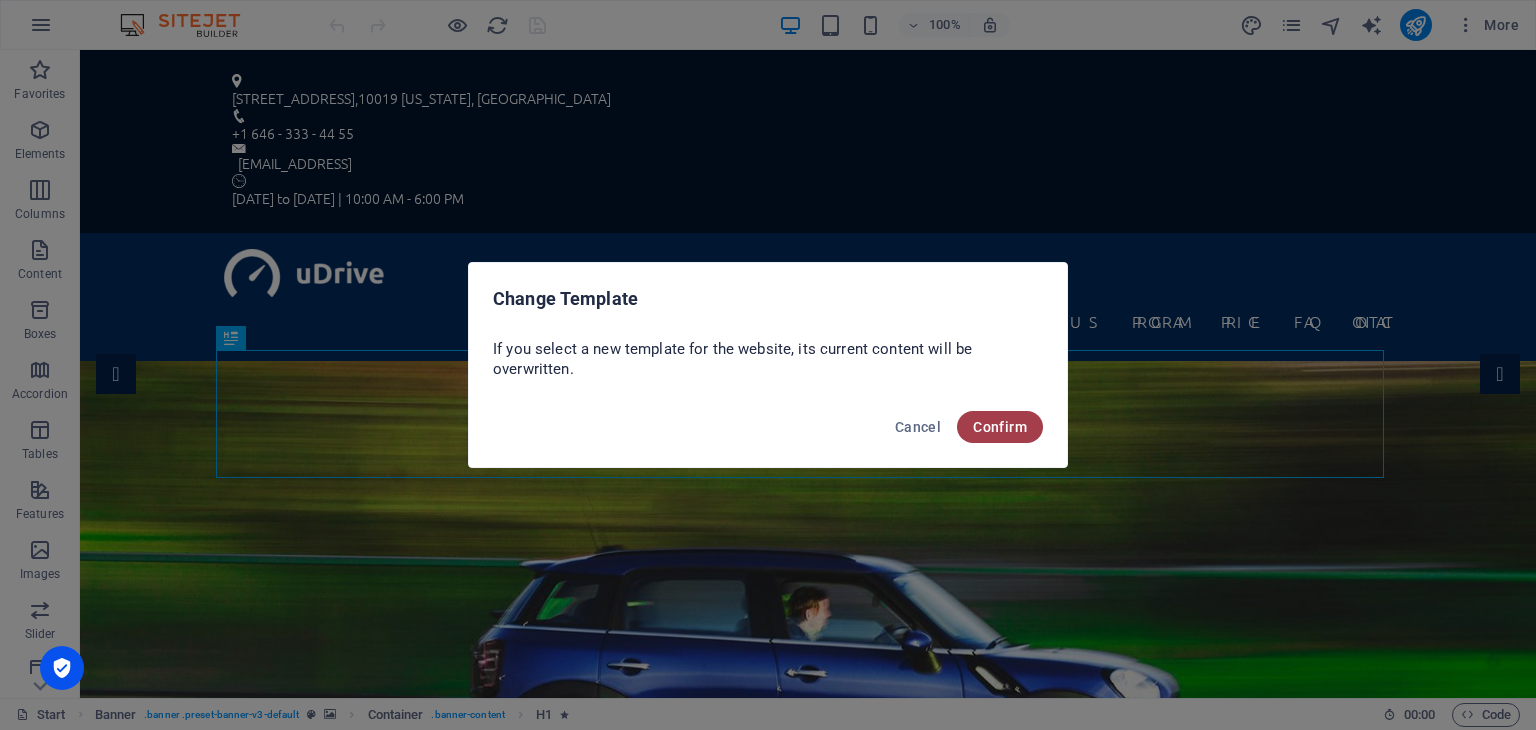 click on "Confirm" at bounding box center [1000, 427] 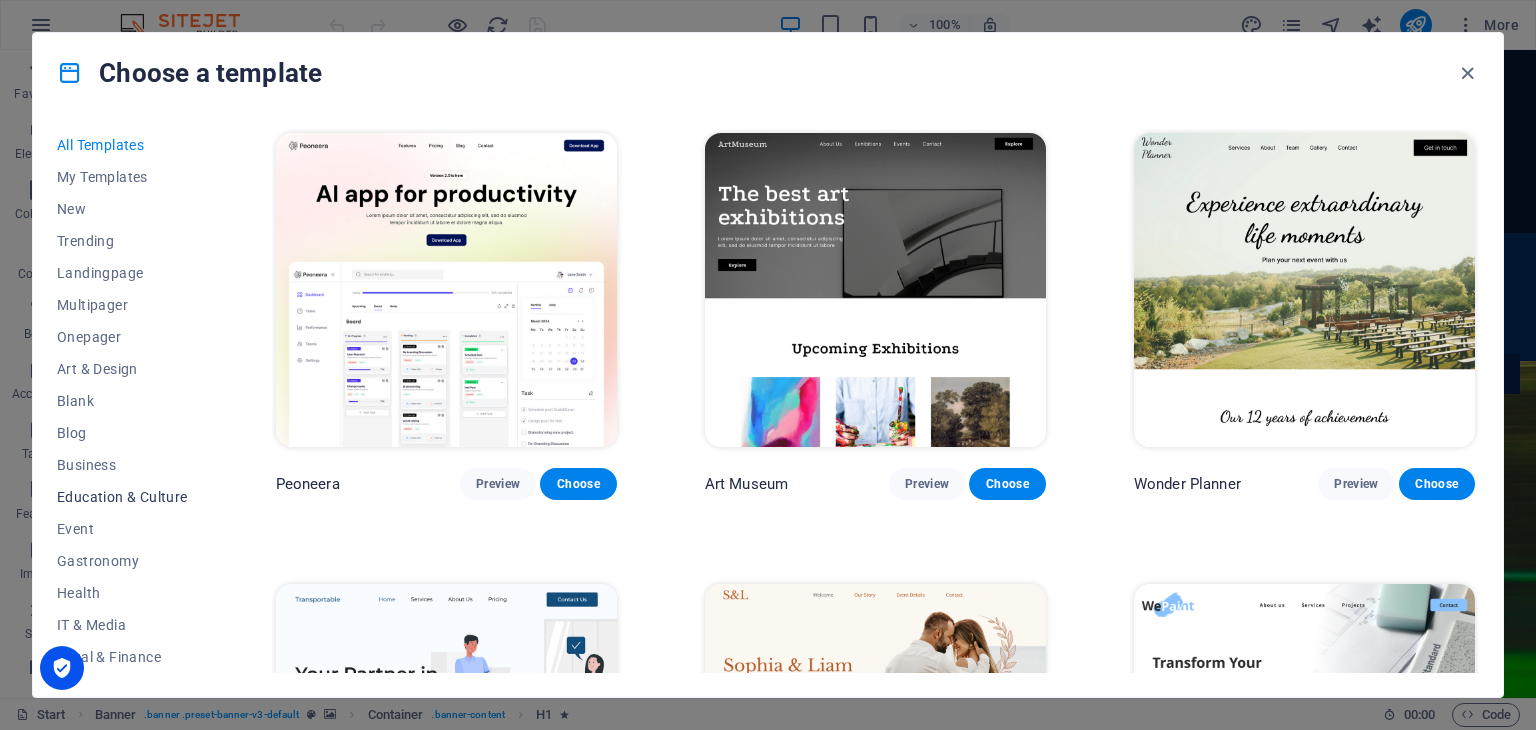 click on "Education & Culture" at bounding box center [122, 497] 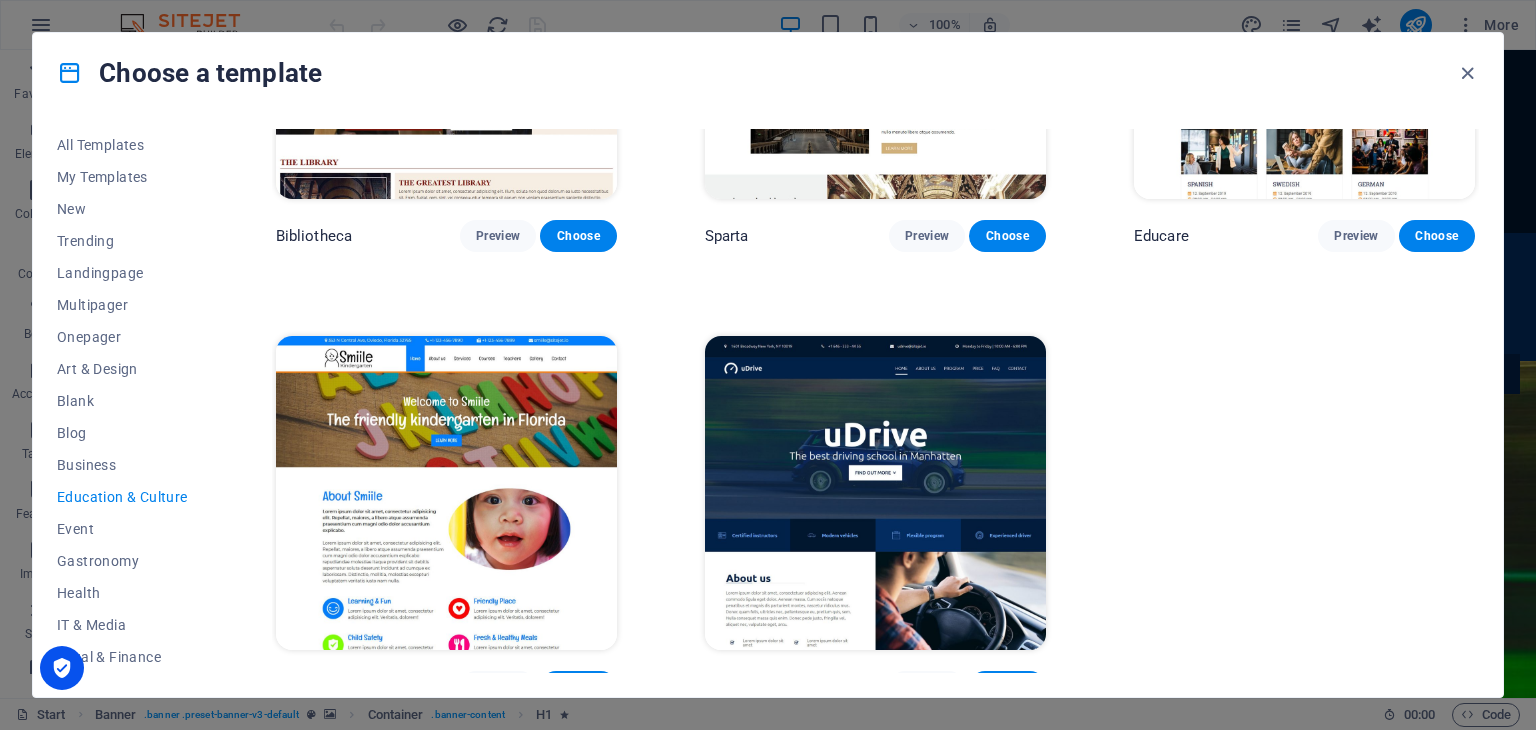 scroll, scrollTop: 724, scrollLeft: 0, axis: vertical 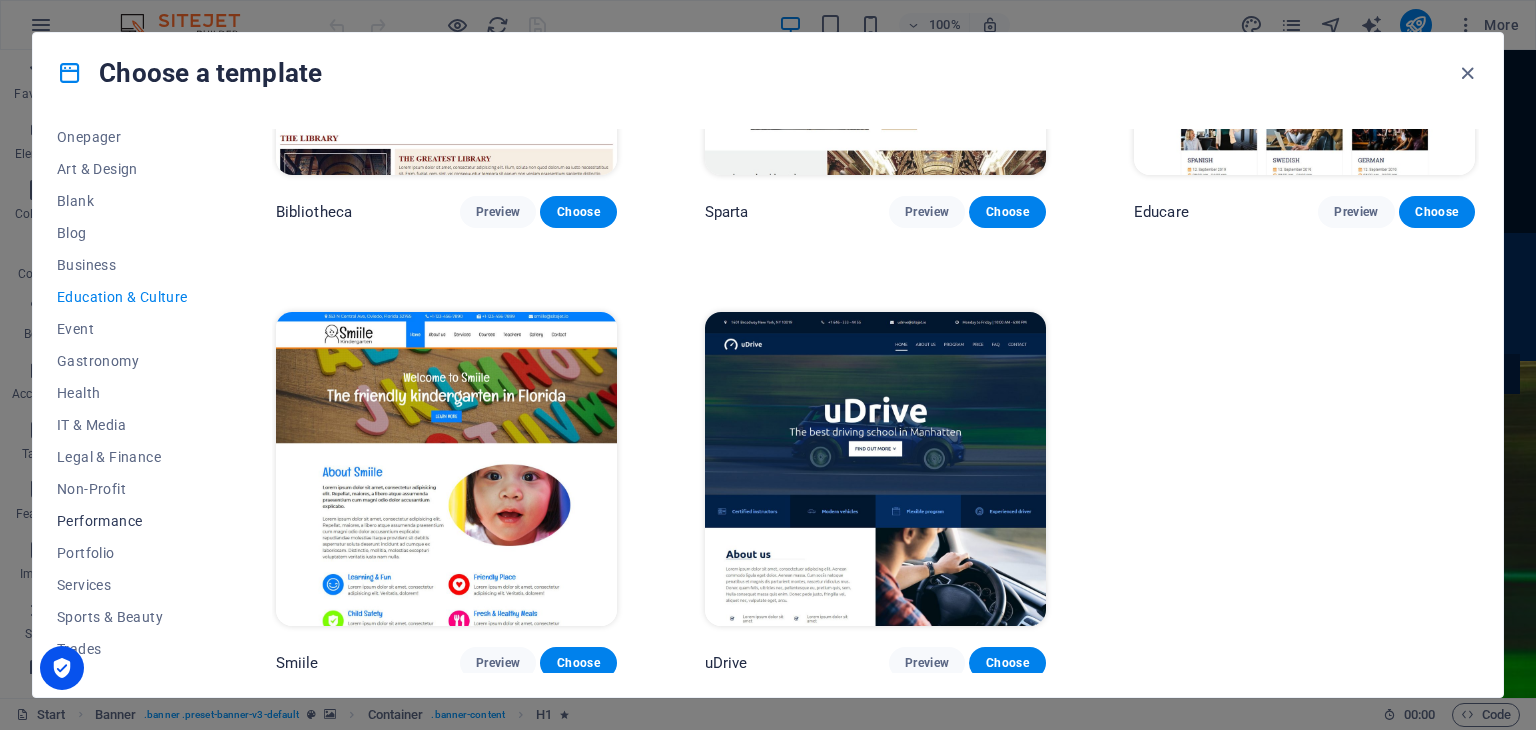 click on "Performance" at bounding box center [122, 521] 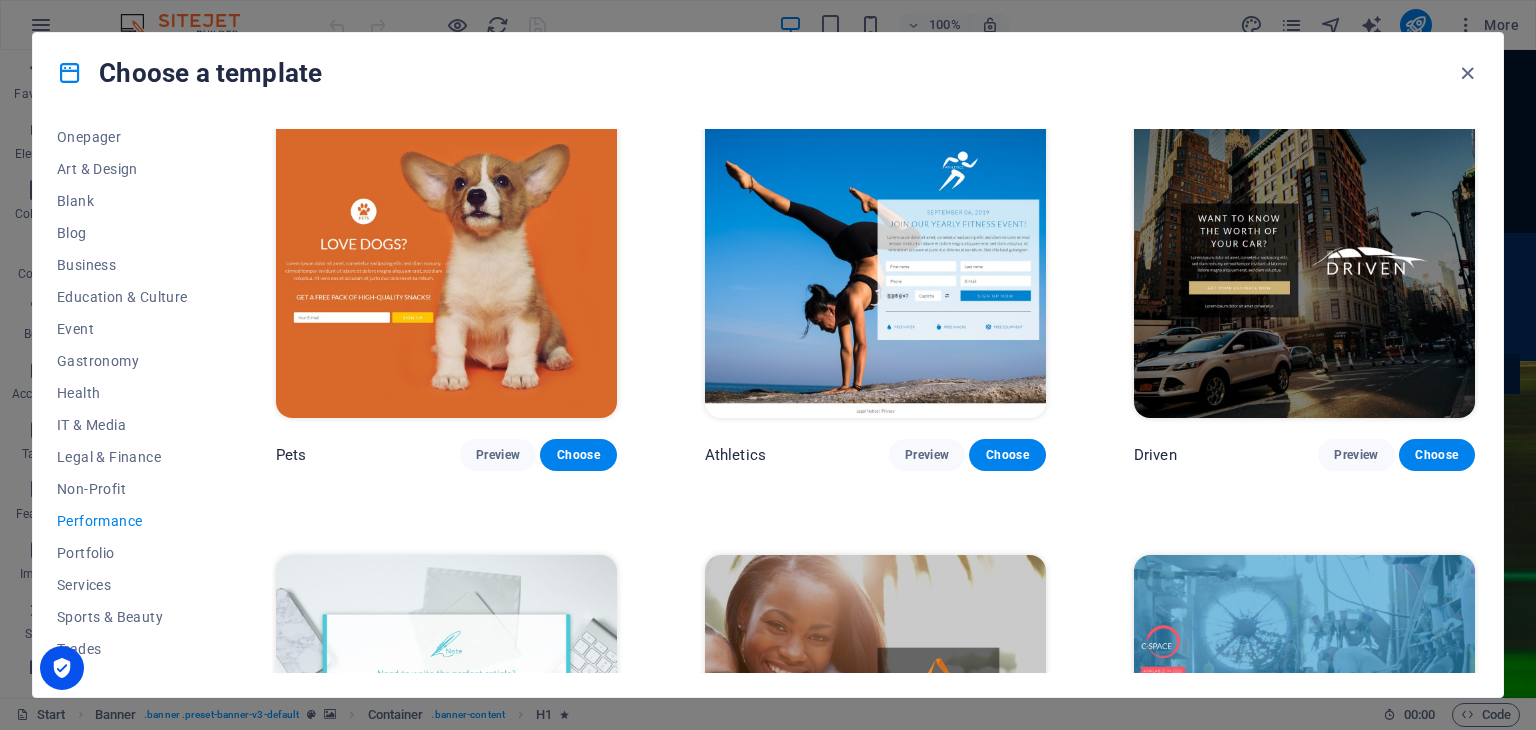 scroll, scrollTop: 1224, scrollLeft: 0, axis: vertical 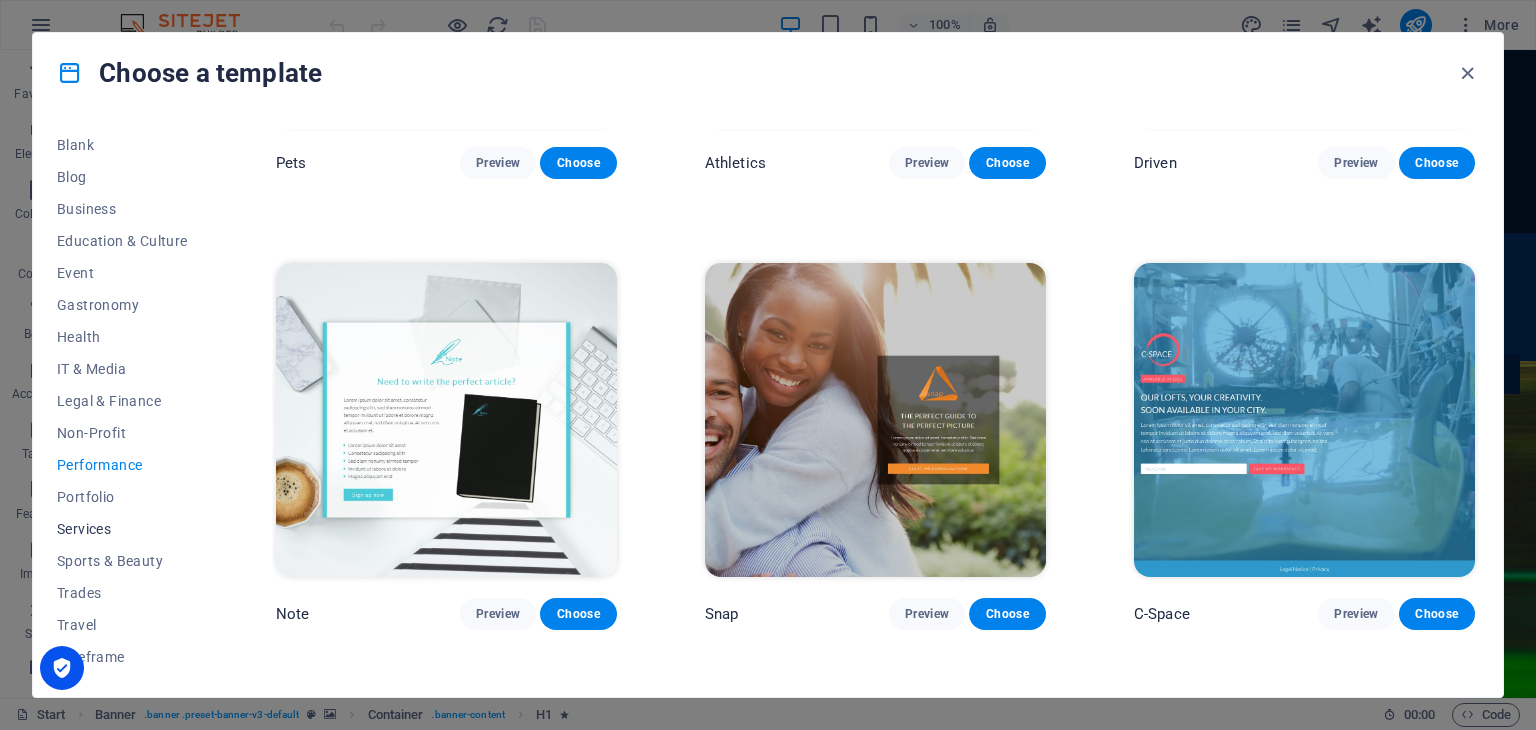 click on "Services" at bounding box center [122, 529] 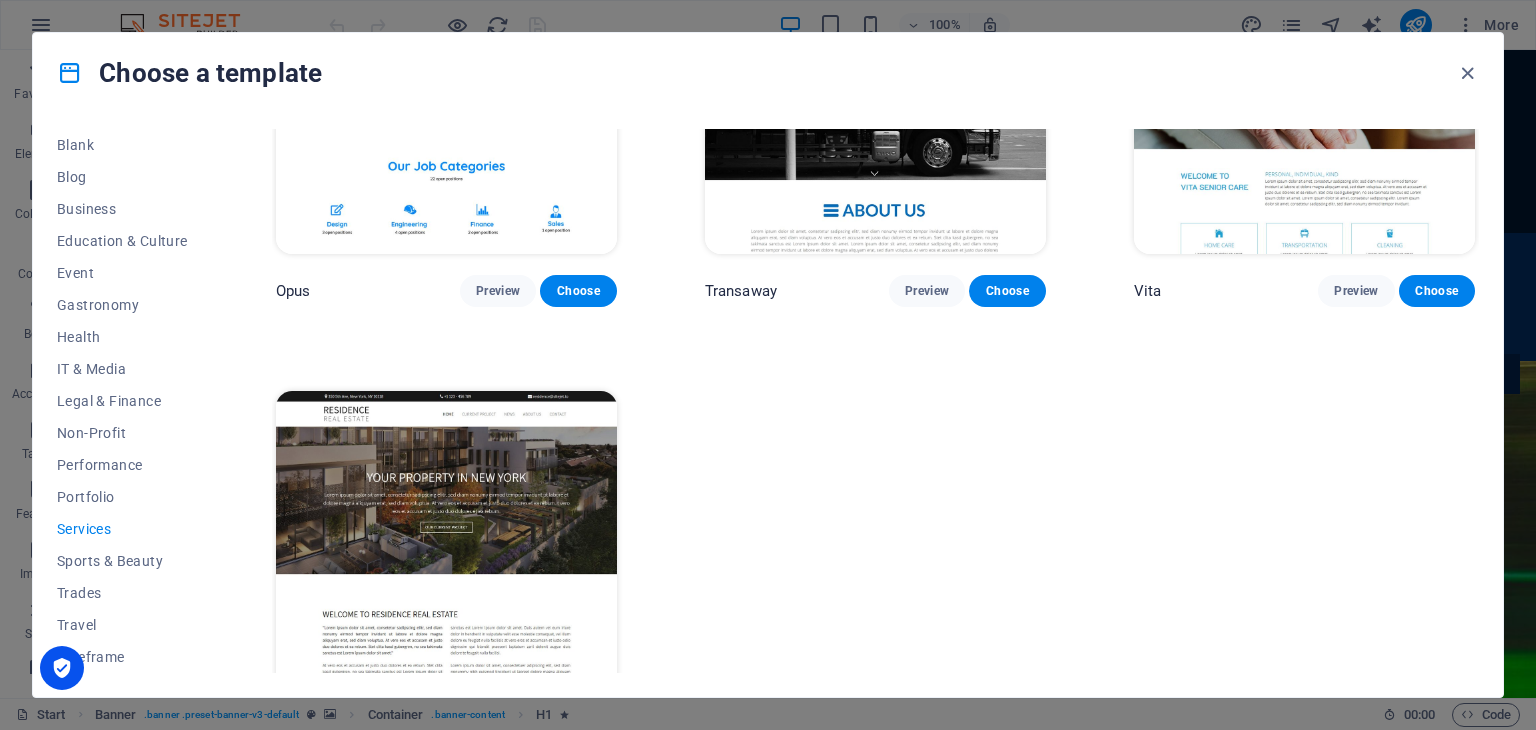scroll, scrollTop: 2521, scrollLeft: 0, axis: vertical 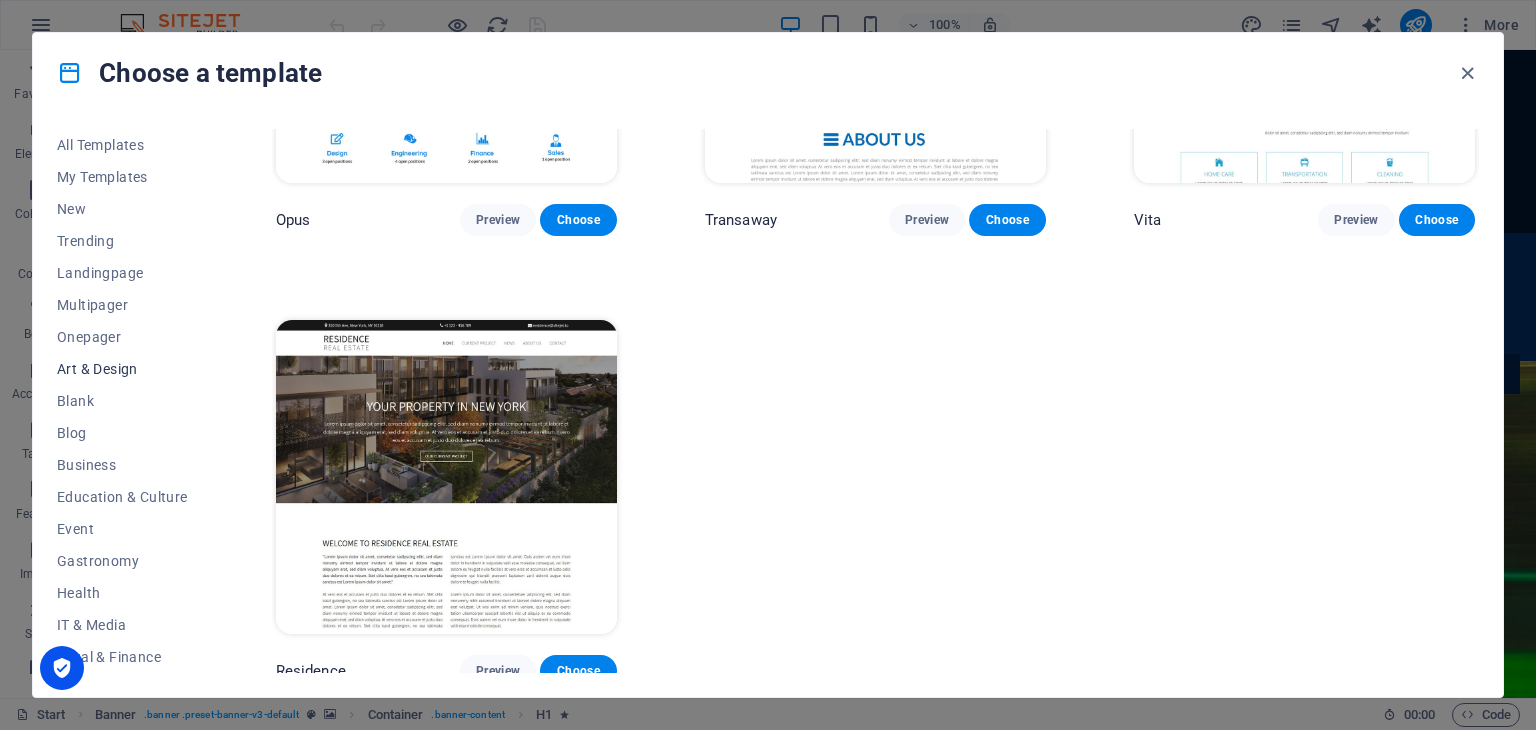 click on "Art & Design" at bounding box center (122, 369) 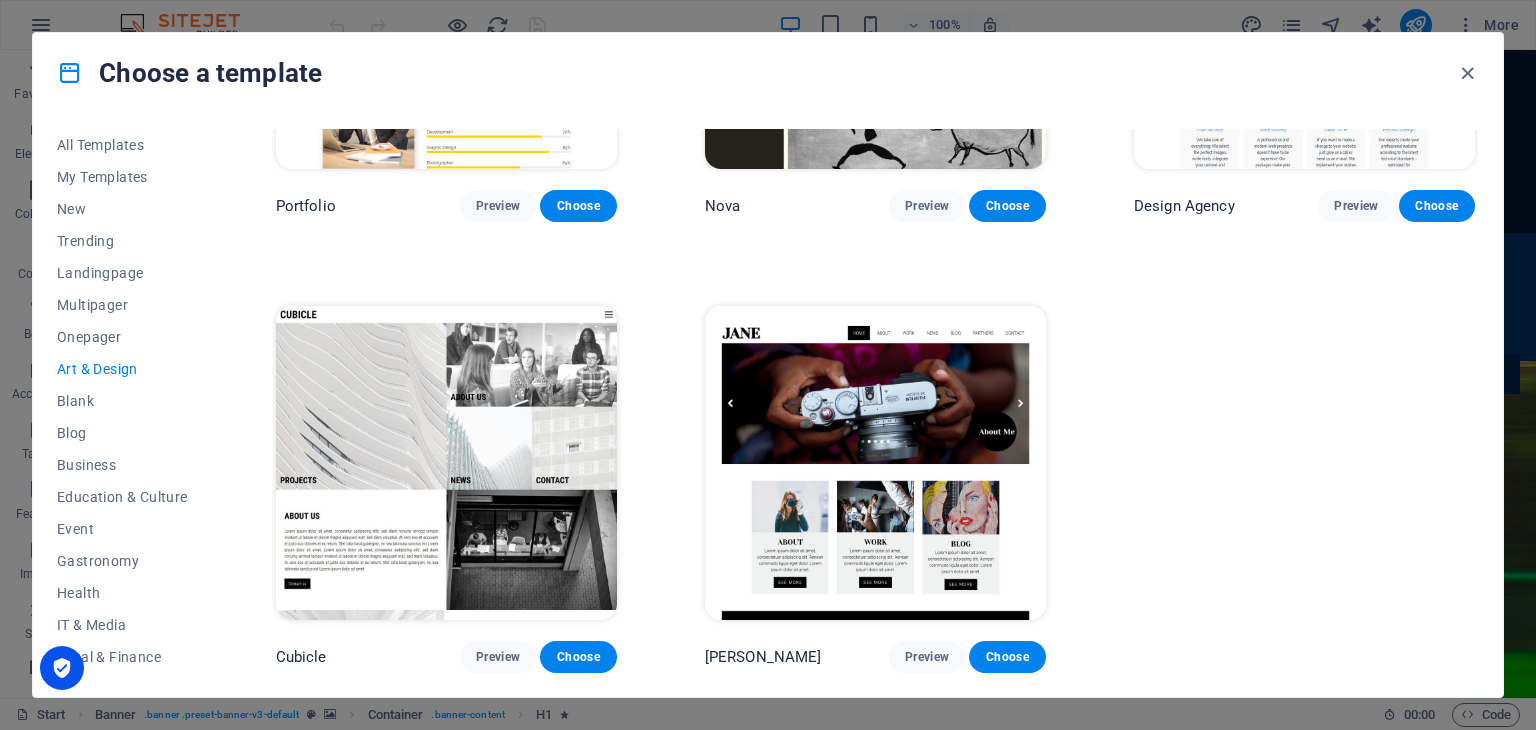 scroll, scrollTop: 1623, scrollLeft: 0, axis: vertical 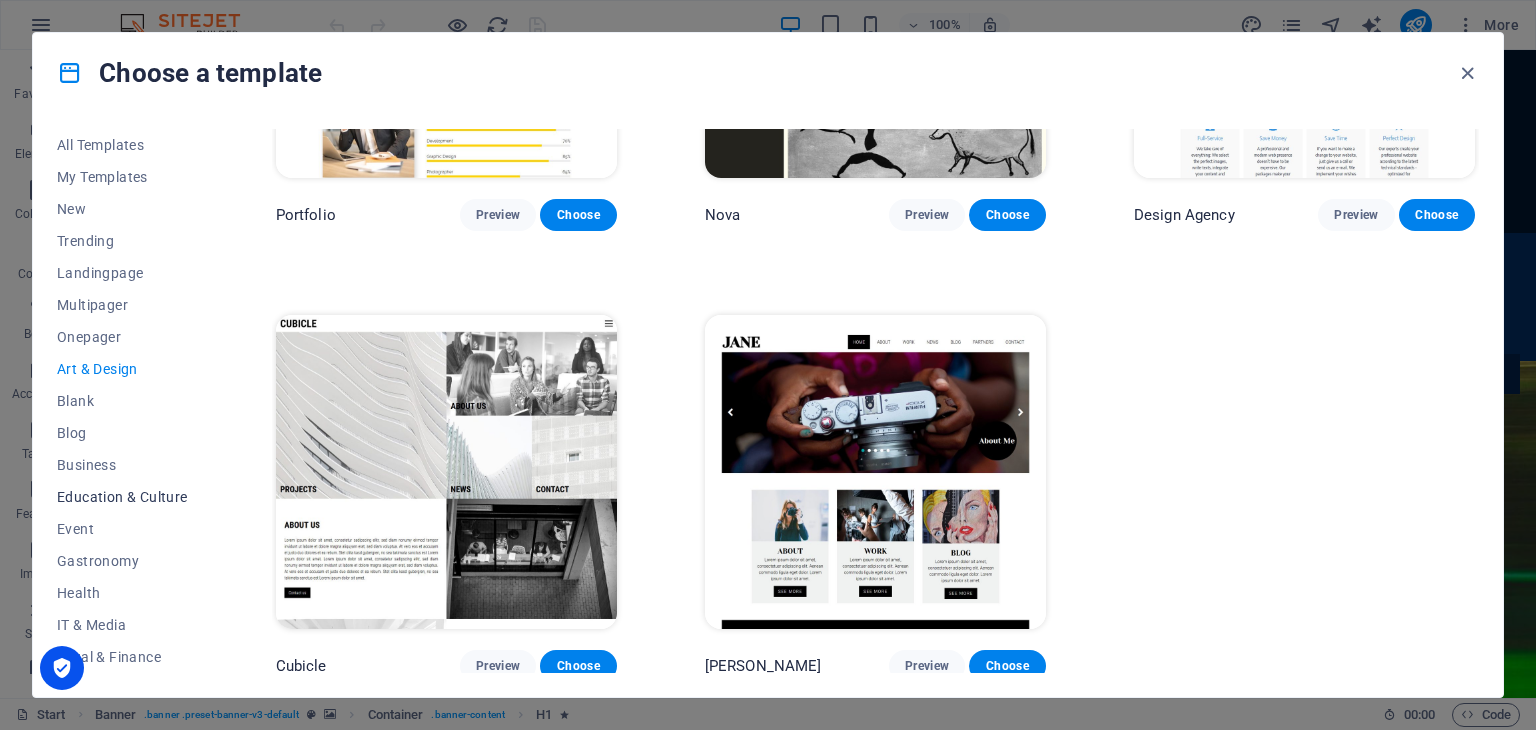 click on "Education & Culture" at bounding box center [122, 497] 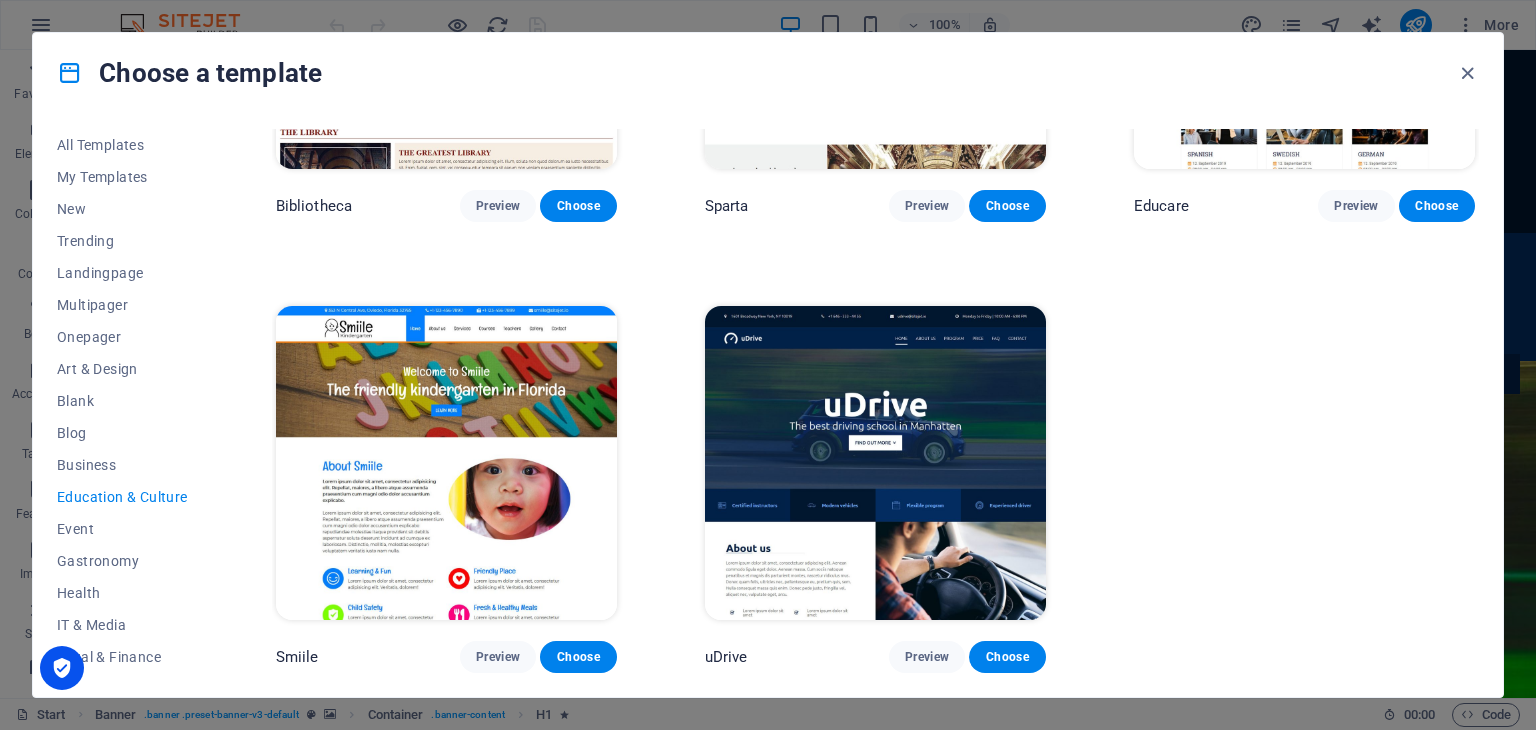 scroll, scrollTop: 0, scrollLeft: 0, axis: both 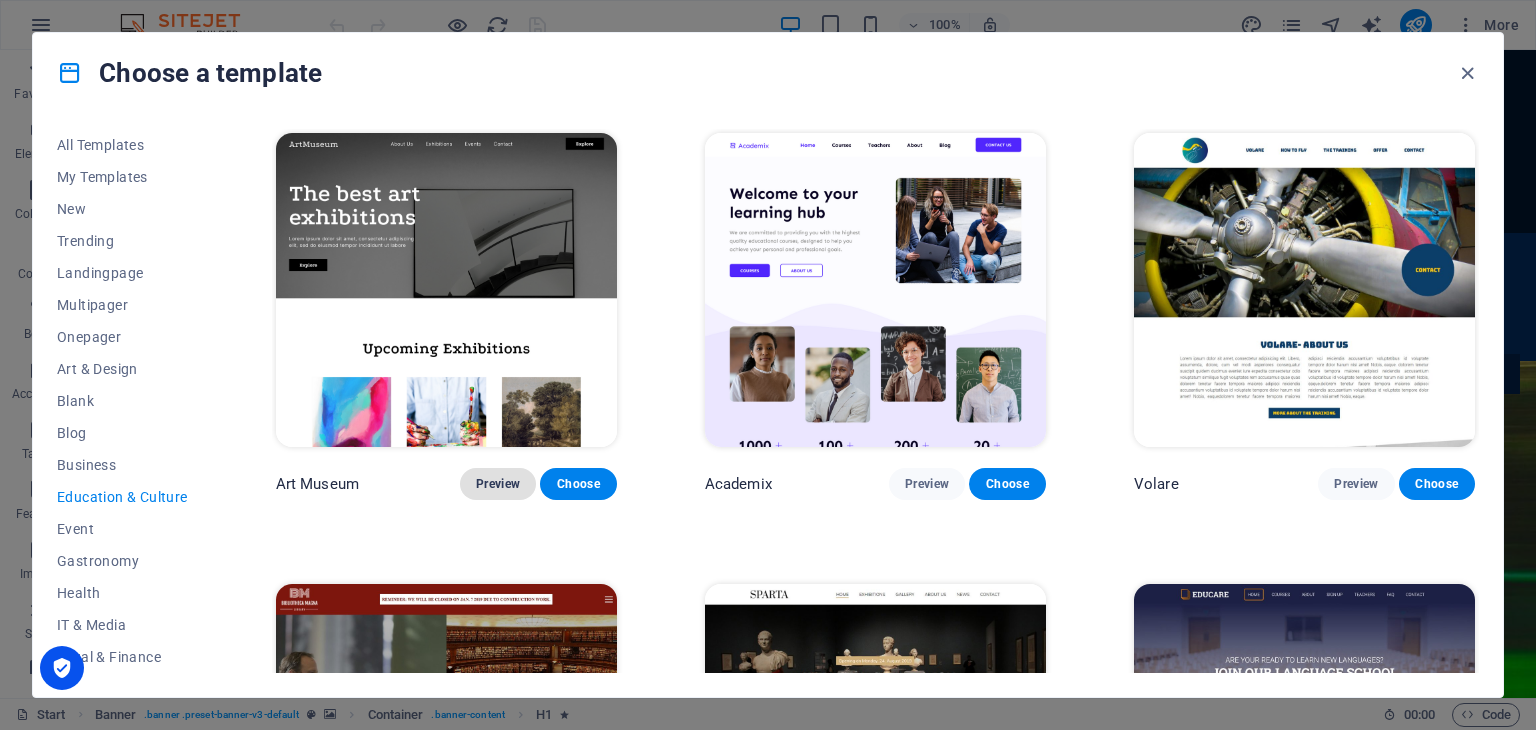 click on "Preview" at bounding box center [498, 484] 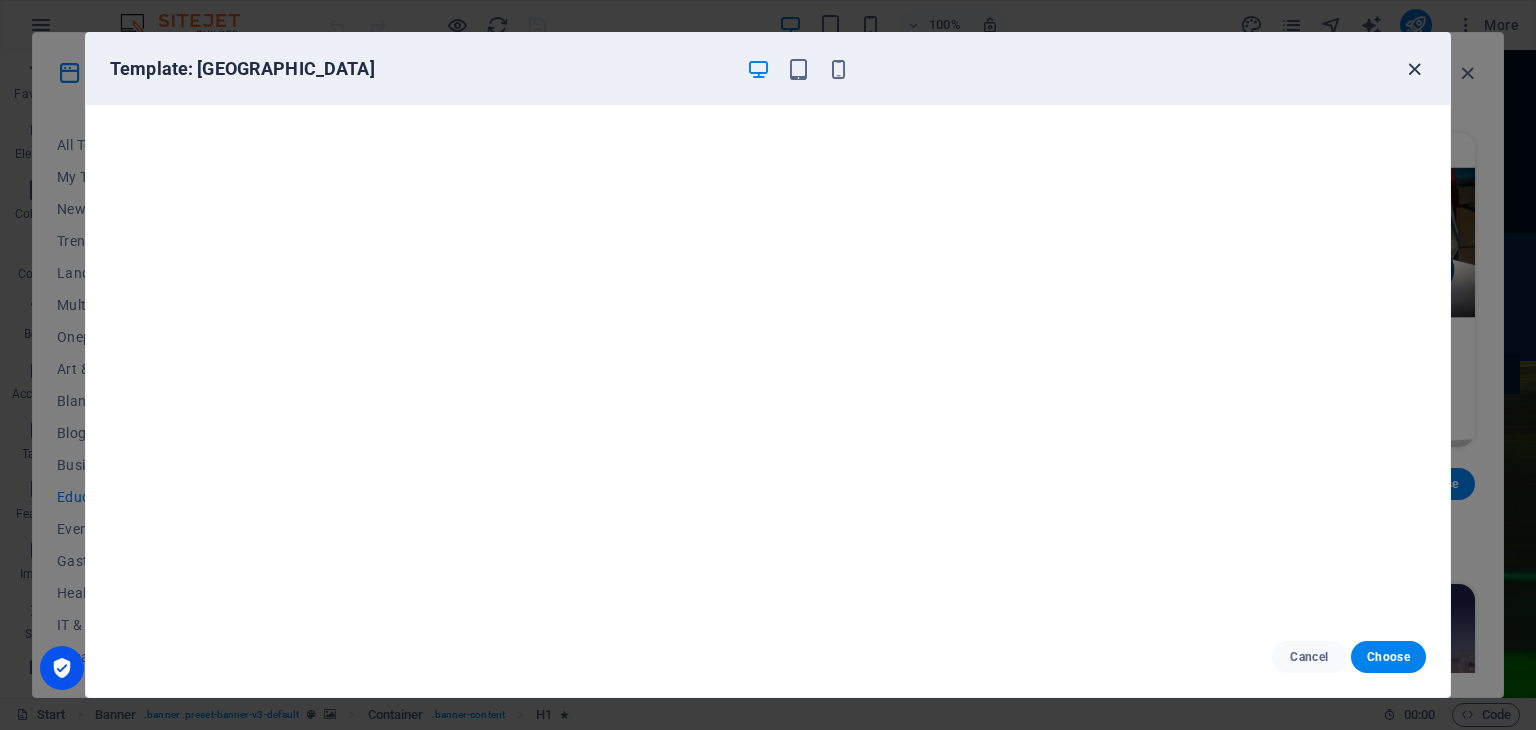 click at bounding box center (1414, 69) 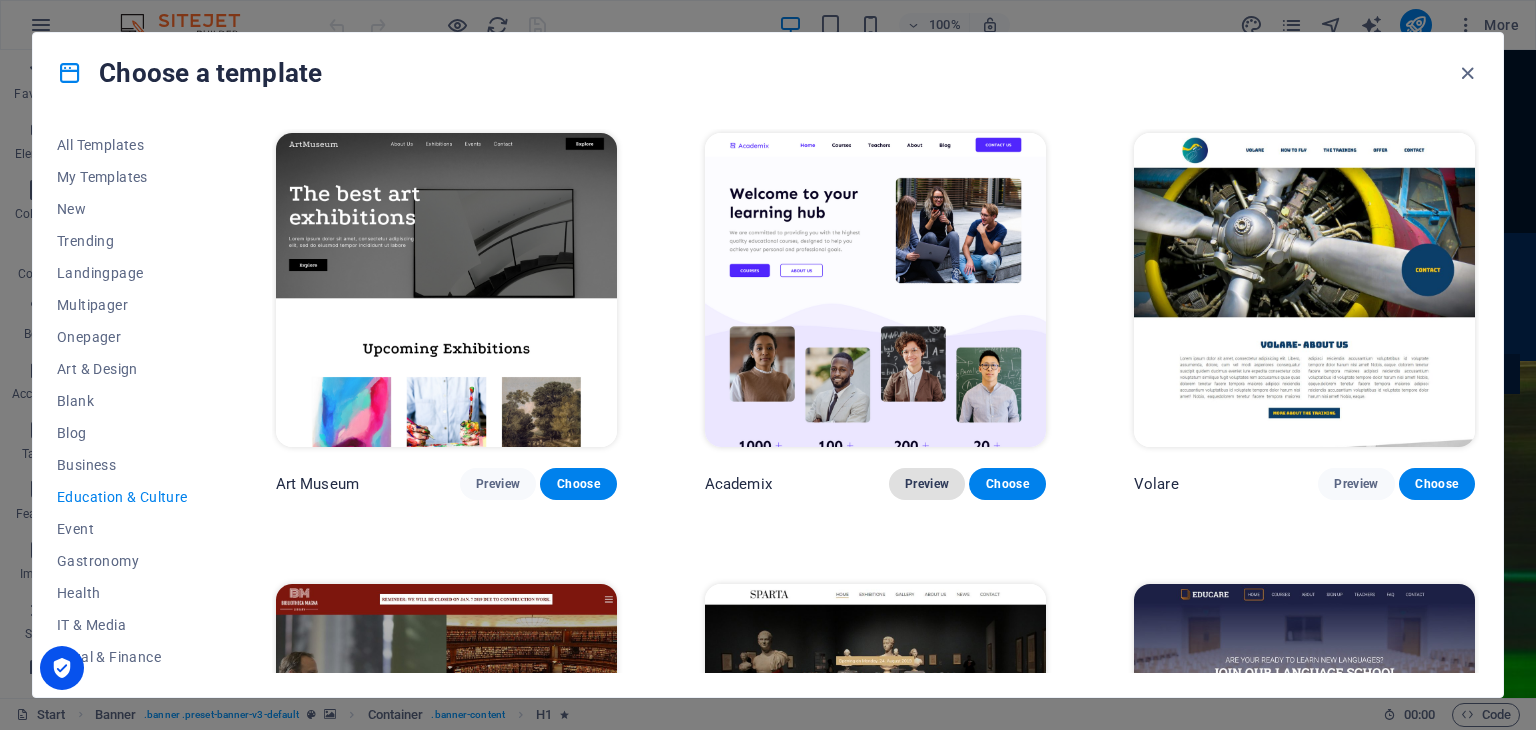 click on "Preview" at bounding box center [927, 484] 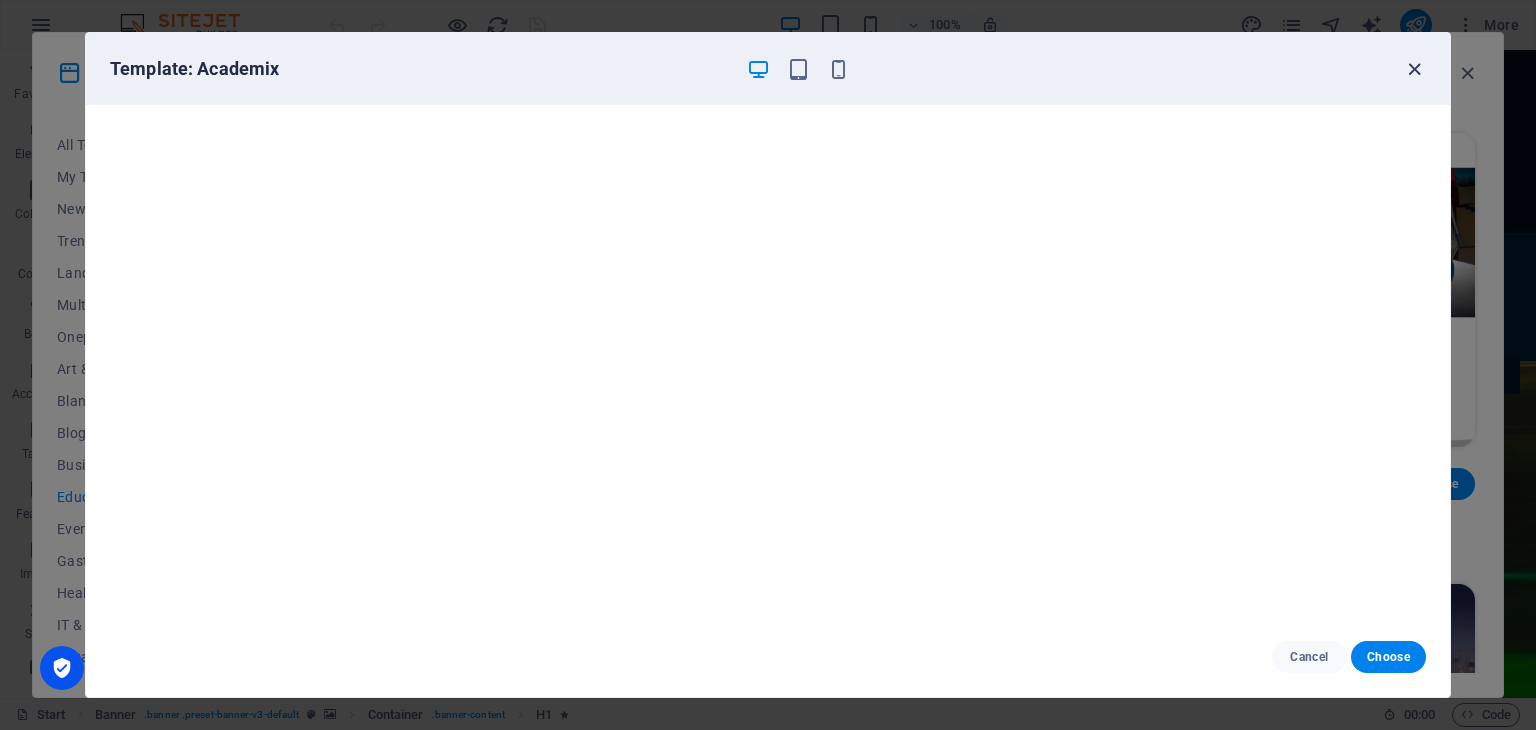 click at bounding box center [1414, 69] 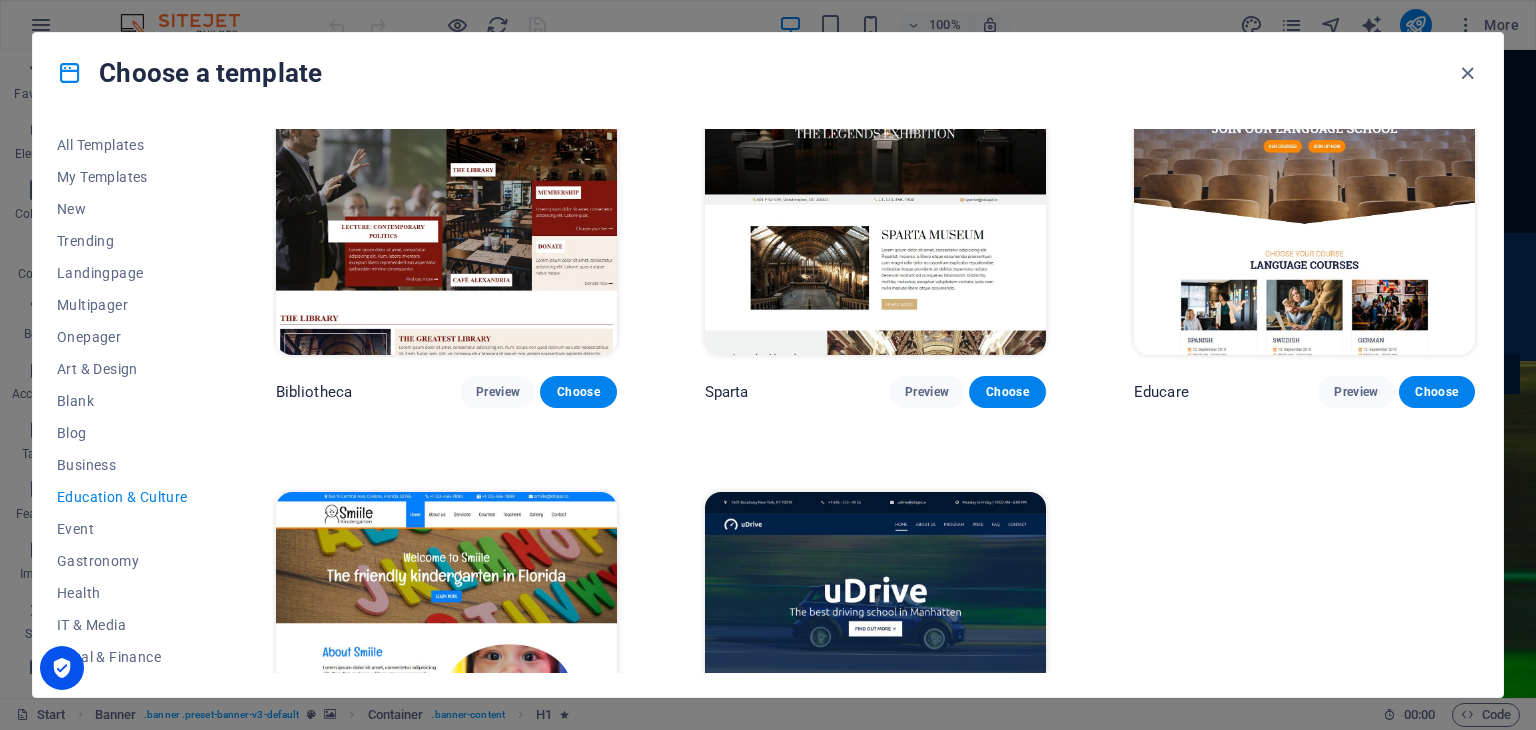 scroll, scrollTop: 724, scrollLeft: 0, axis: vertical 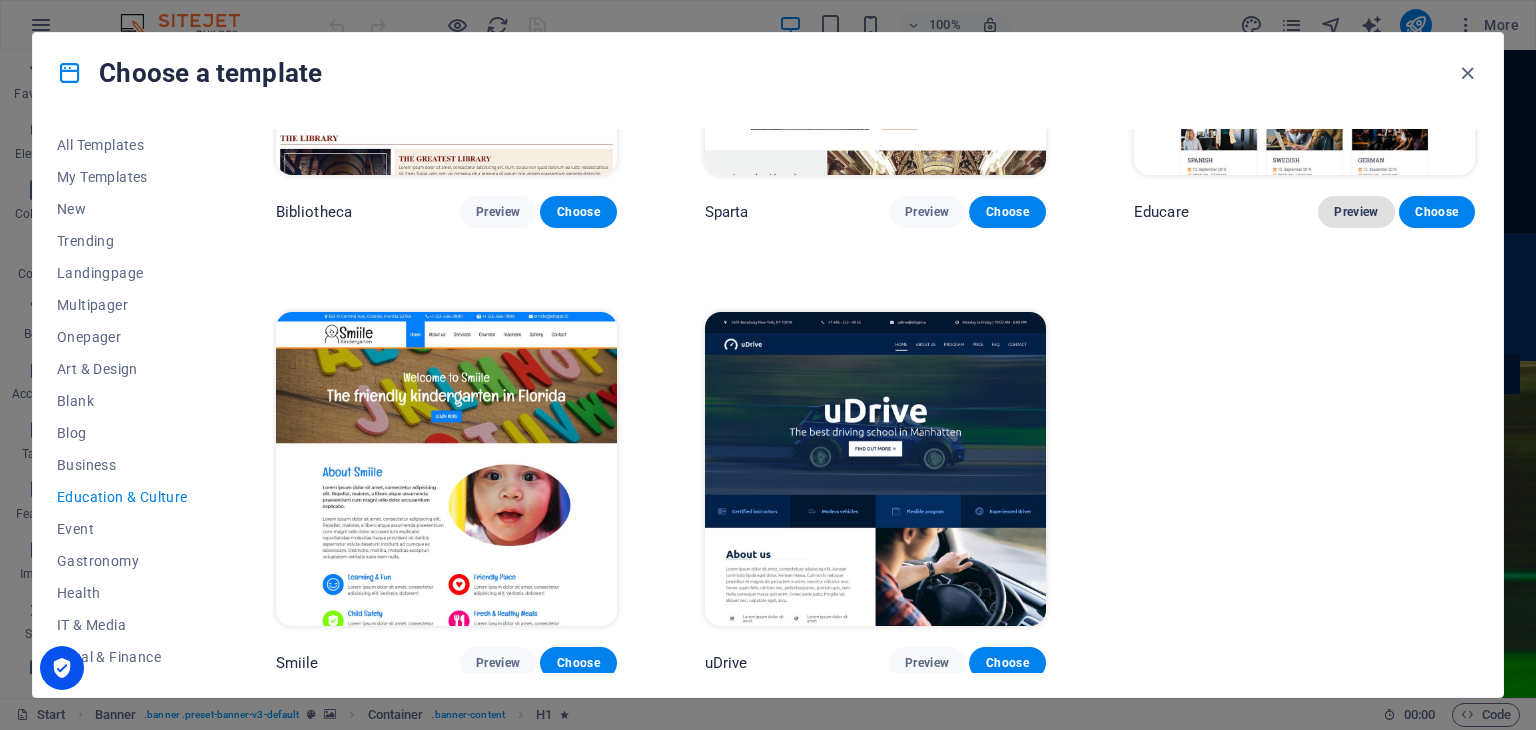 click on "Preview" at bounding box center (1356, 212) 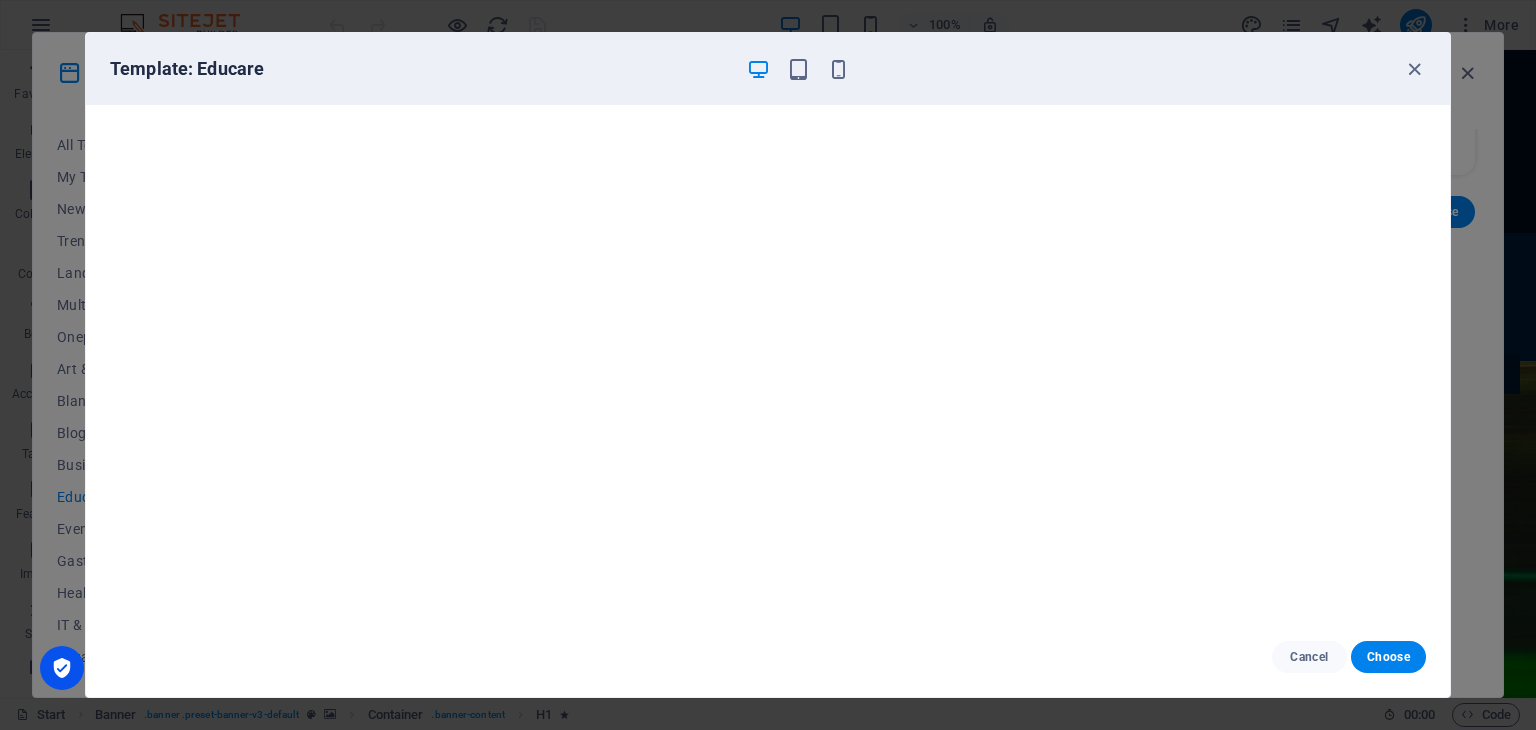 drag, startPoint x: 1412, startPoint y: 70, endPoint x: 1404, endPoint y: 102, distance: 32.984844 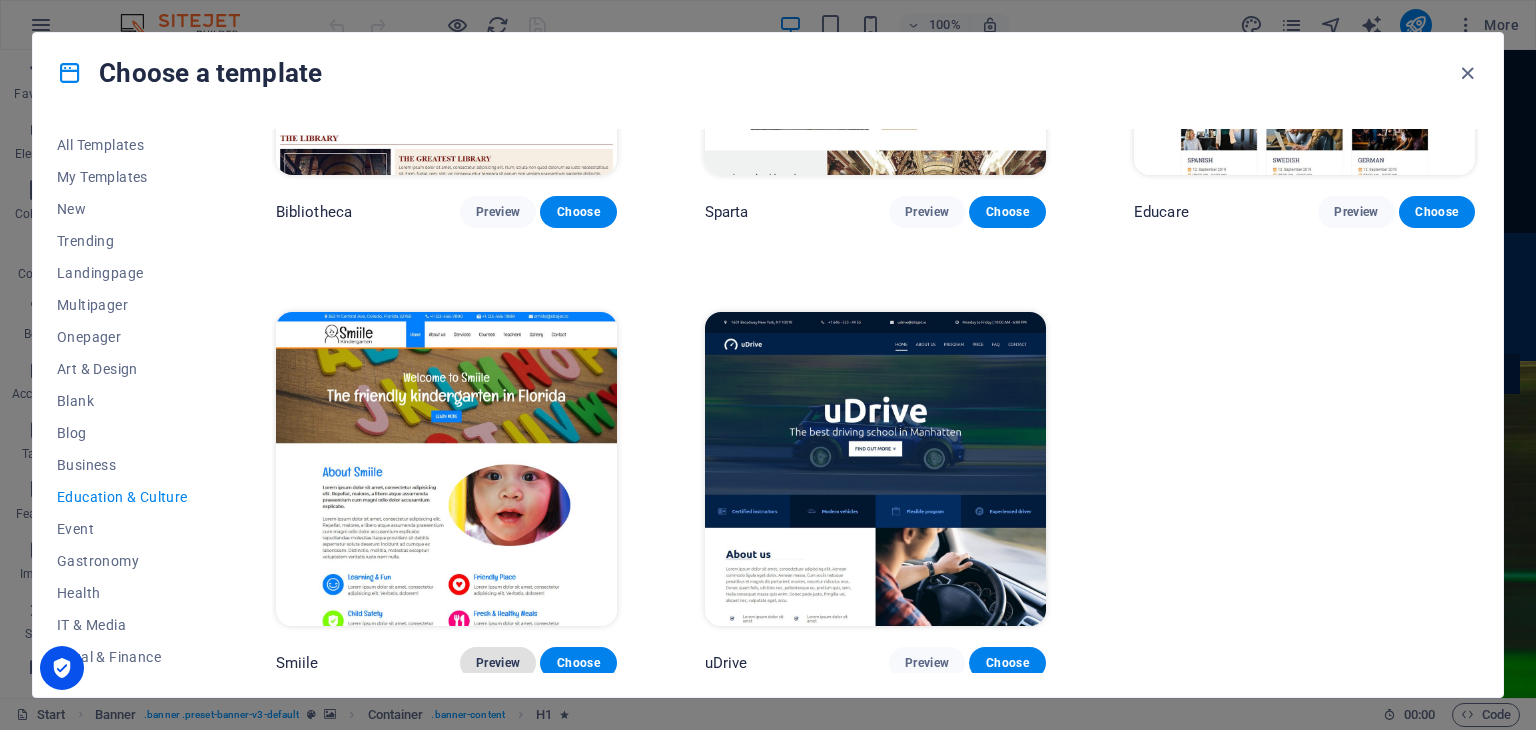 click on "Preview" at bounding box center (498, 663) 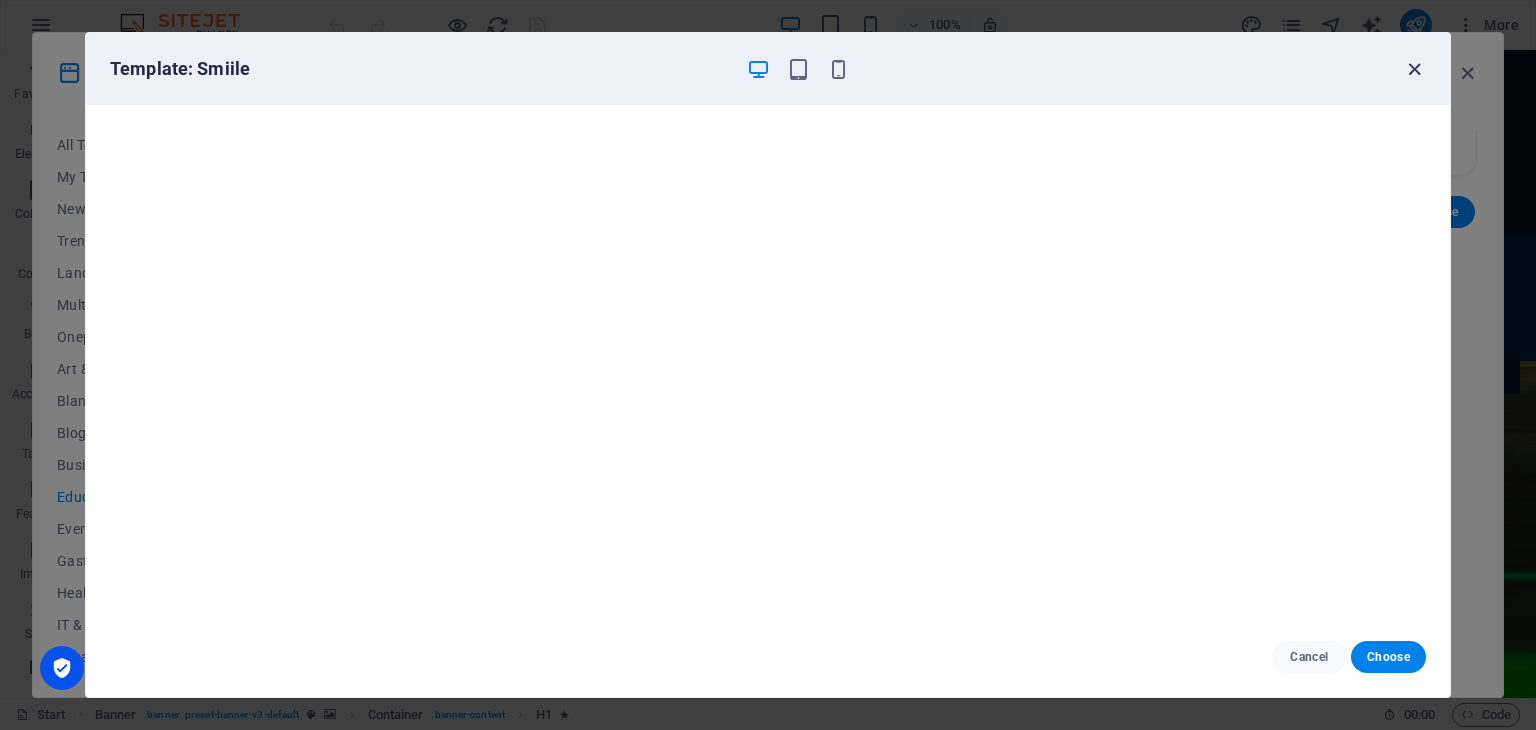 drag, startPoint x: 1424, startPoint y: 66, endPoint x: 1412, endPoint y: 74, distance: 14.422205 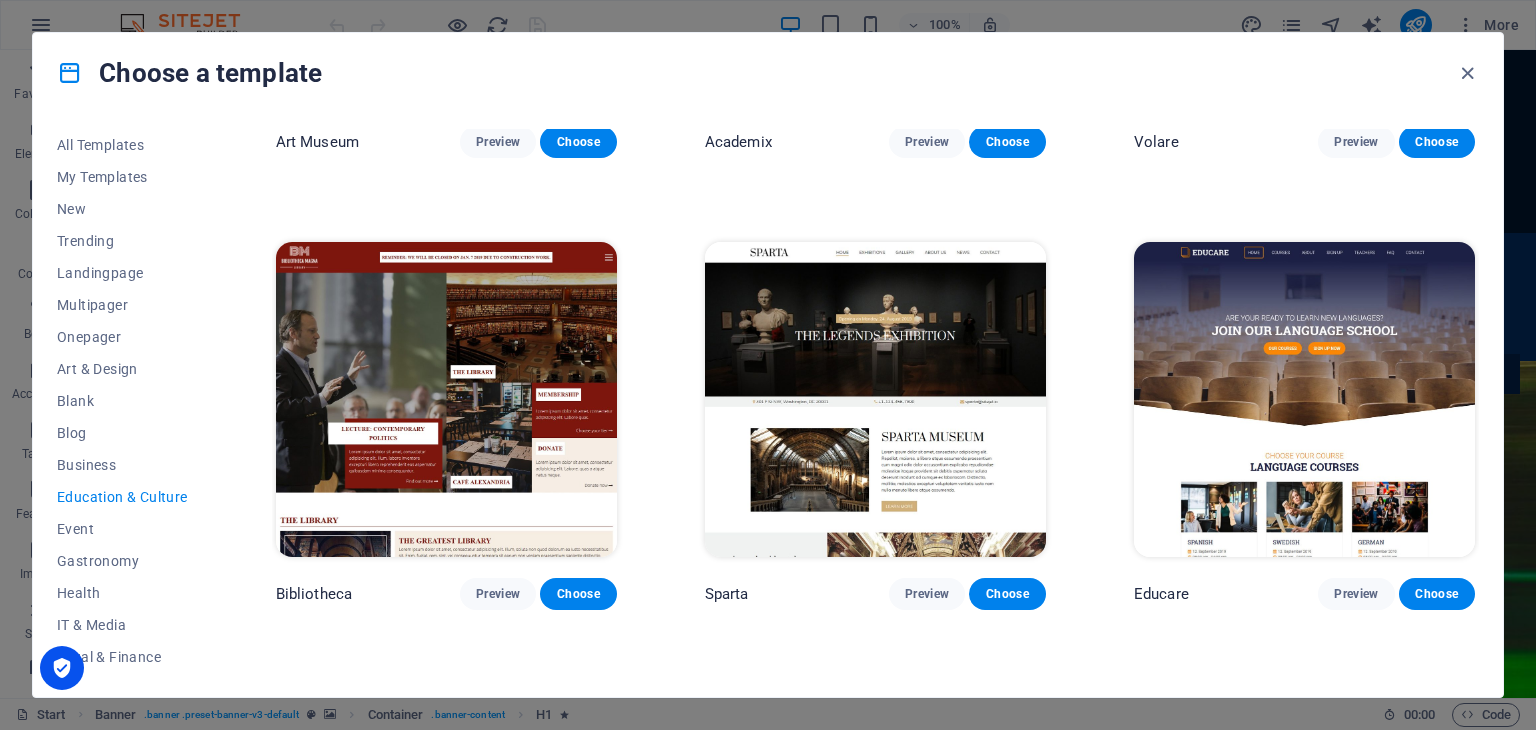 scroll, scrollTop: 0, scrollLeft: 0, axis: both 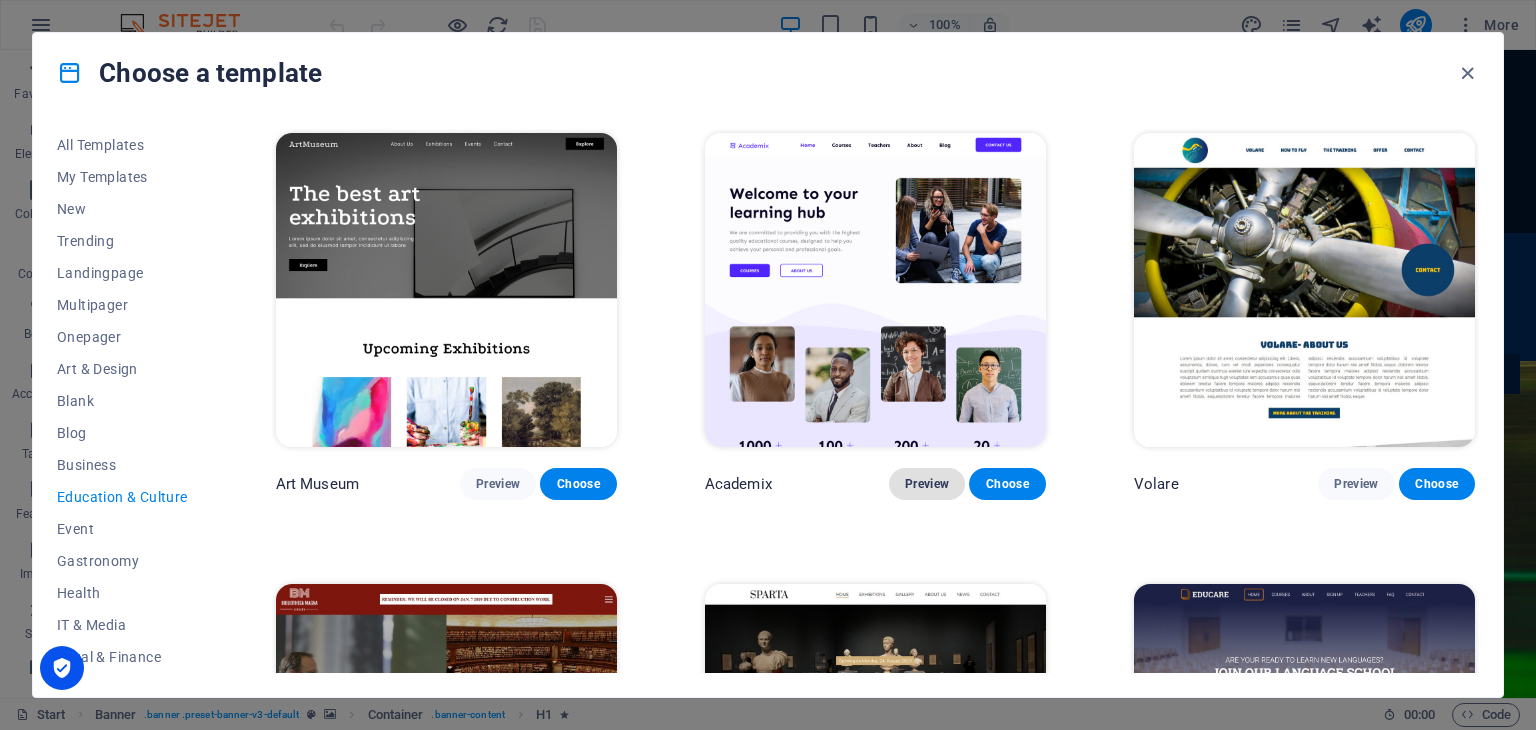 click on "Preview" at bounding box center (927, 484) 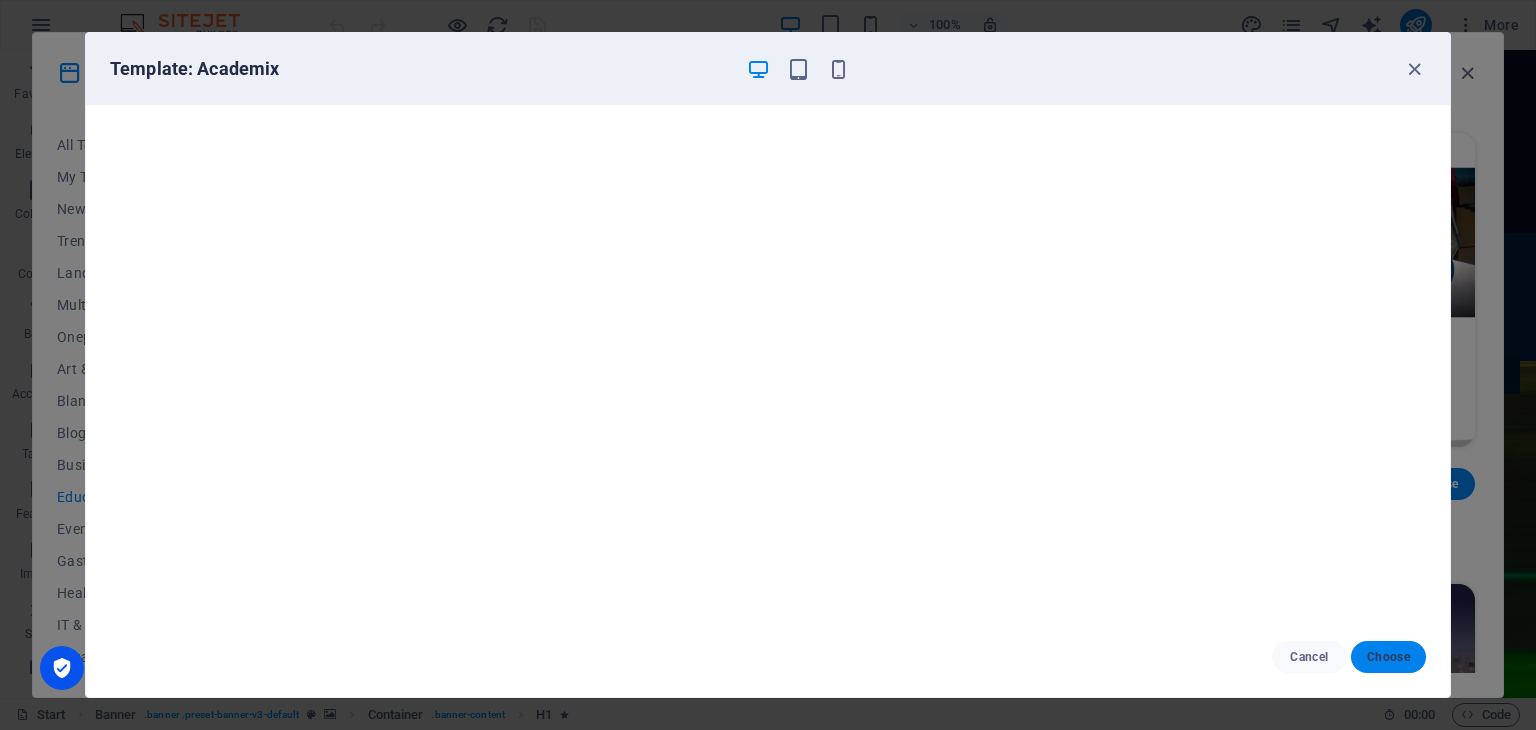 click on "Choose" at bounding box center [1388, 657] 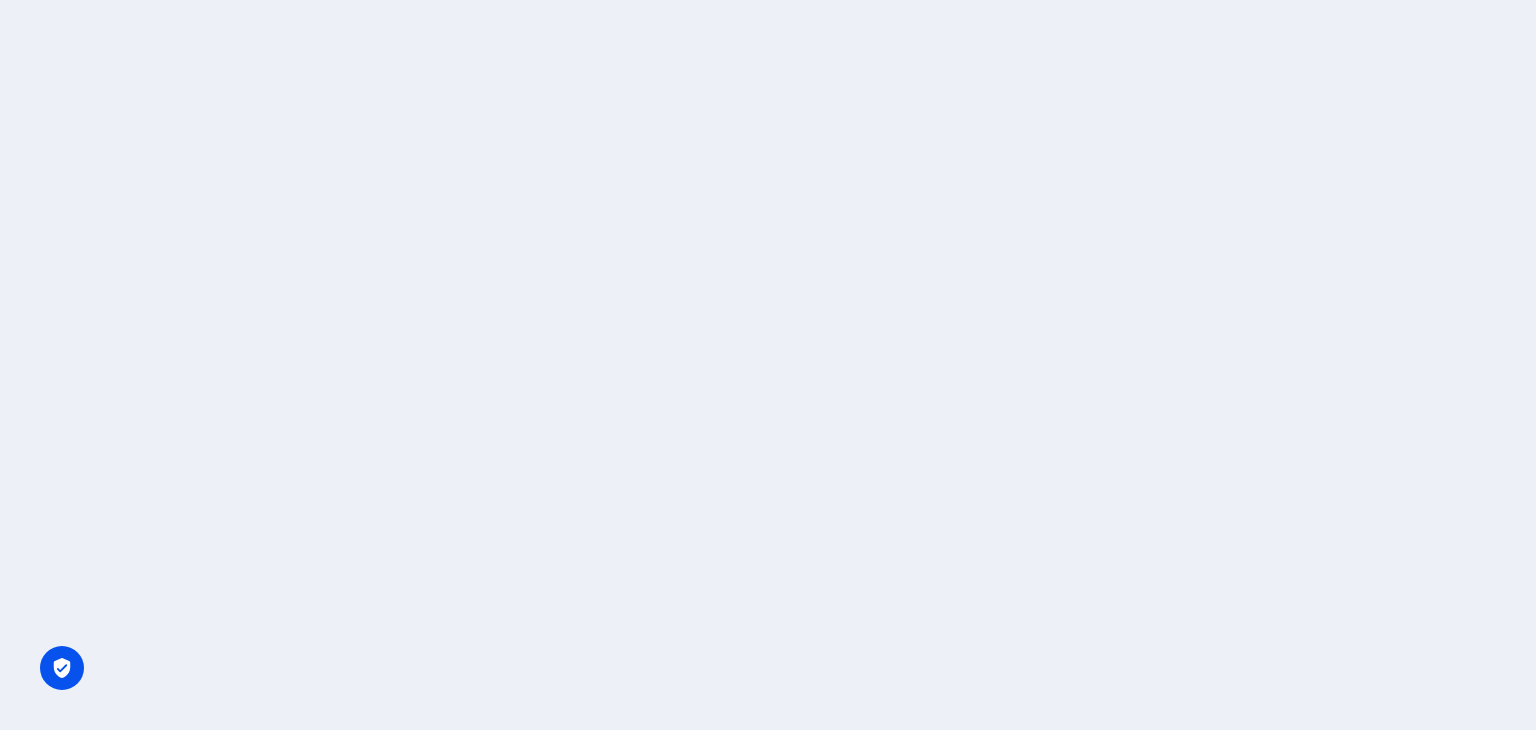 scroll, scrollTop: 0, scrollLeft: 0, axis: both 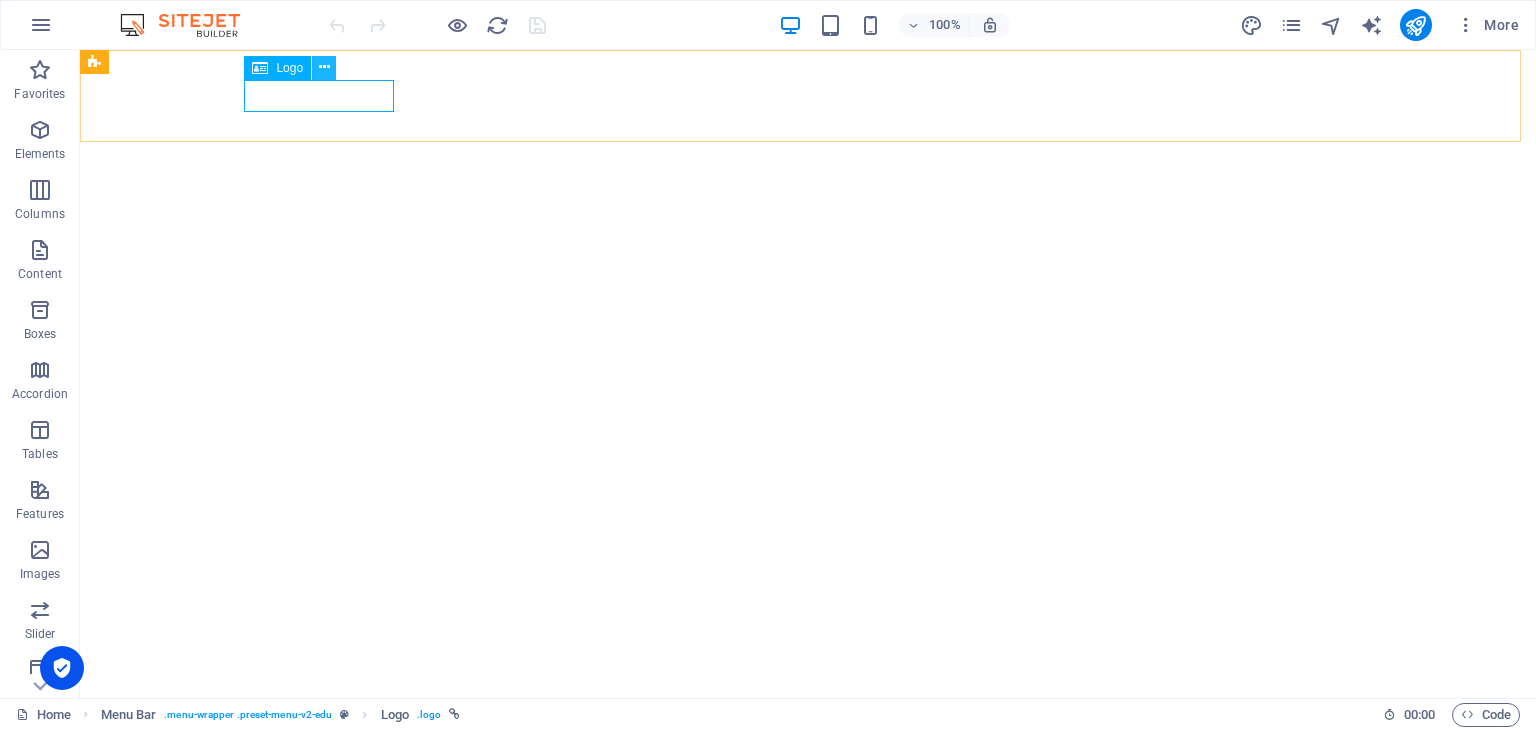 click at bounding box center [324, 67] 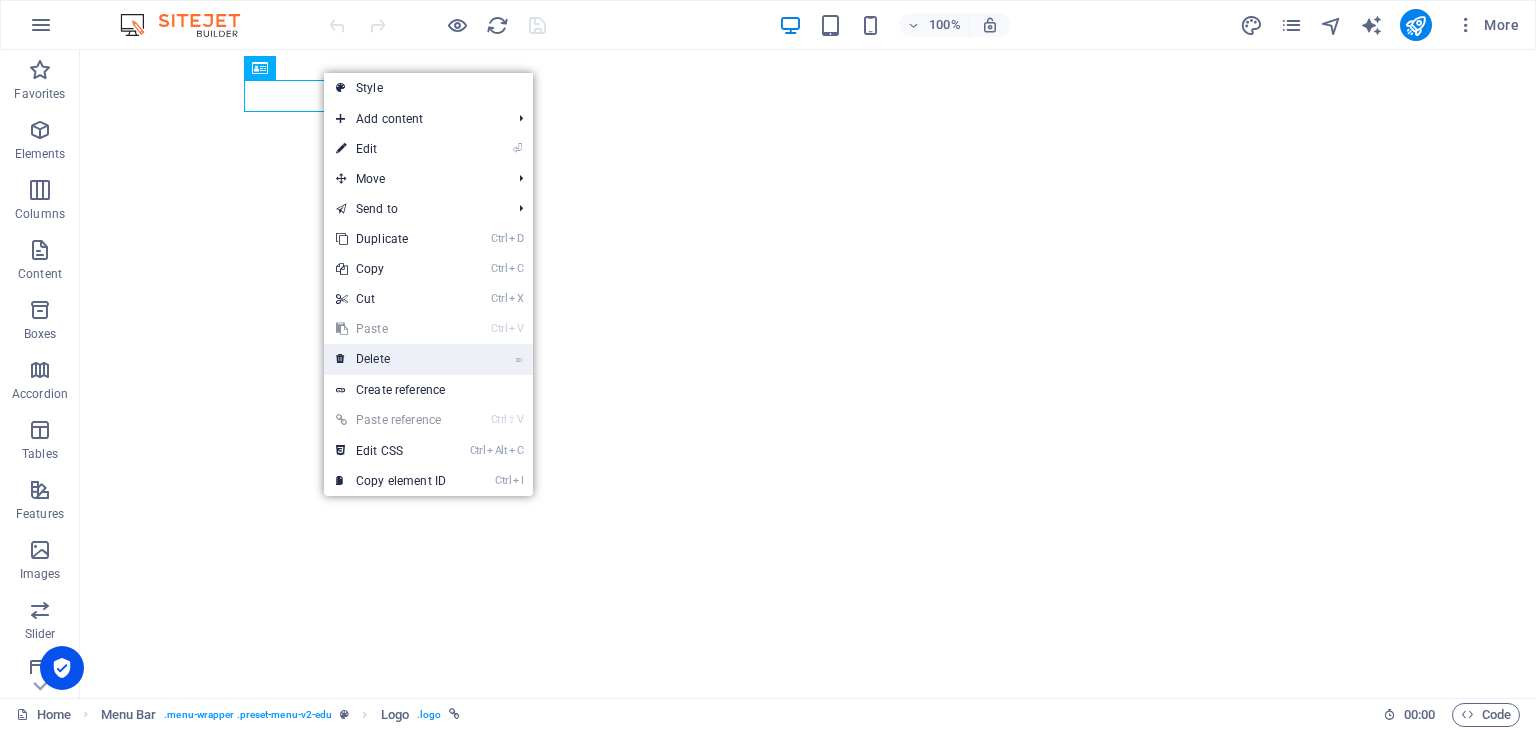 click on "⌦  Delete" at bounding box center (391, 359) 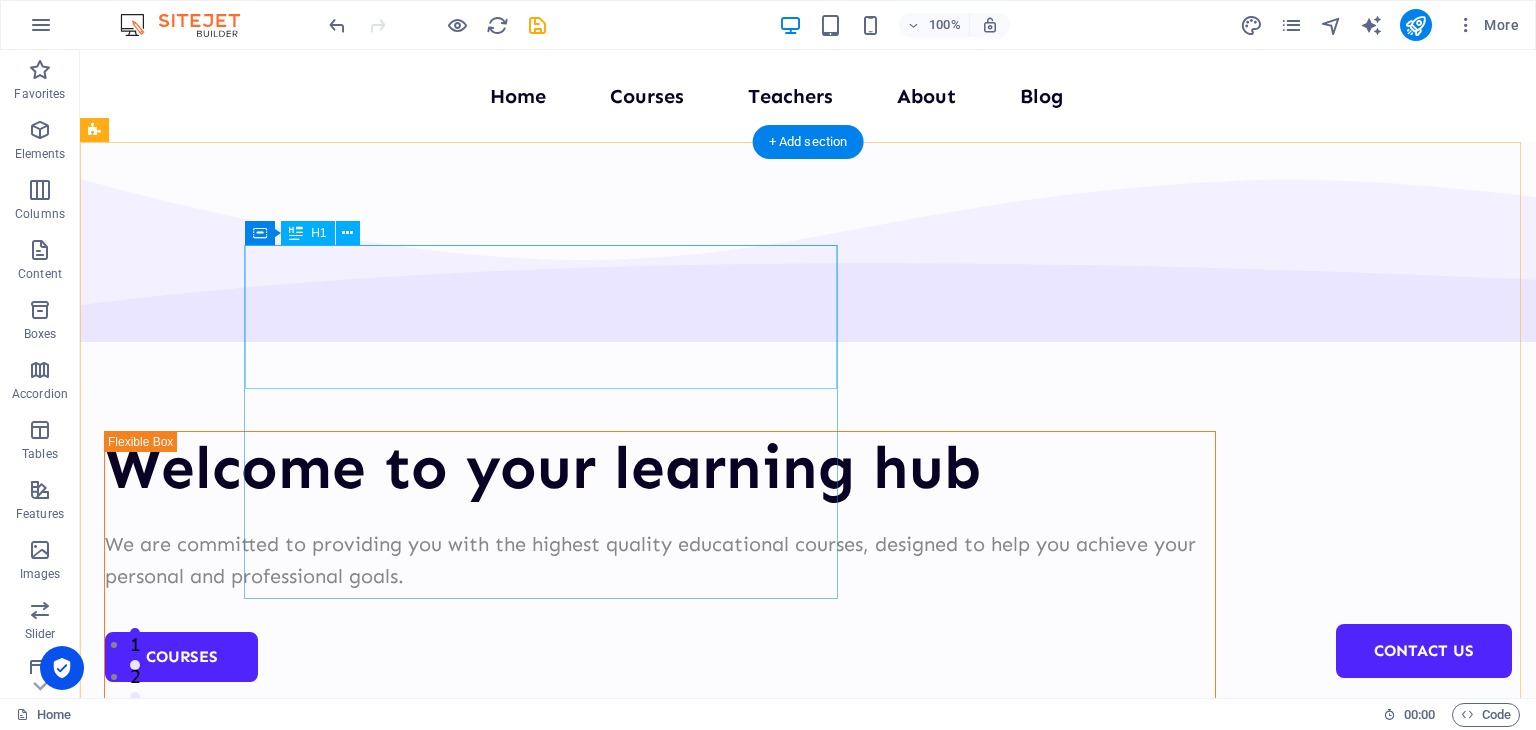scroll, scrollTop: 0, scrollLeft: 0, axis: both 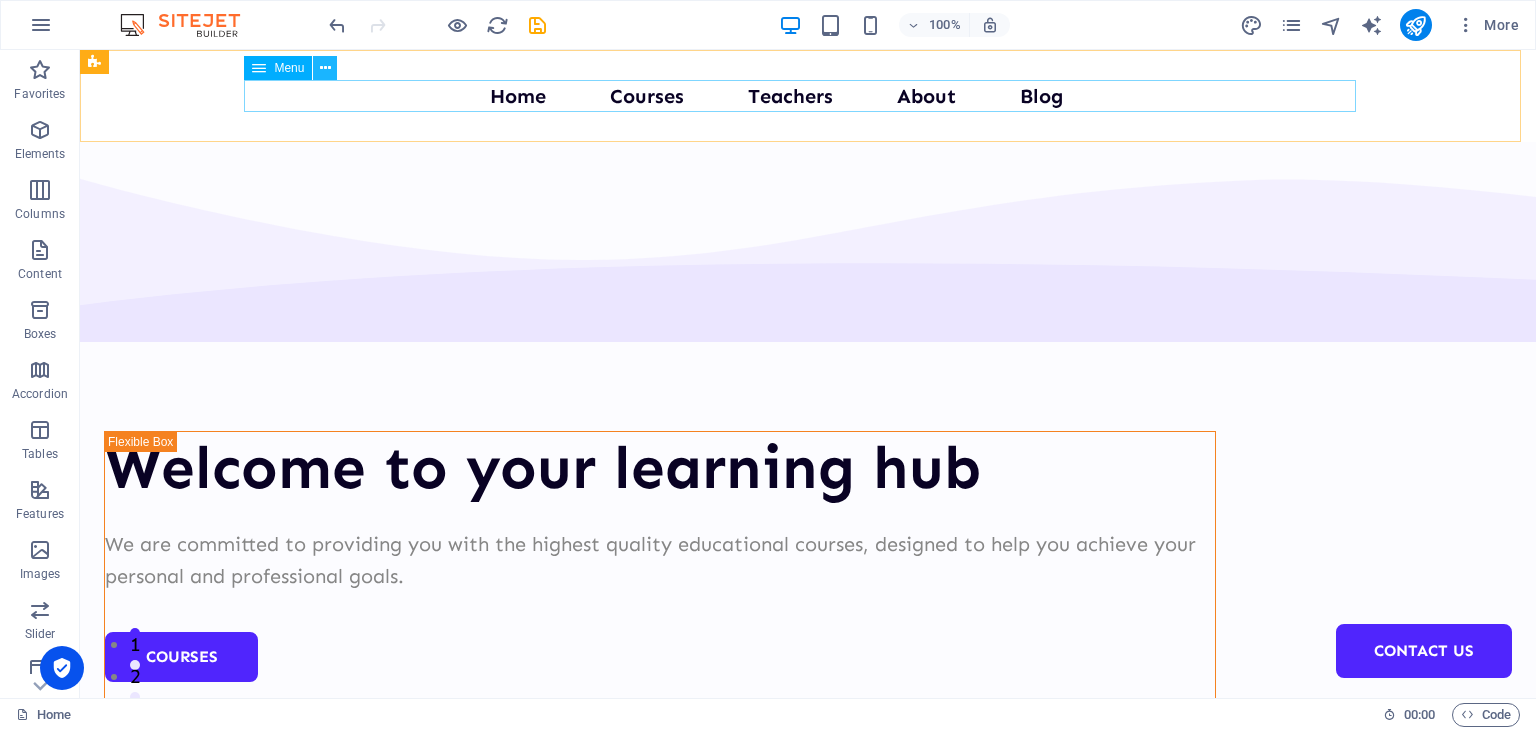 click at bounding box center [325, 68] 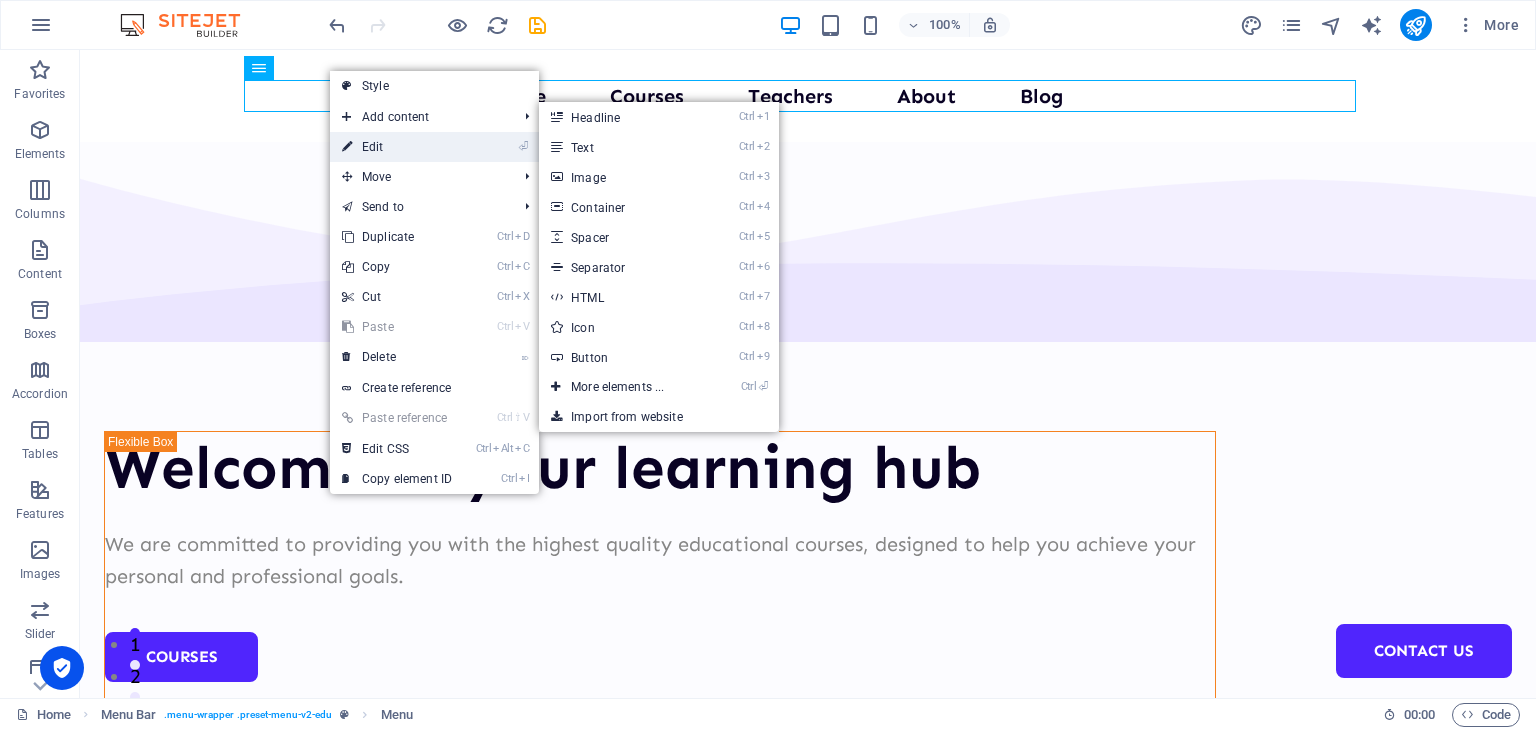 click on "⏎  Edit" at bounding box center (397, 147) 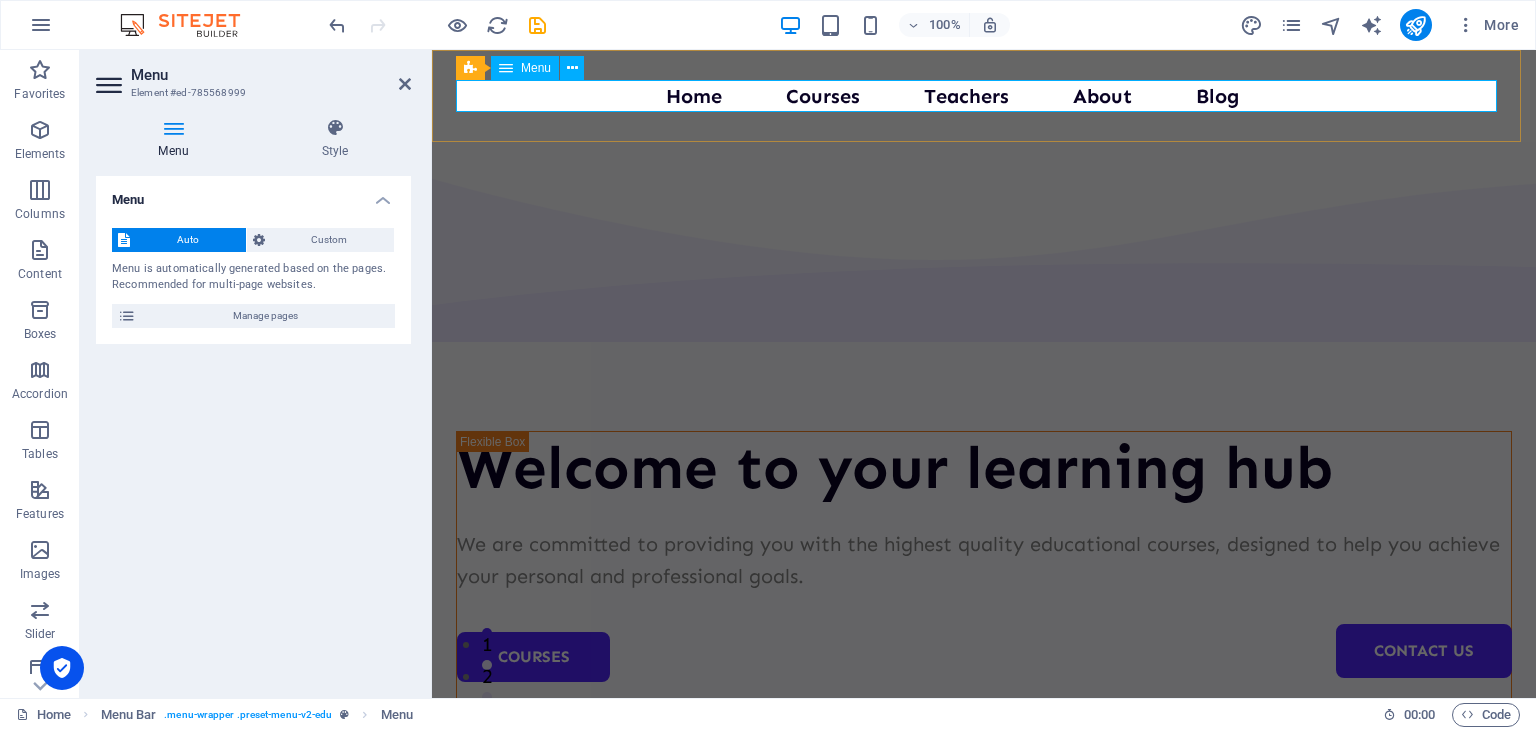 click on "Home Courses Teachers About Blog Contact Us" at bounding box center [984, 96] 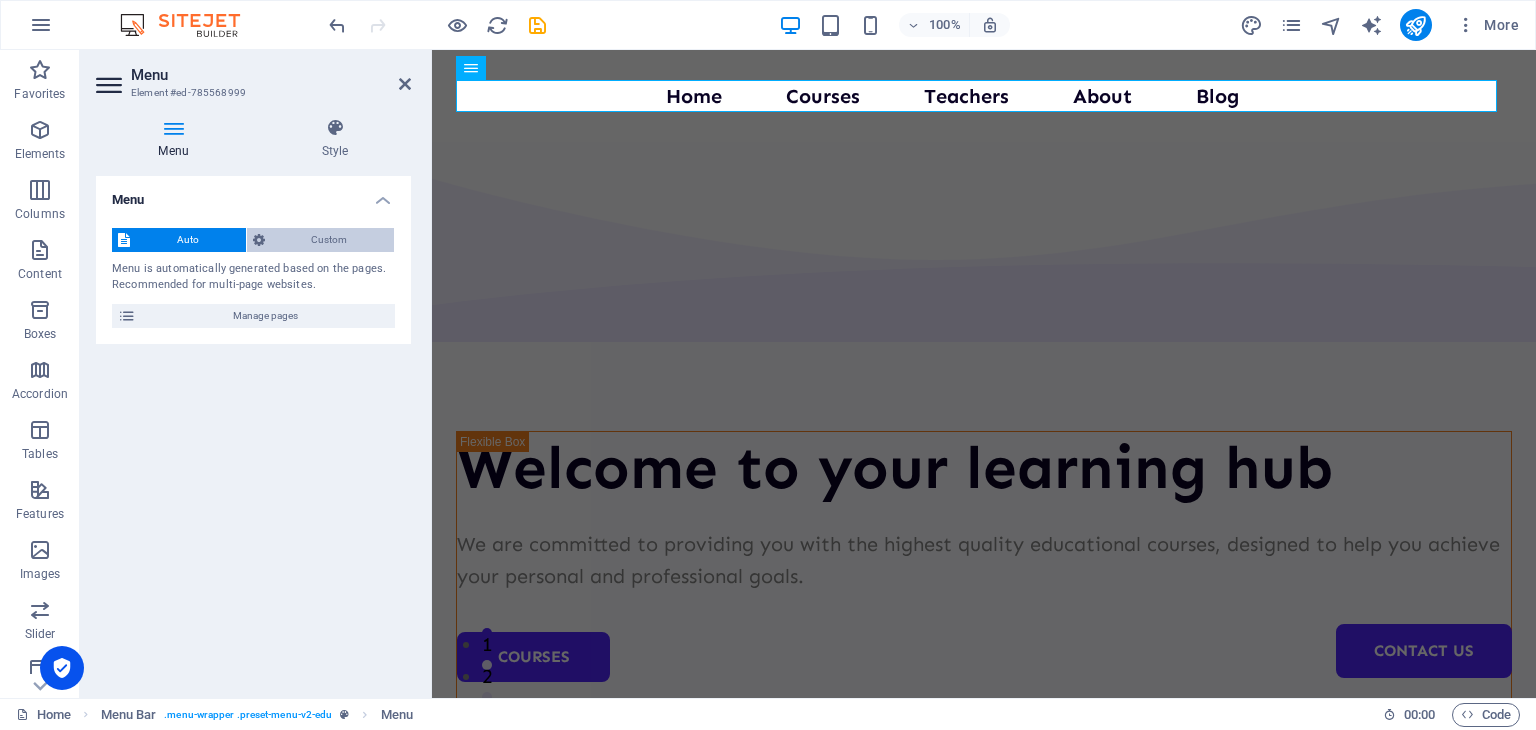 click on "Custom" at bounding box center [330, 240] 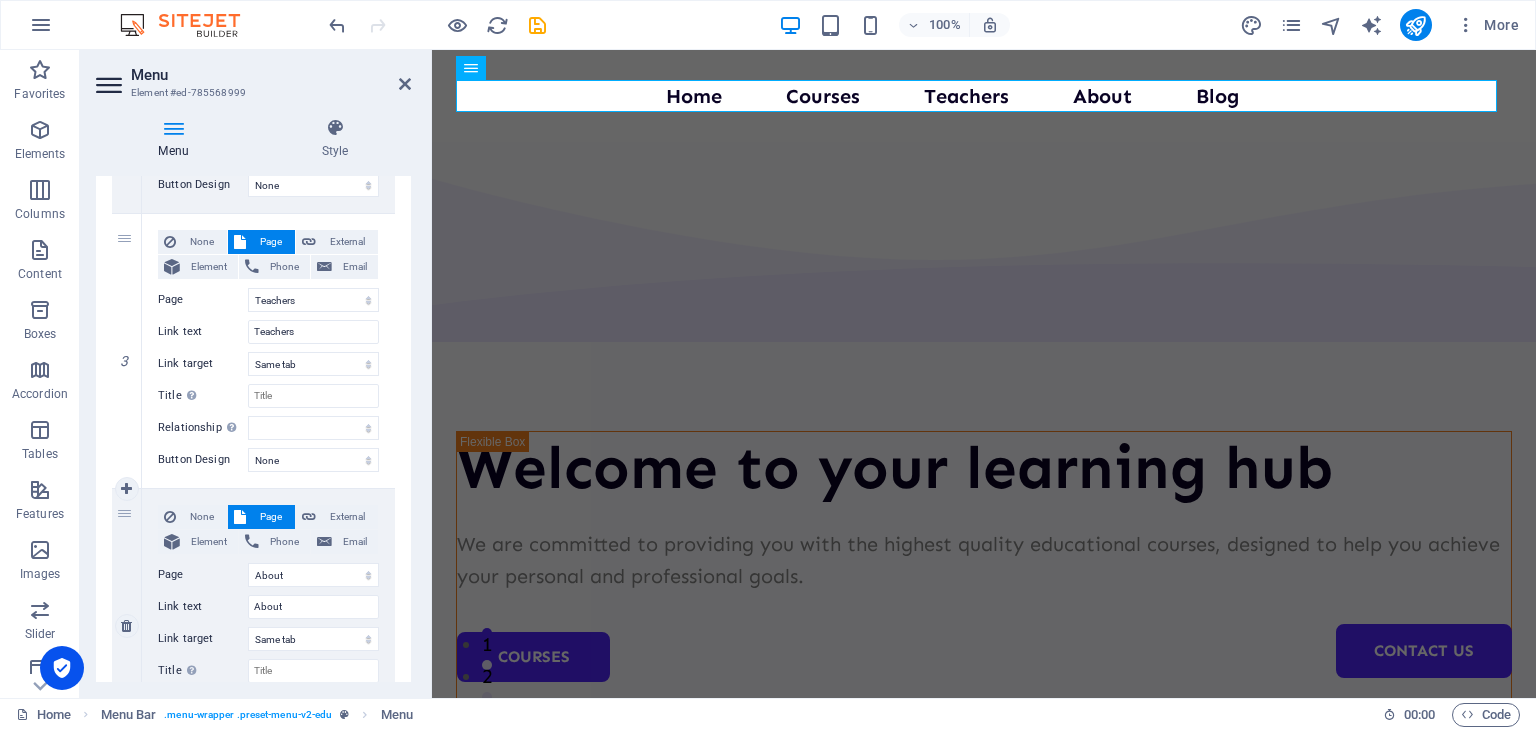 scroll, scrollTop: 700, scrollLeft: 0, axis: vertical 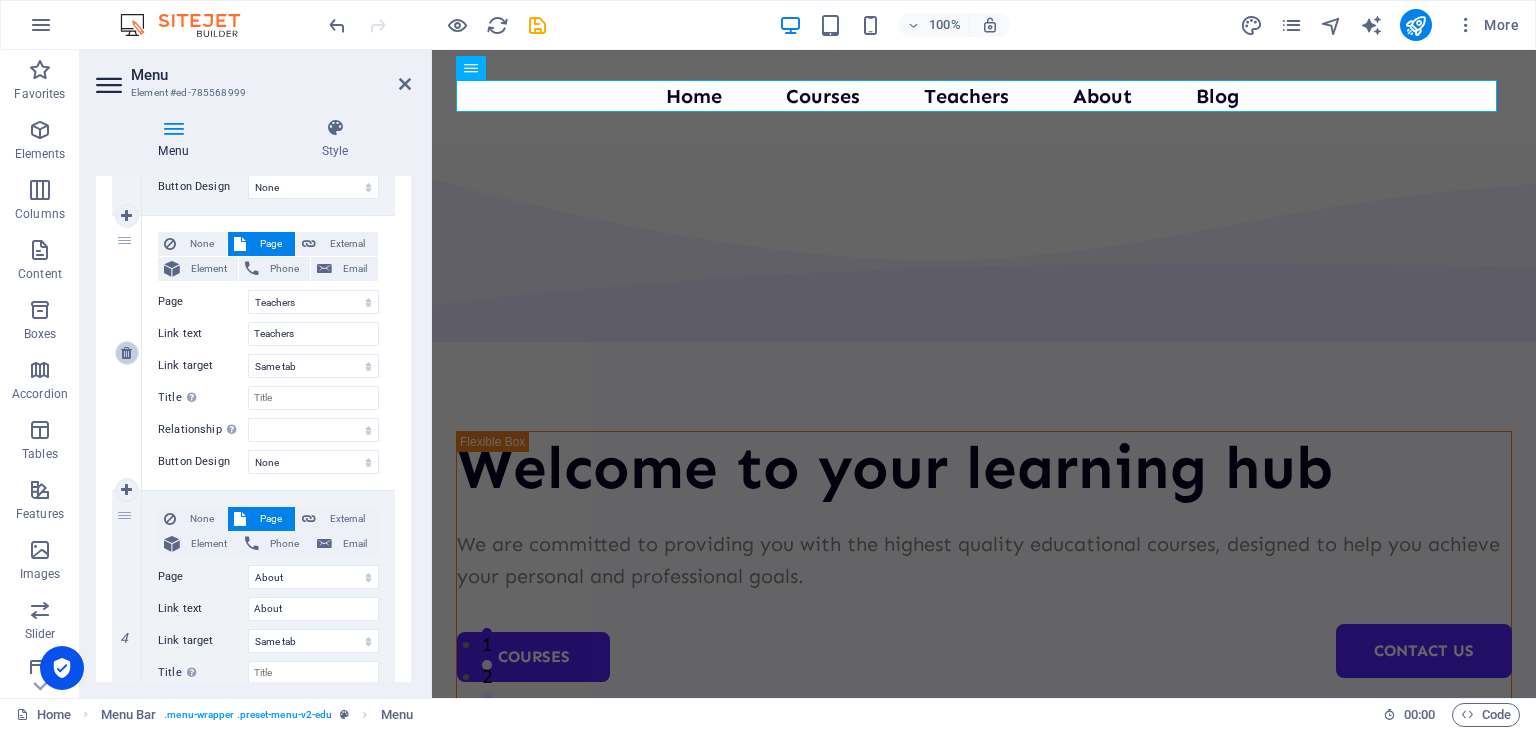 click at bounding box center (126, 353) 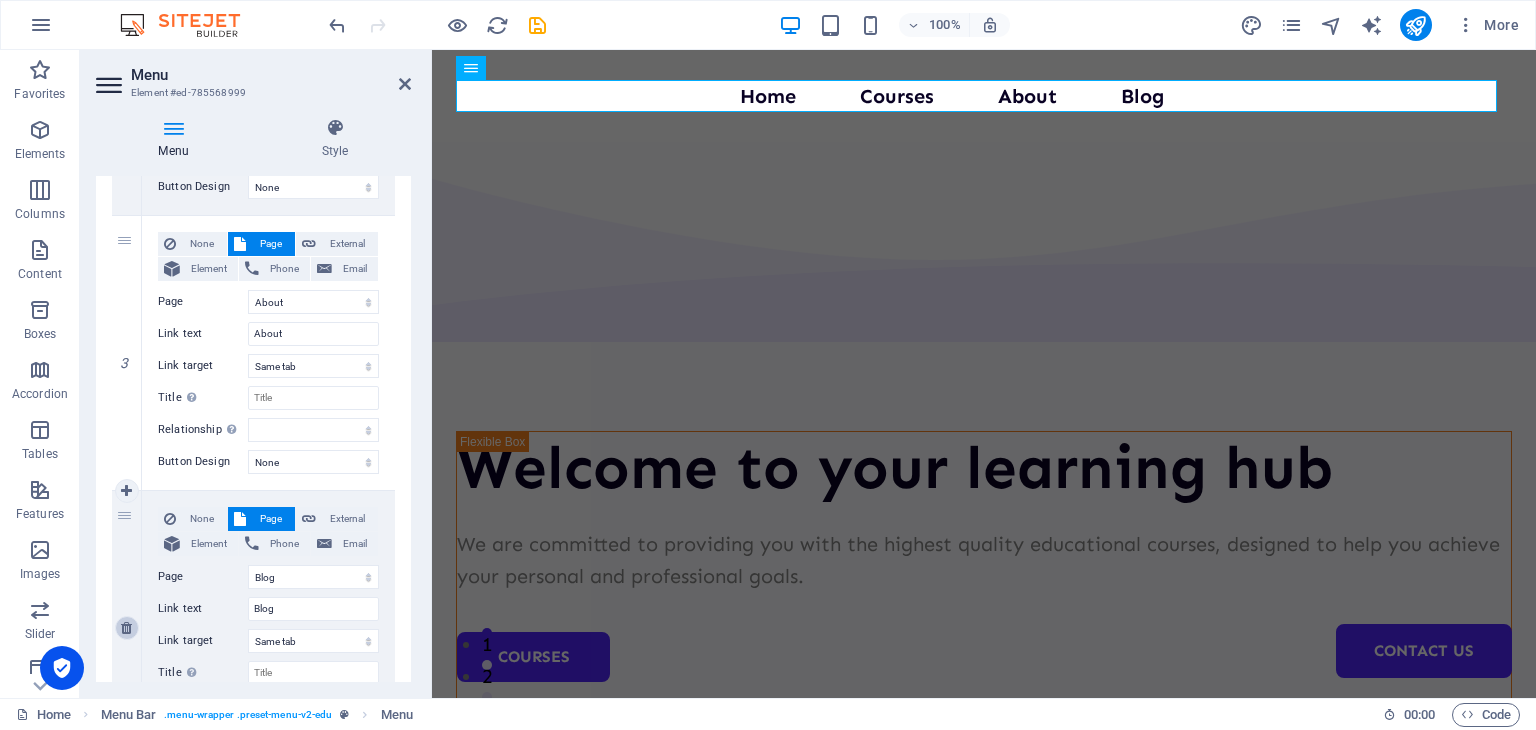 click at bounding box center [126, 628] 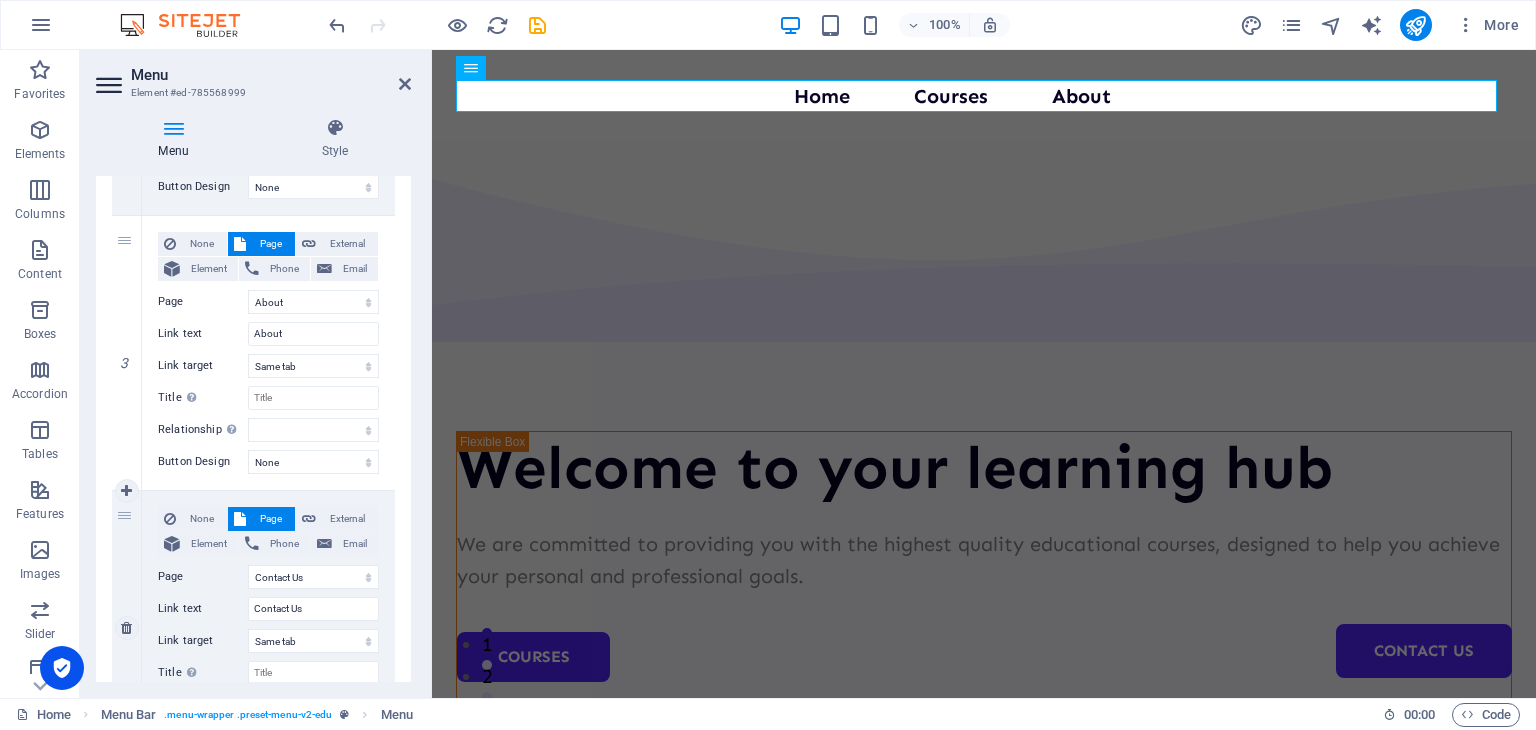 scroll, scrollTop: 838, scrollLeft: 0, axis: vertical 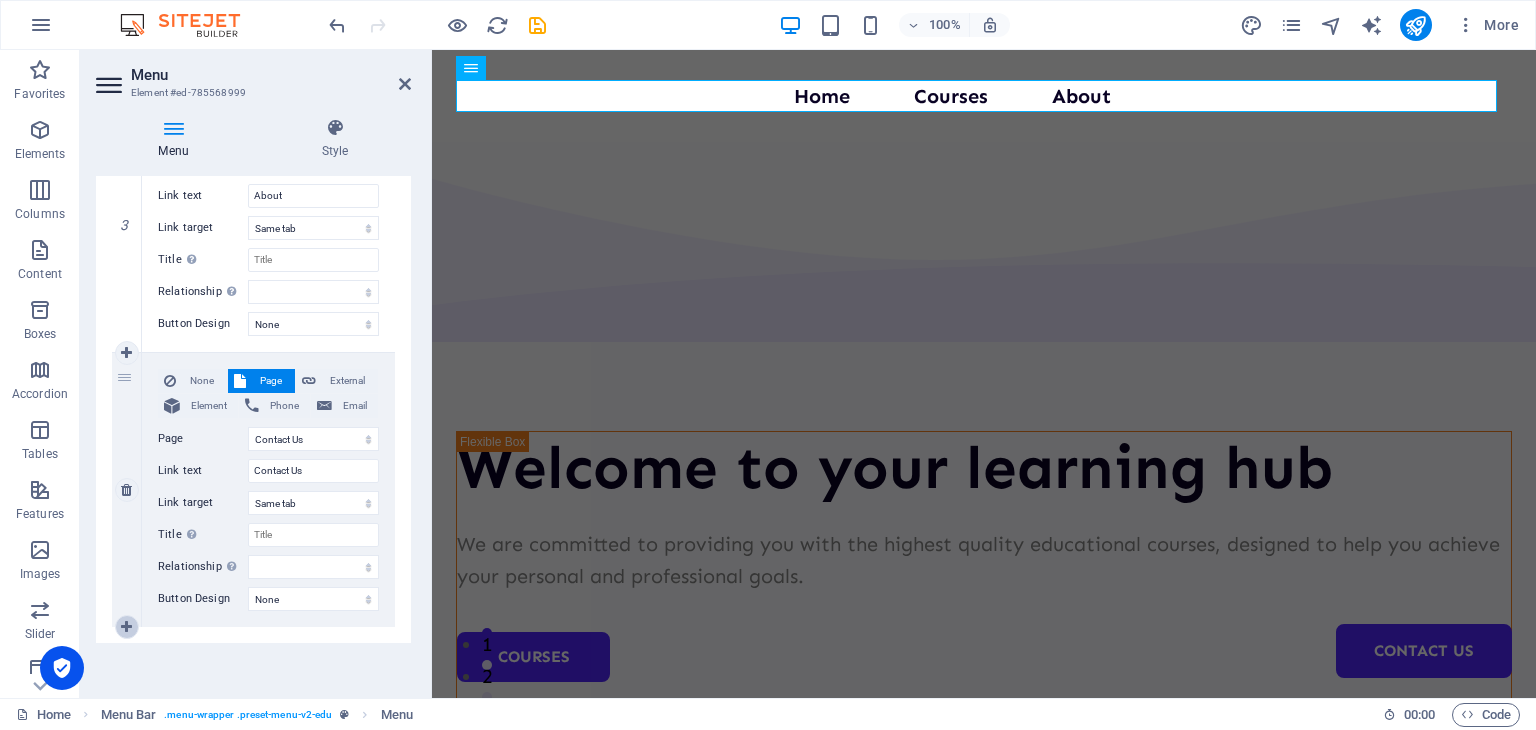 click at bounding box center [126, 627] 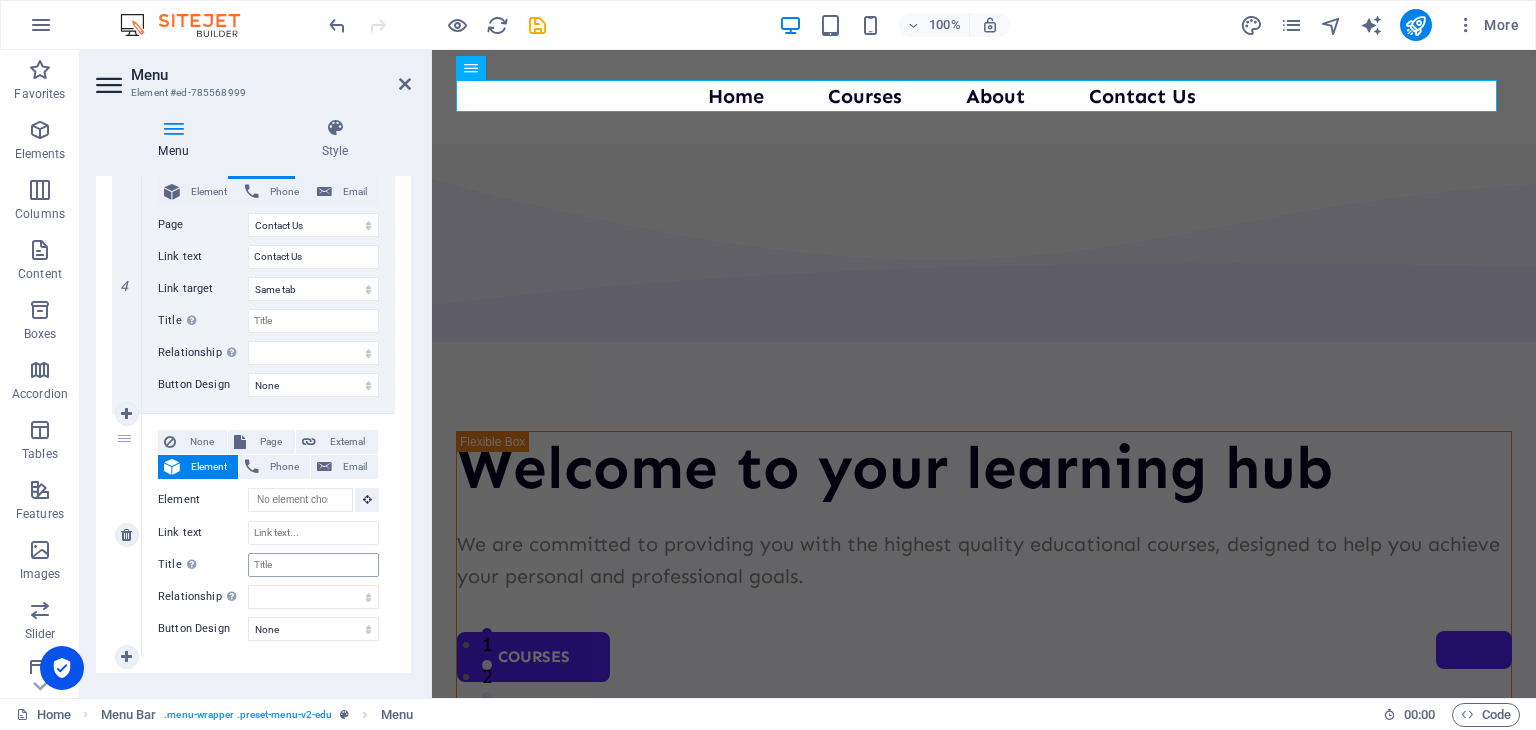 scroll, scrollTop: 1082, scrollLeft: 0, axis: vertical 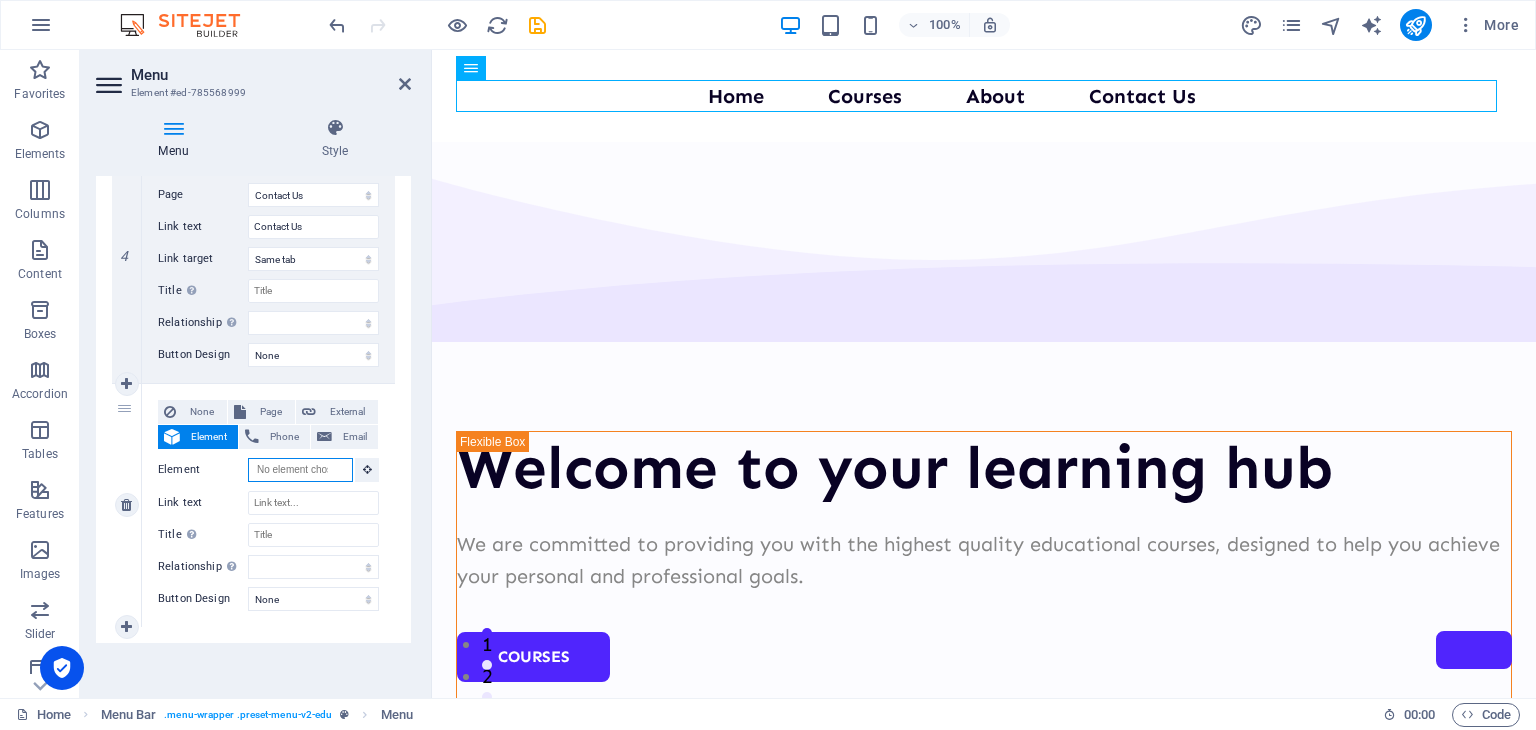 click on "Element" at bounding box center (300, 470) 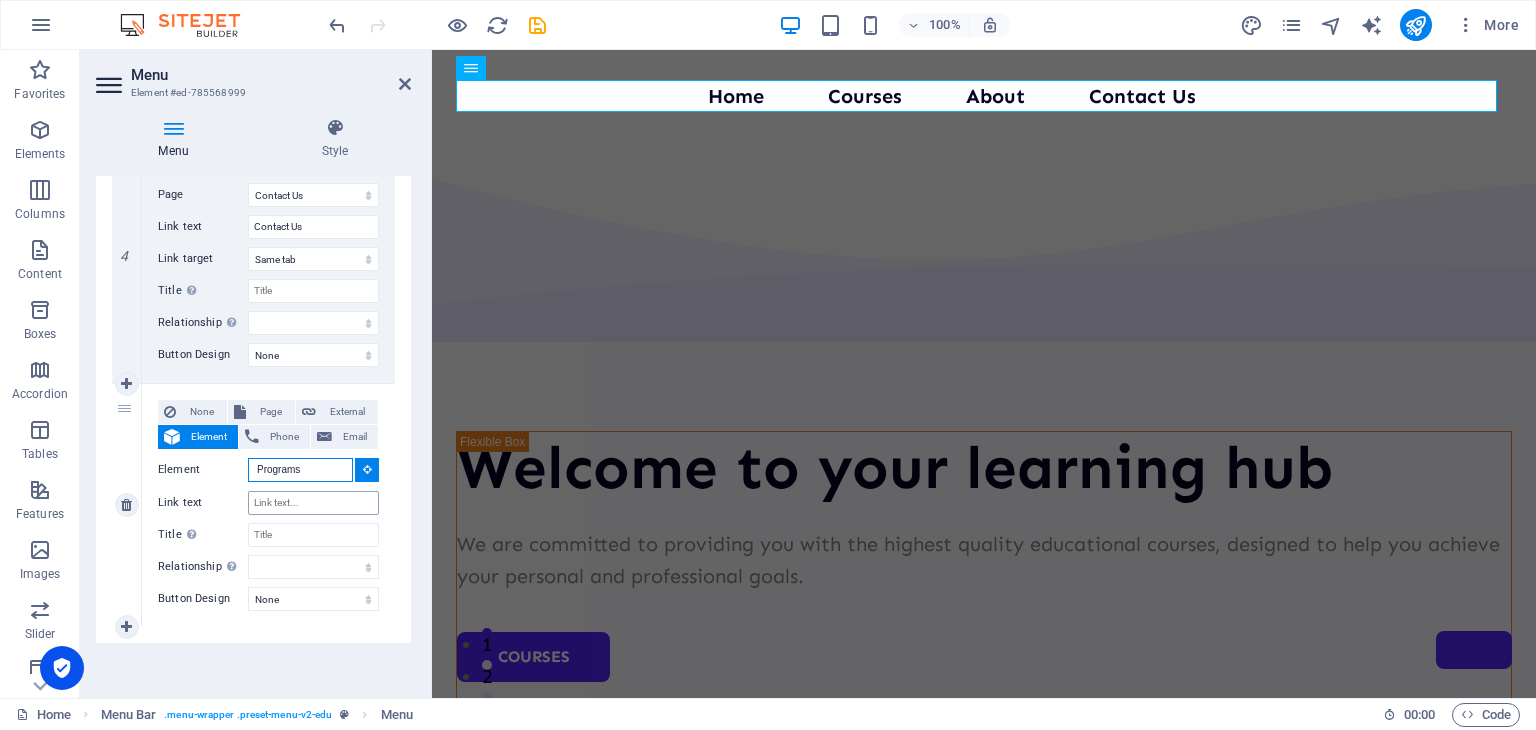 type on "Programs" 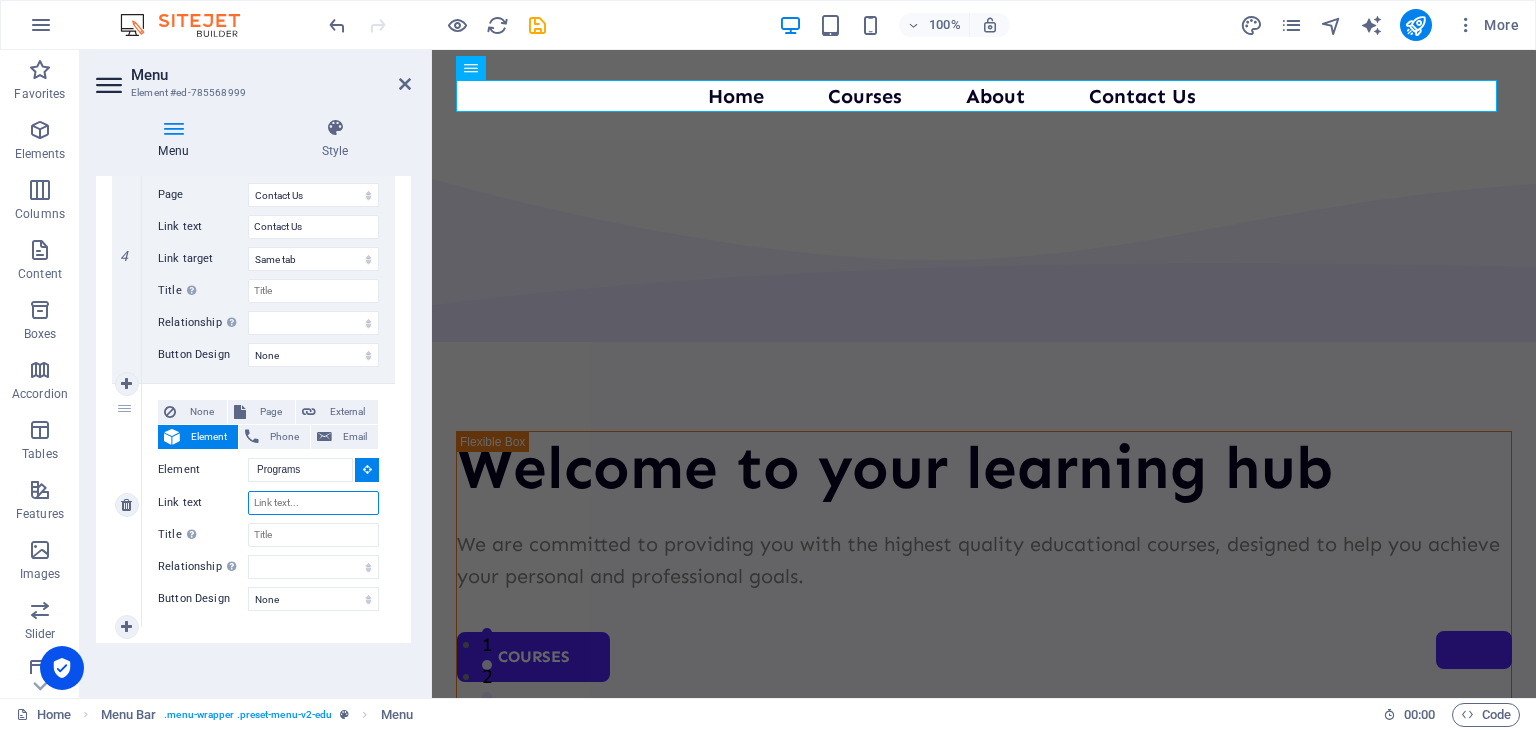 type 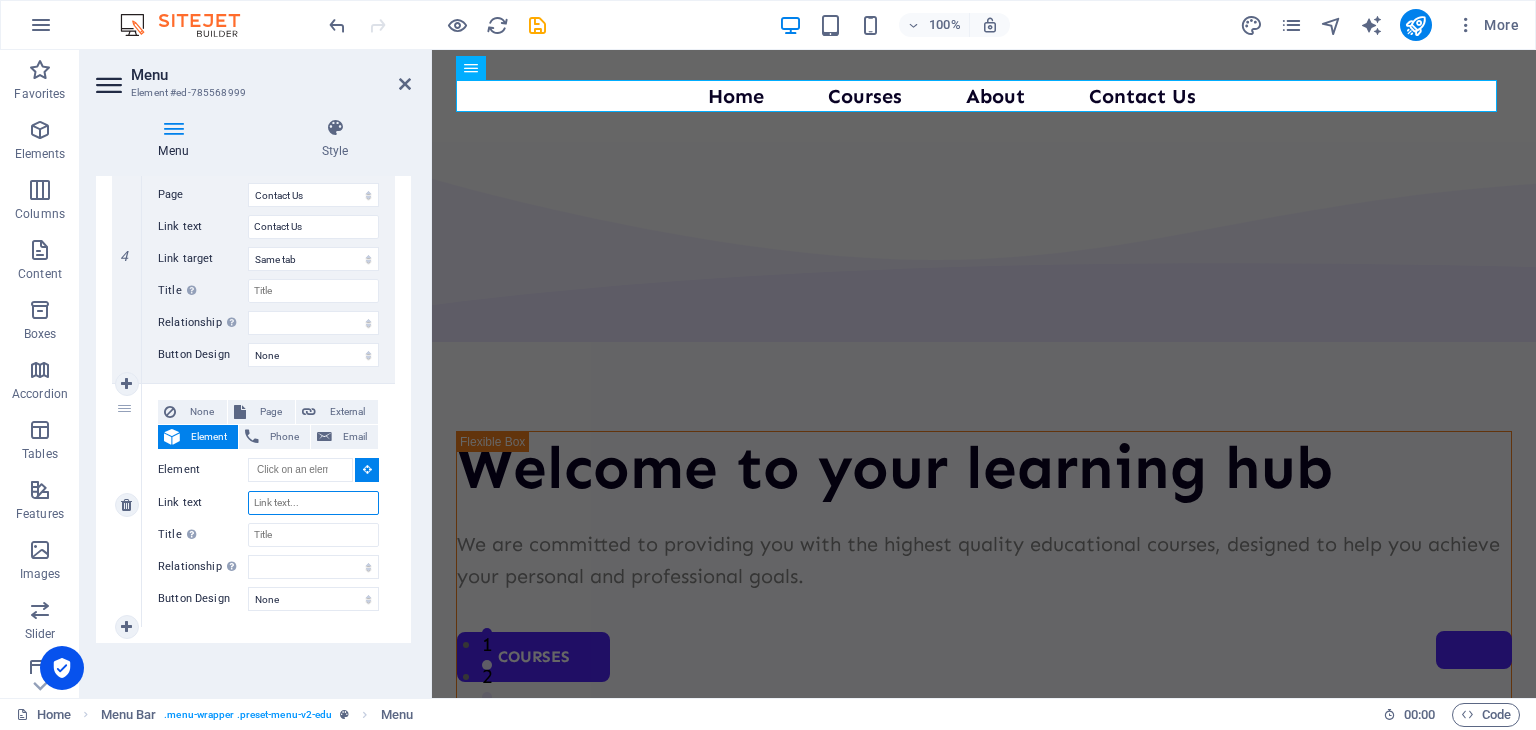 click on "Link text" at bounding box center (313, 503) 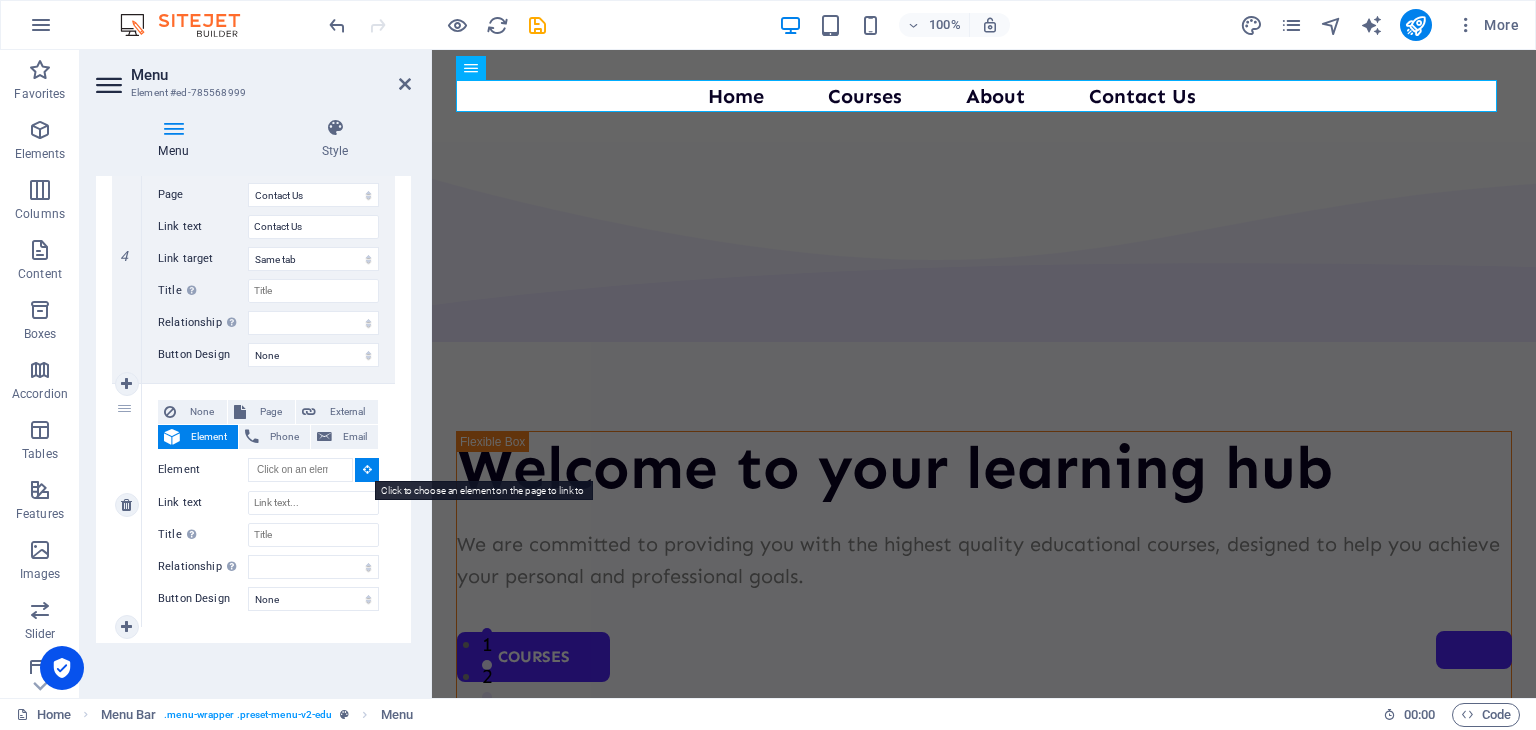 click at bounding box center (367, 470) 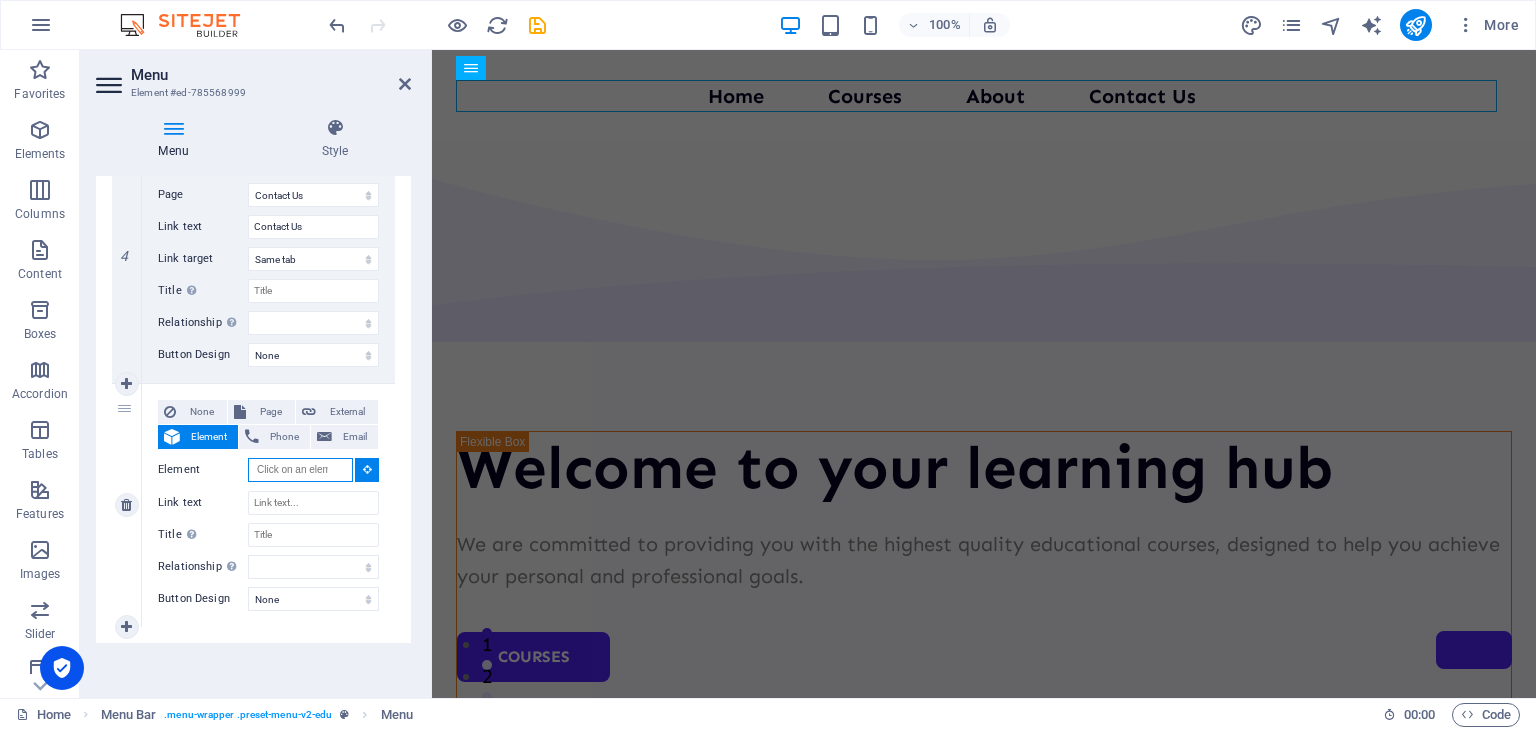 click on "Element" at bounding box center (300, 470) 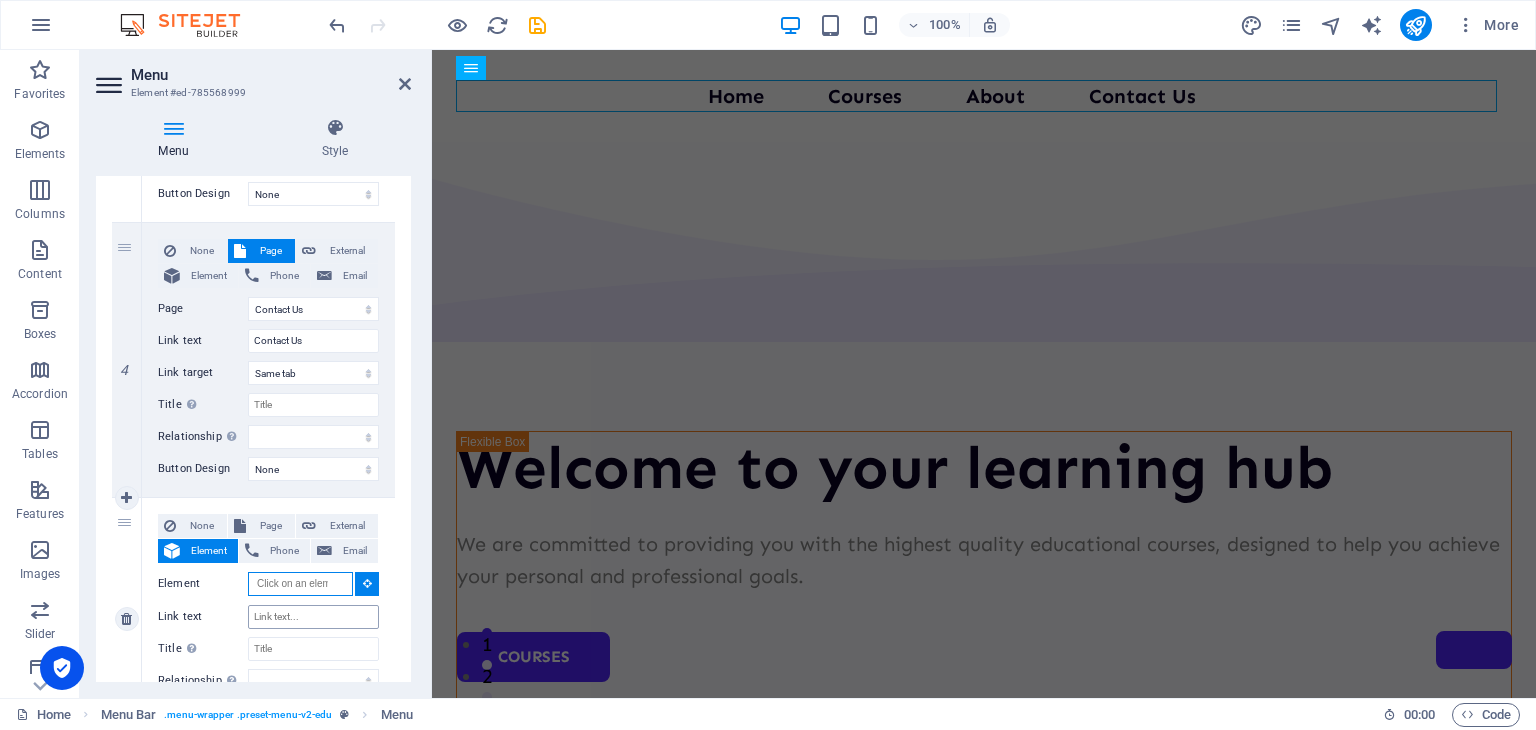 scroll, scrollTop: 1082, scrollLeft: 0, axis: vertical 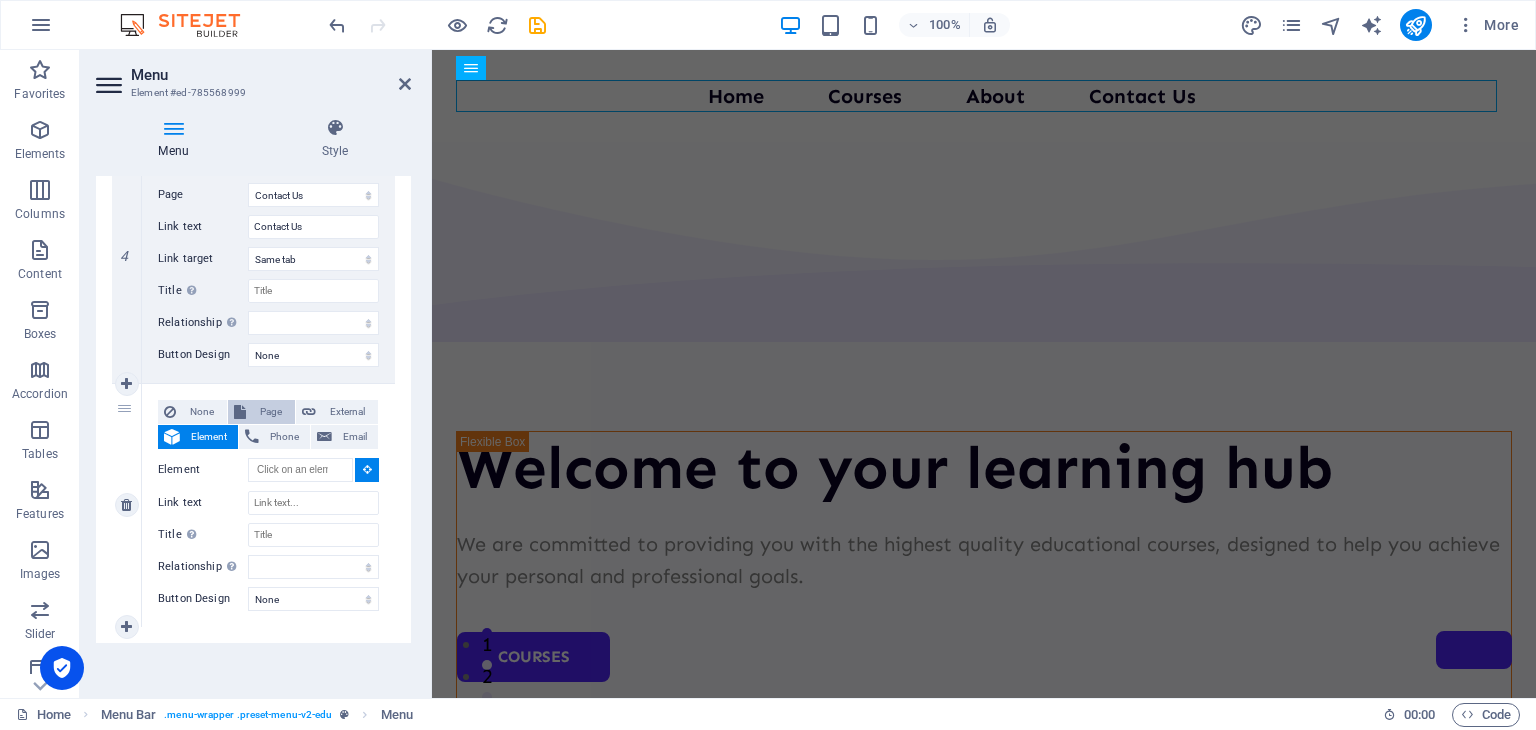 click on "Page" at bounding box center (270, 412) 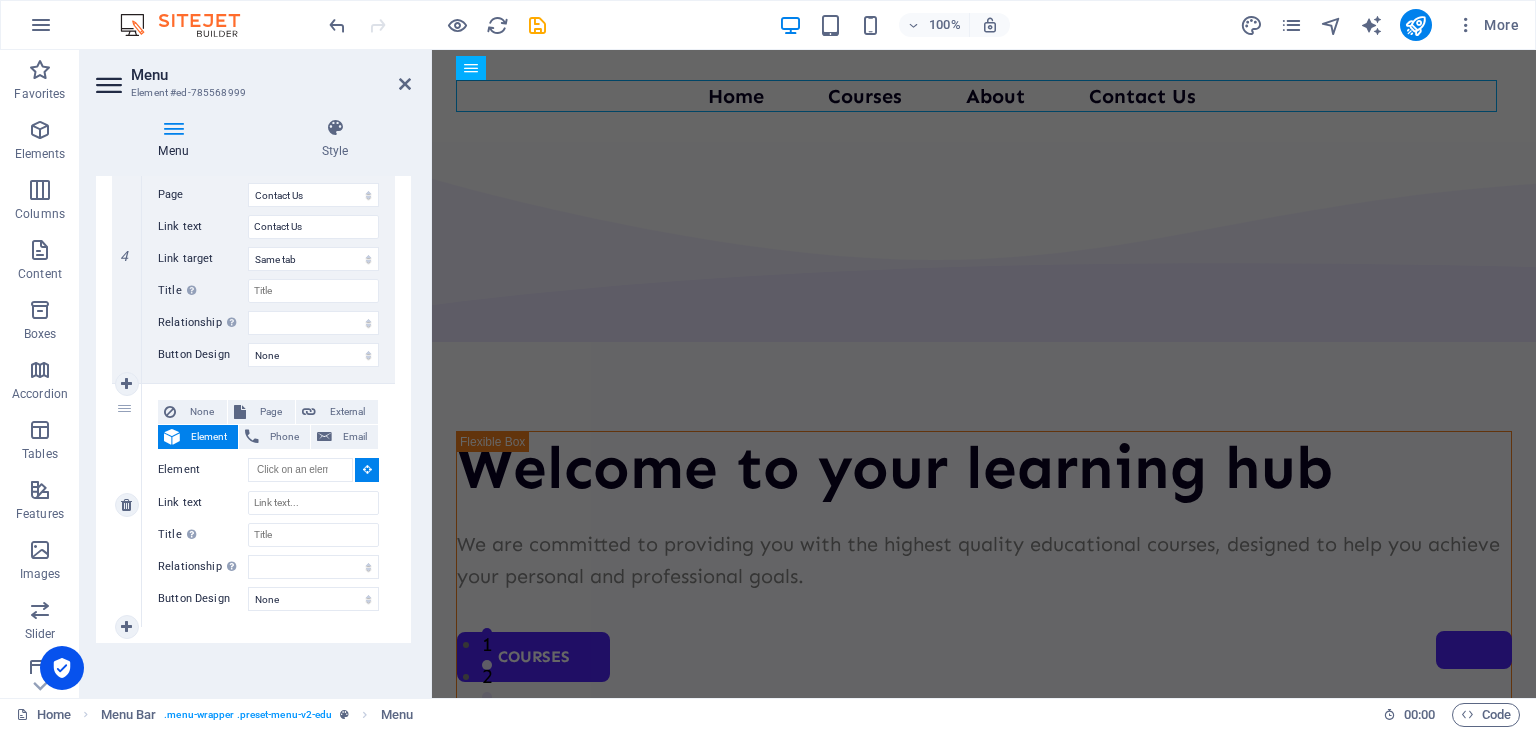 select 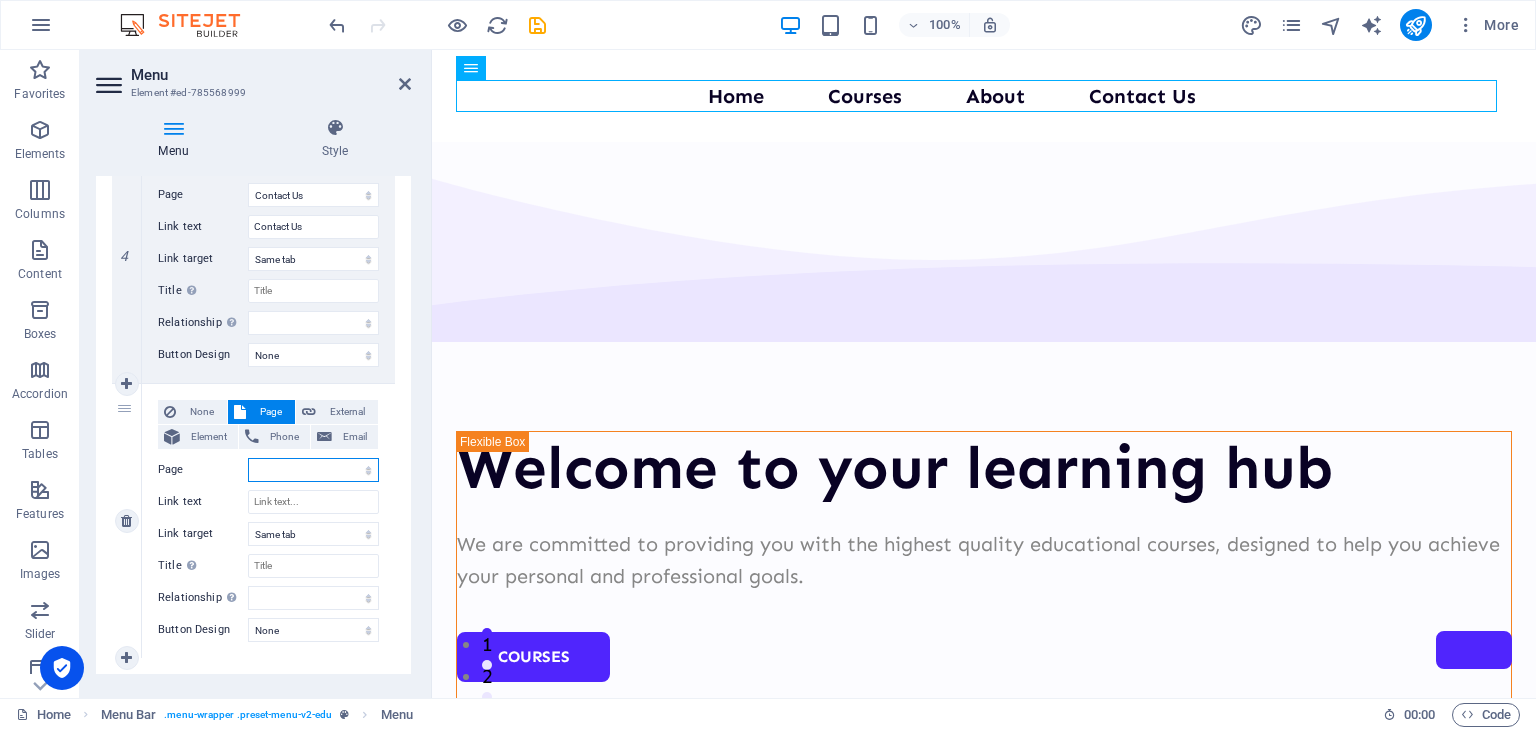 click on "Home Courses Teachers About Blog Contact Us Legal Notice Privacy" at bounding box center [313, 470] 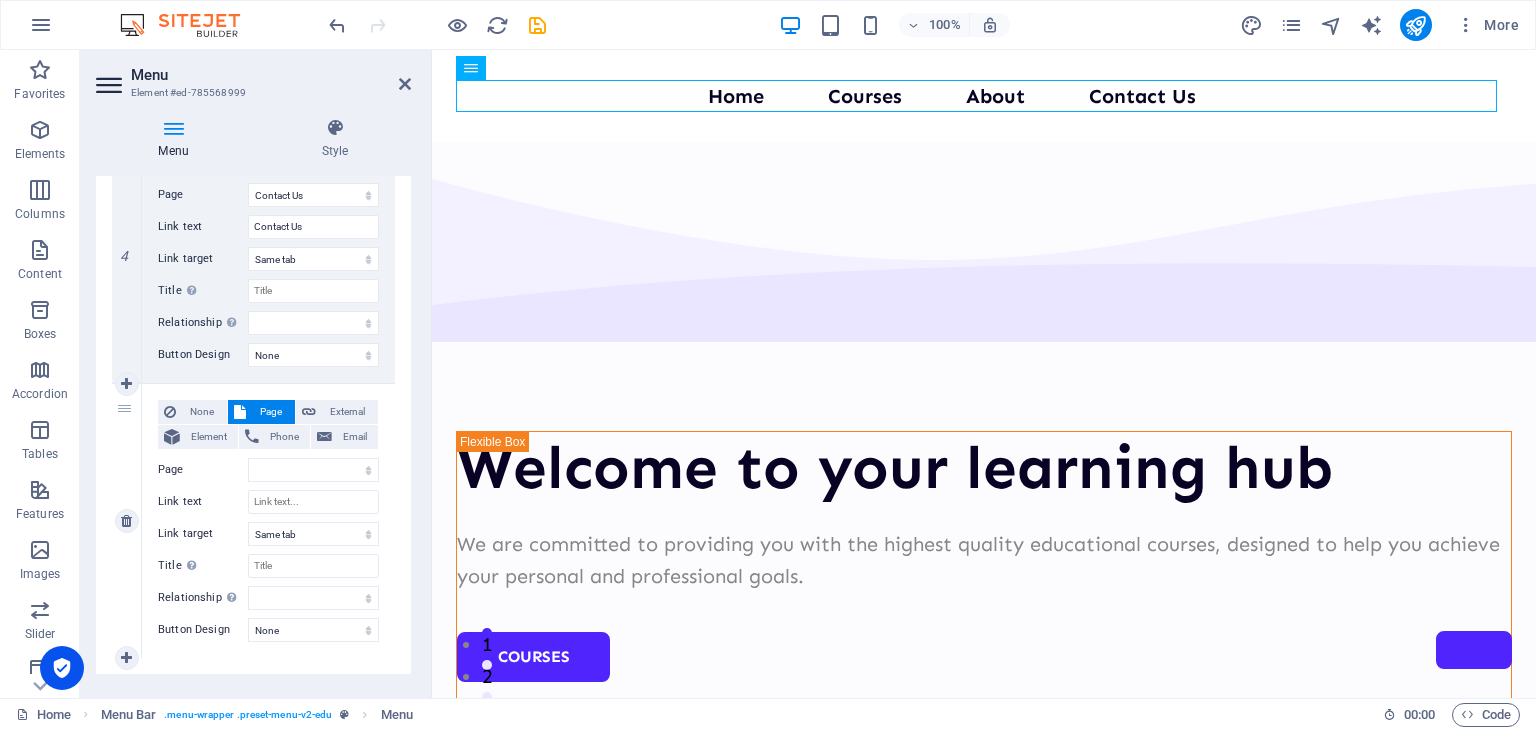 click on "Page" at bounding box center (203, 470) 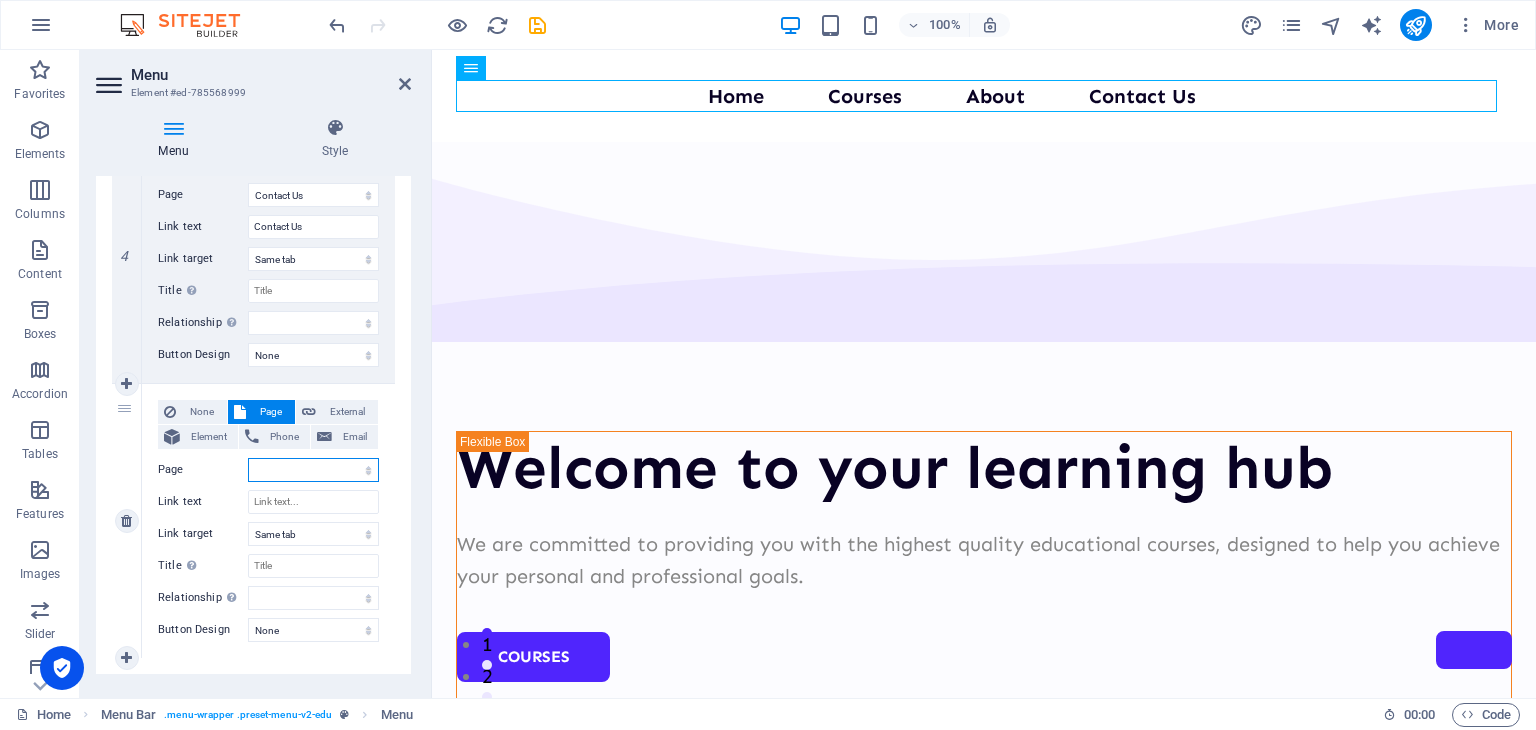 click on "Home Courses Teachers About Blog Contact Us Legal Notice Privacy" at bounding box center [313, 470] 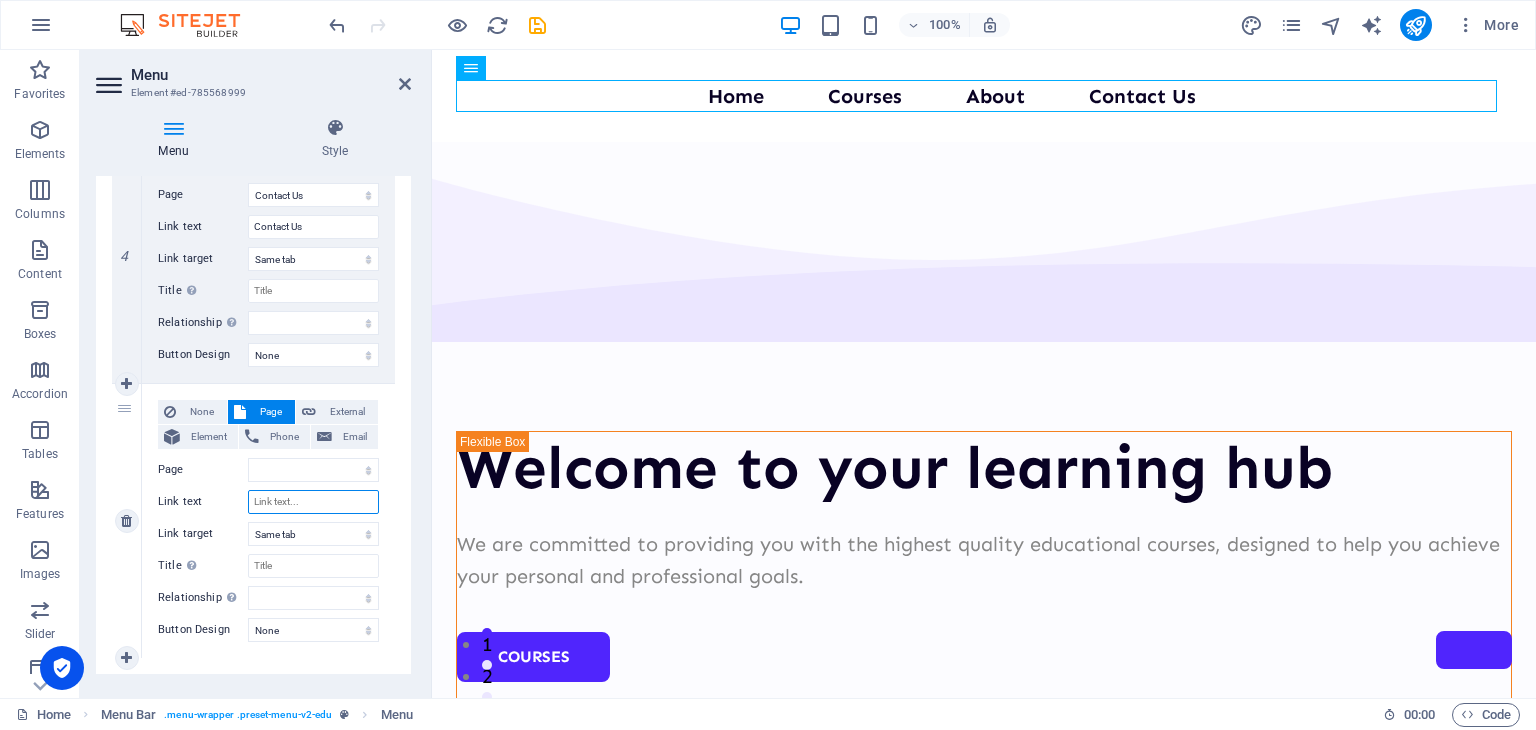 click on "Link text" at bounding box center (313, 502) 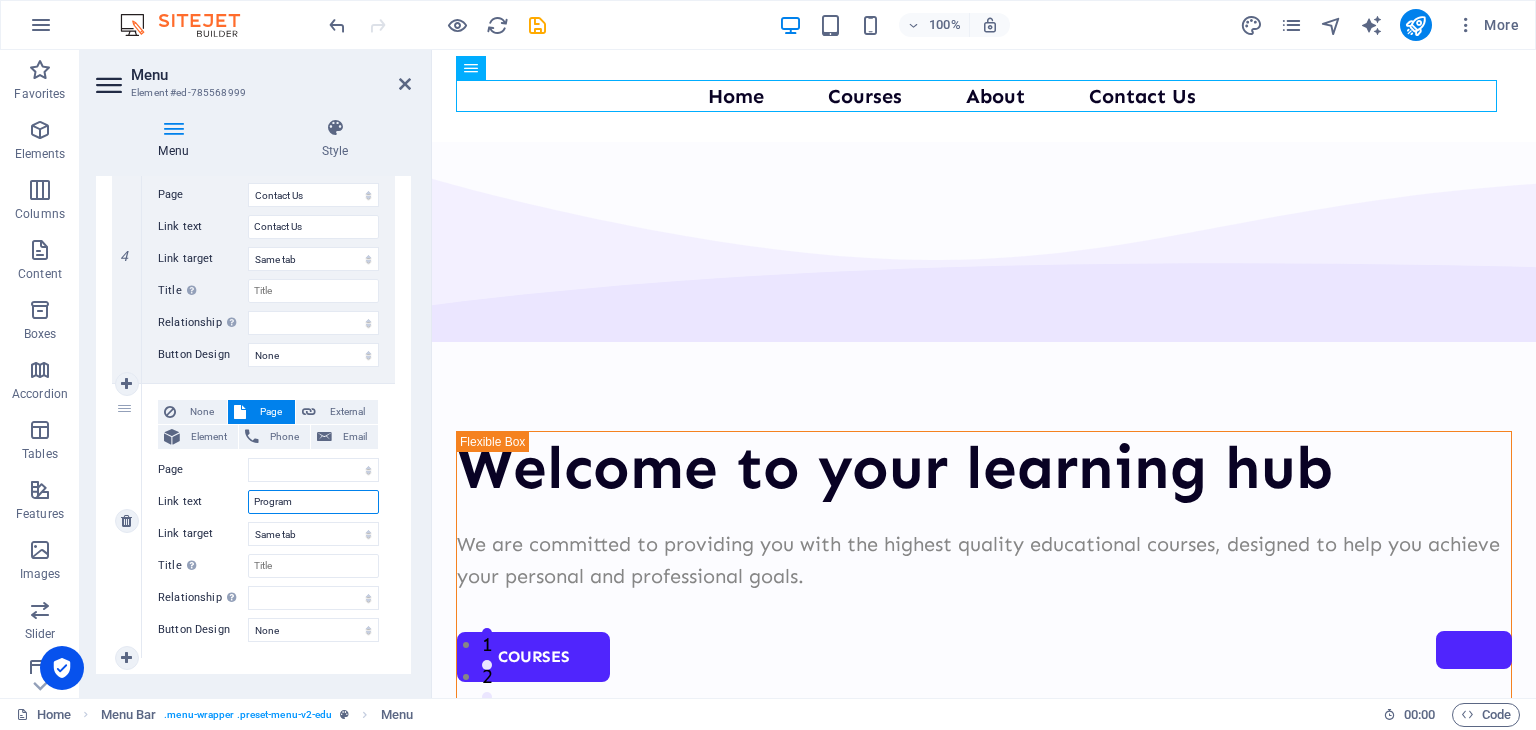 type on "Programs" 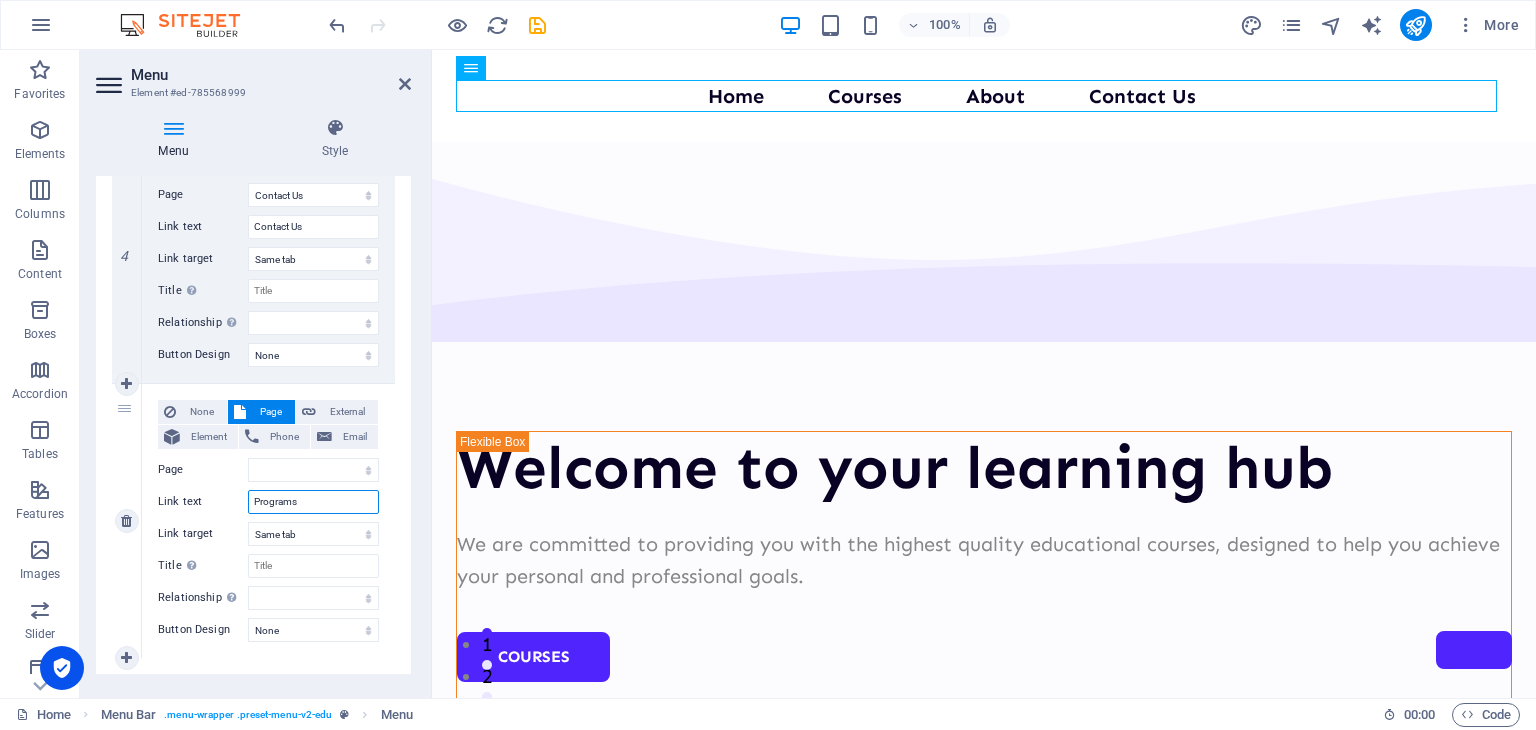 select 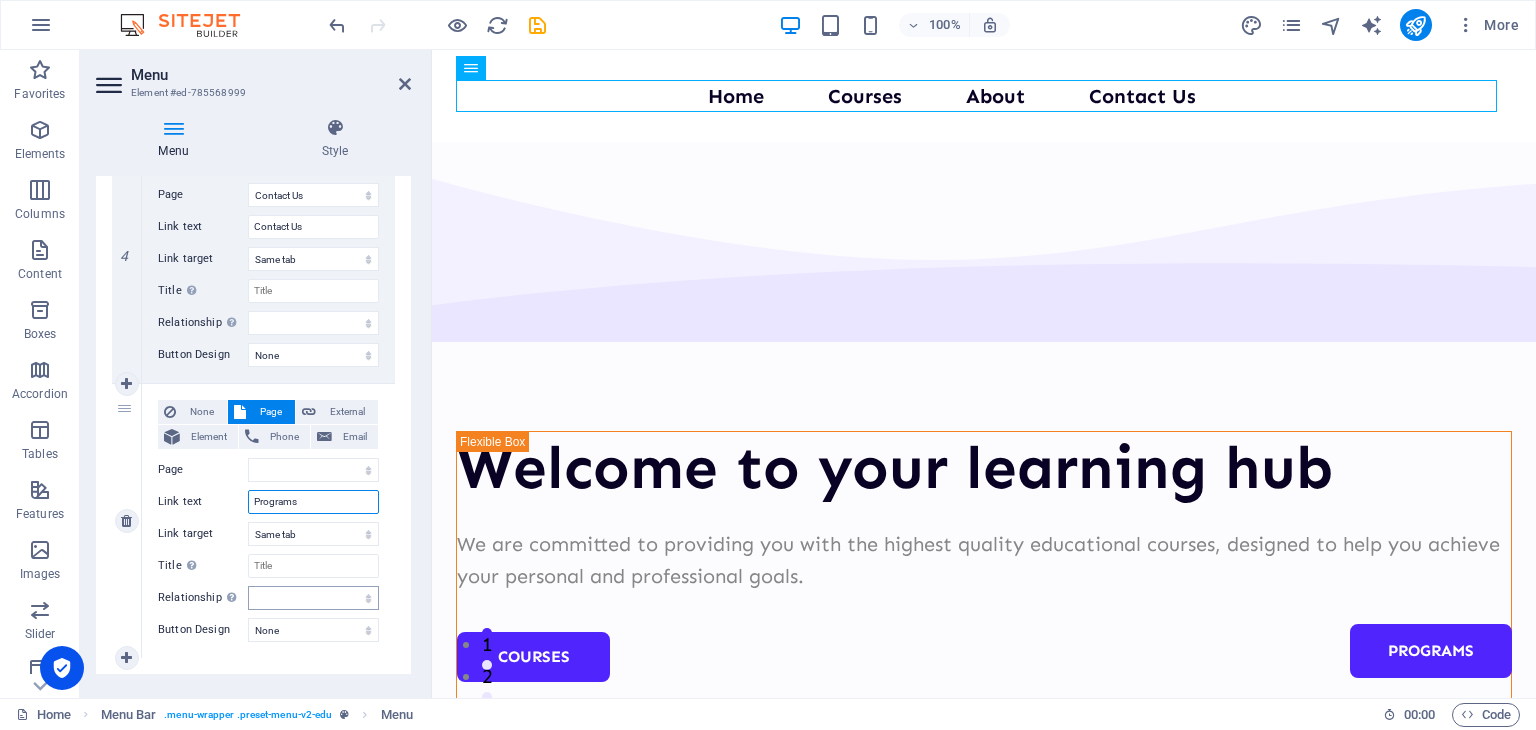 select 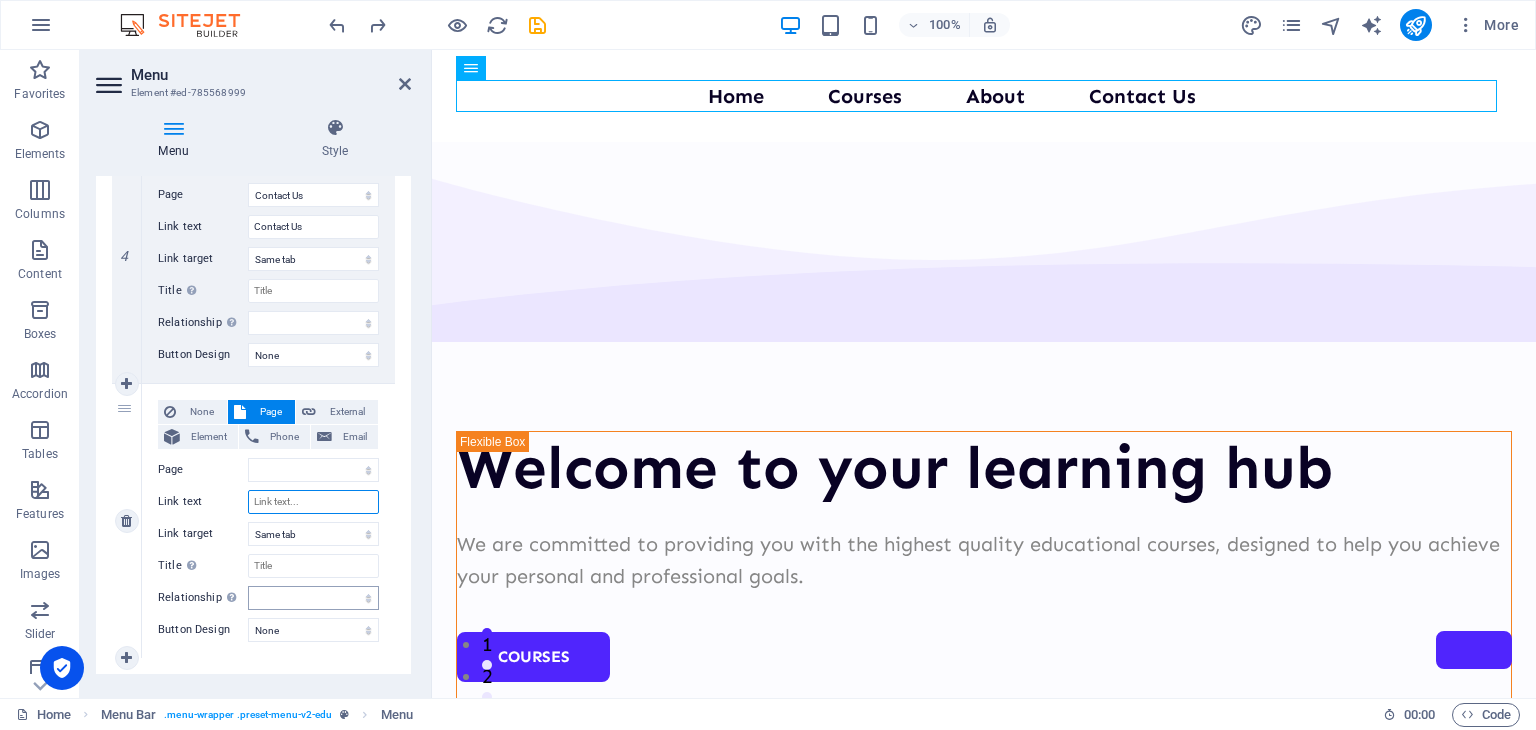 select 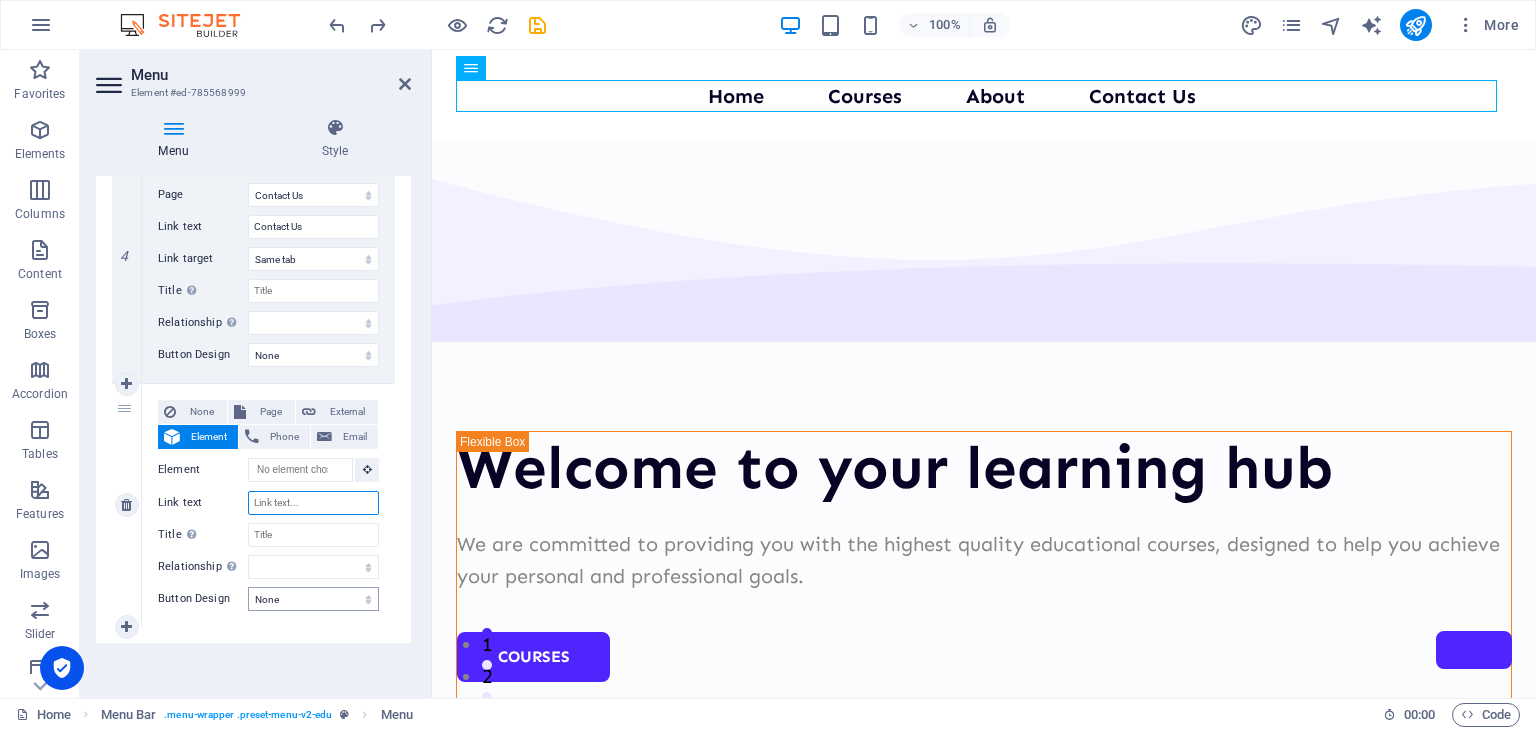 select 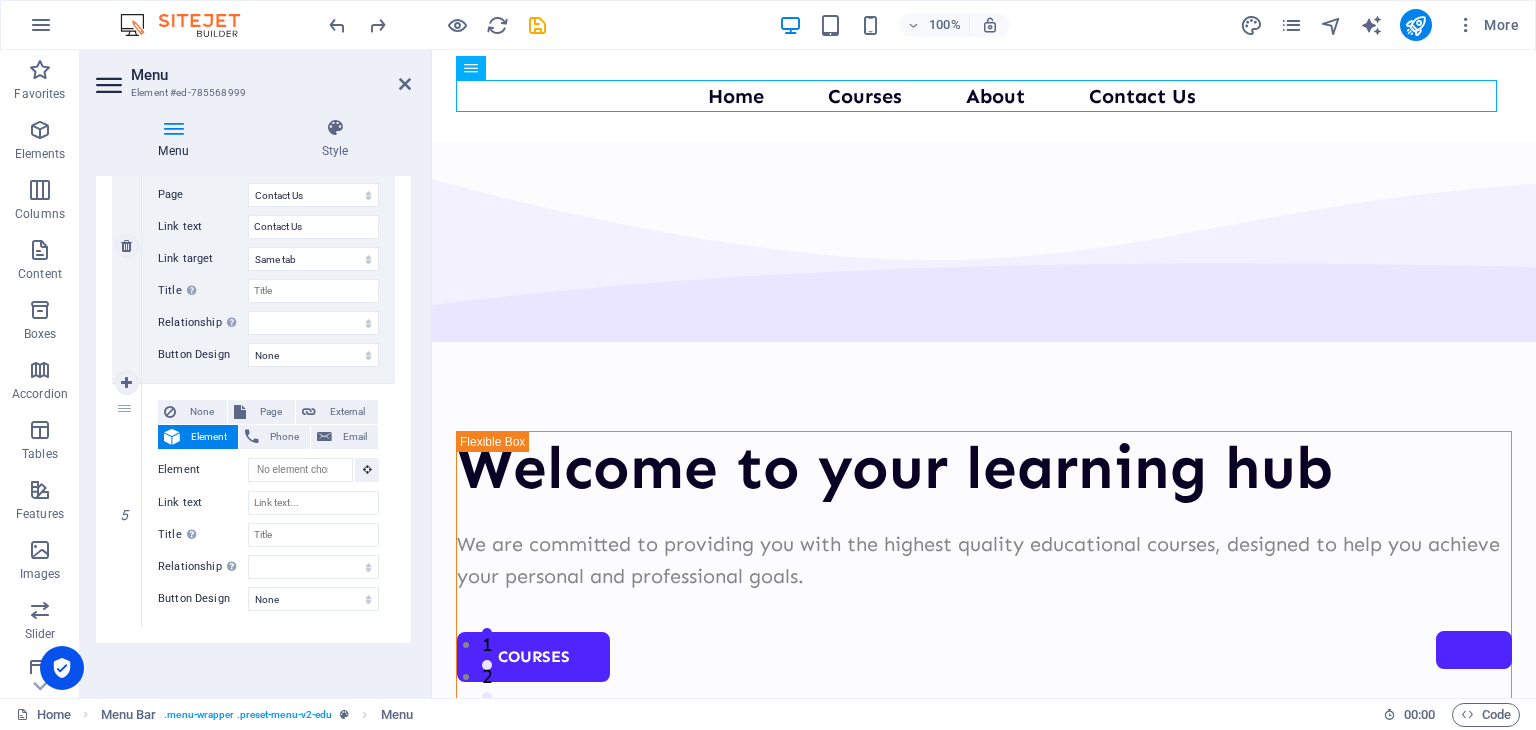 select 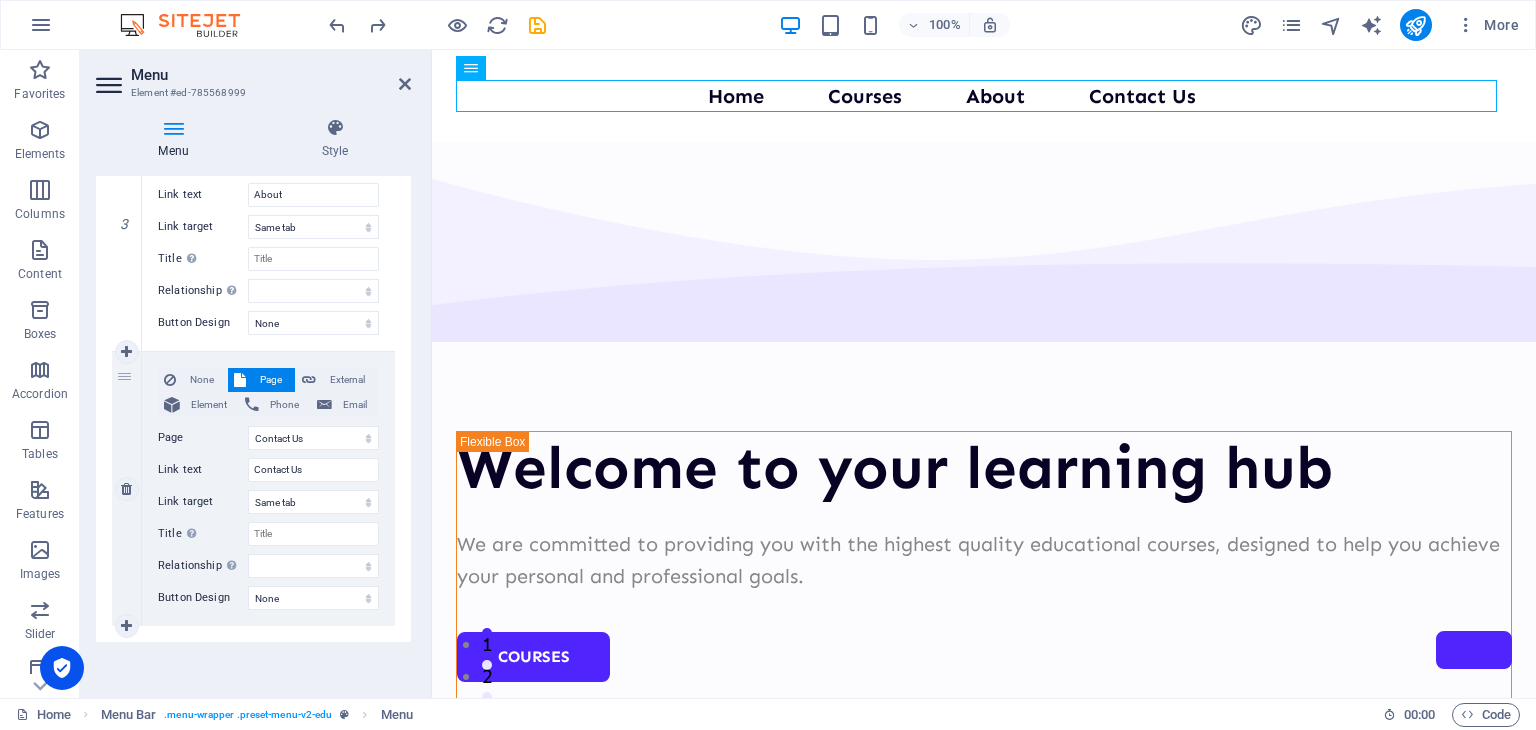 scroll, scrollTop: 838, scrollLeft: 0, axis: vertical 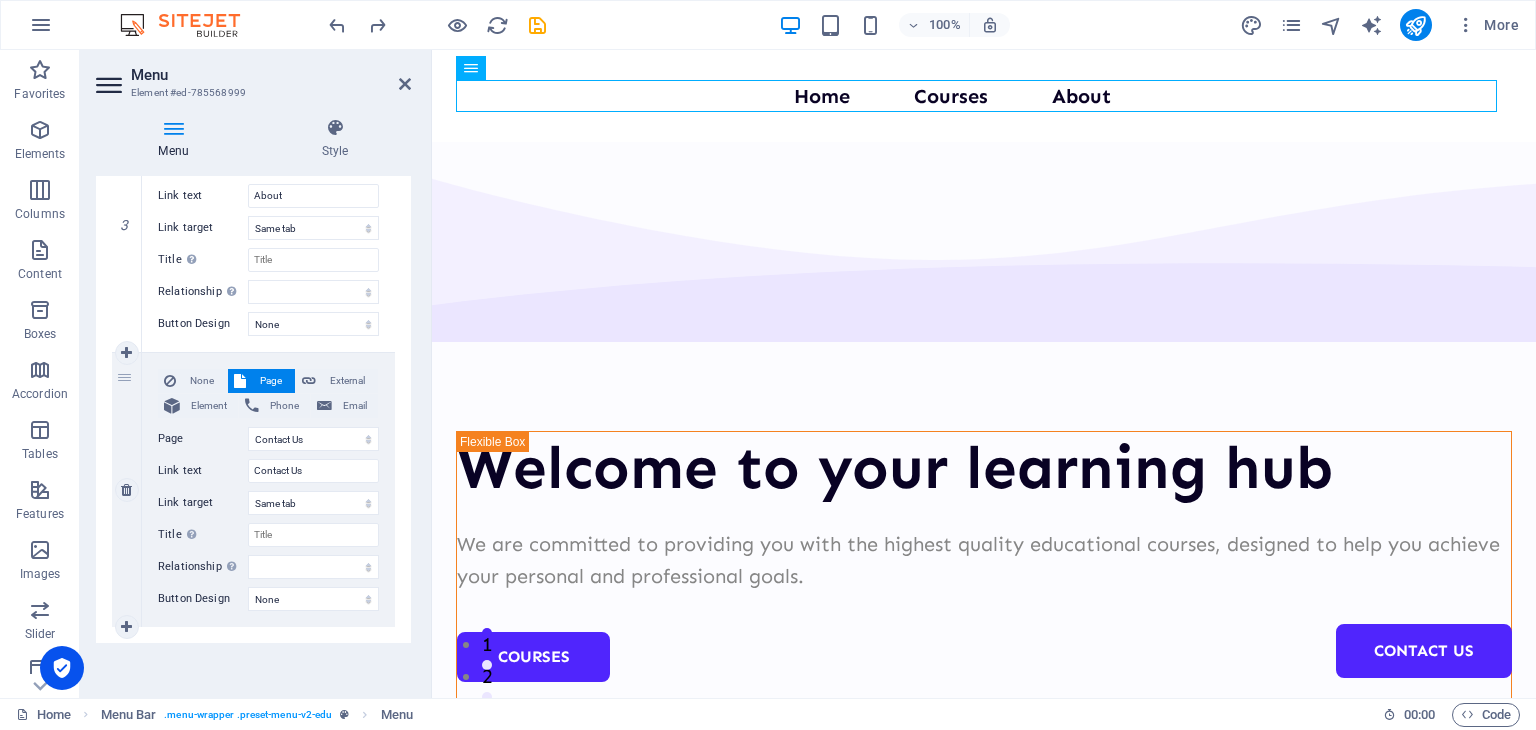 select 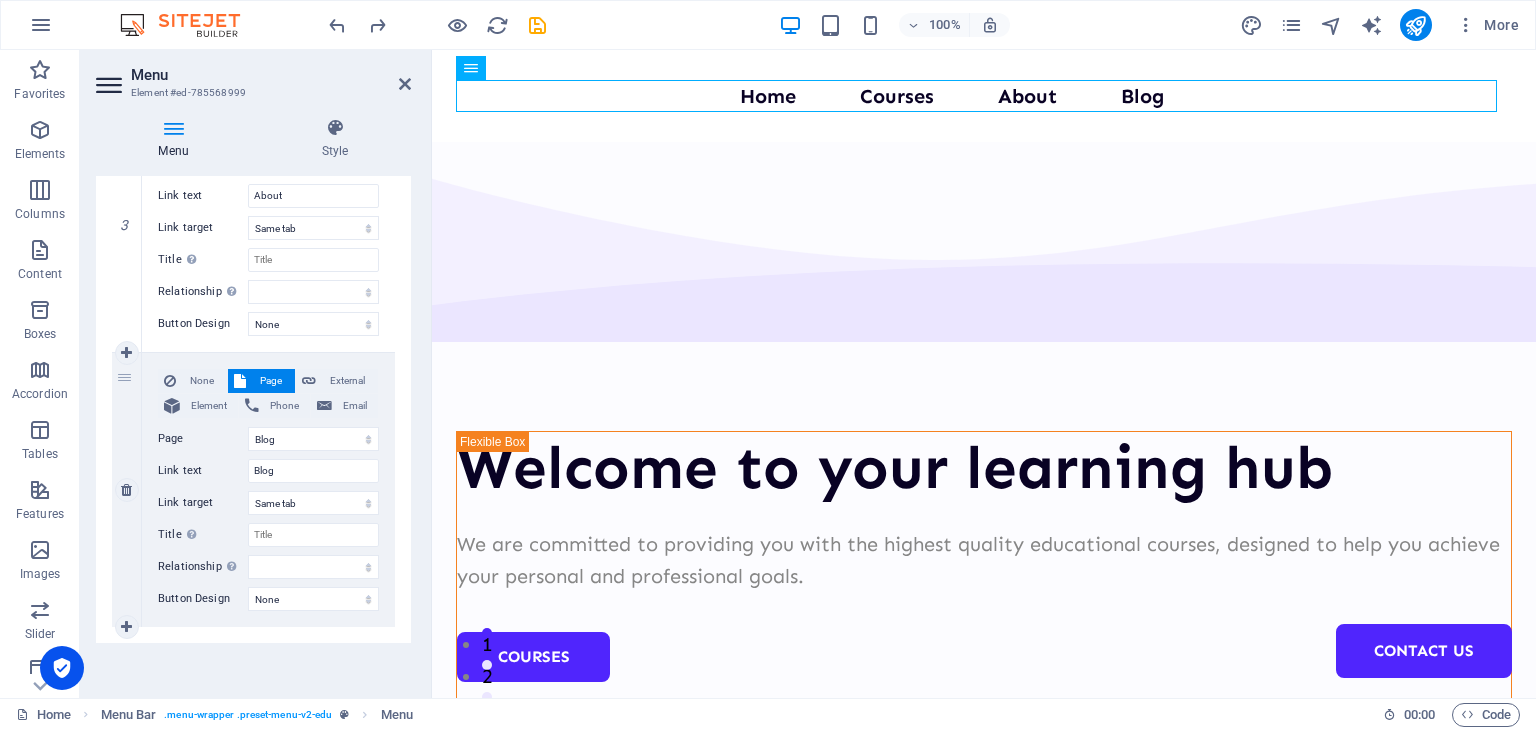 select on "5" 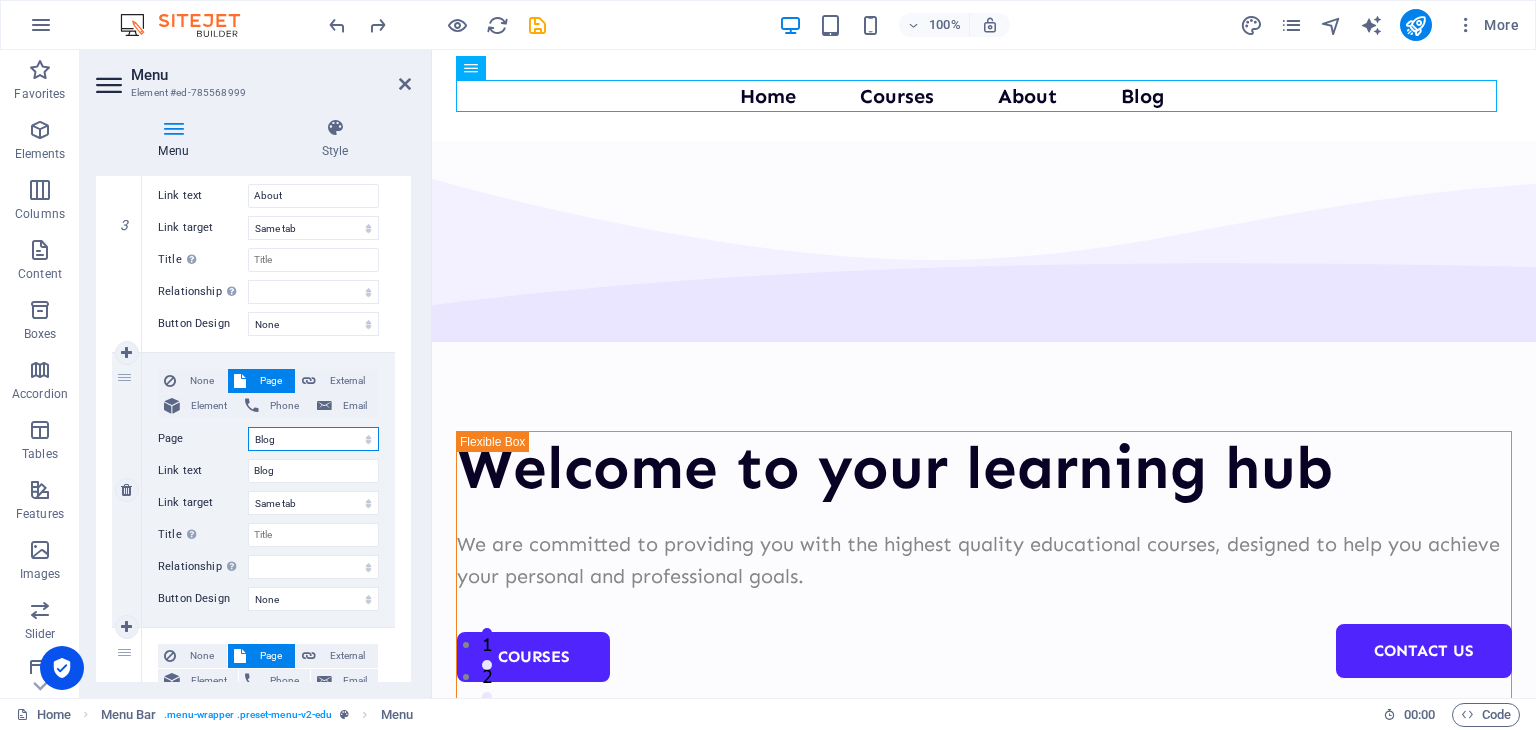 click on "Home Courses Teachers About Blog Contact Us Legal Notice Privacy" at bounding box center (313, 439) 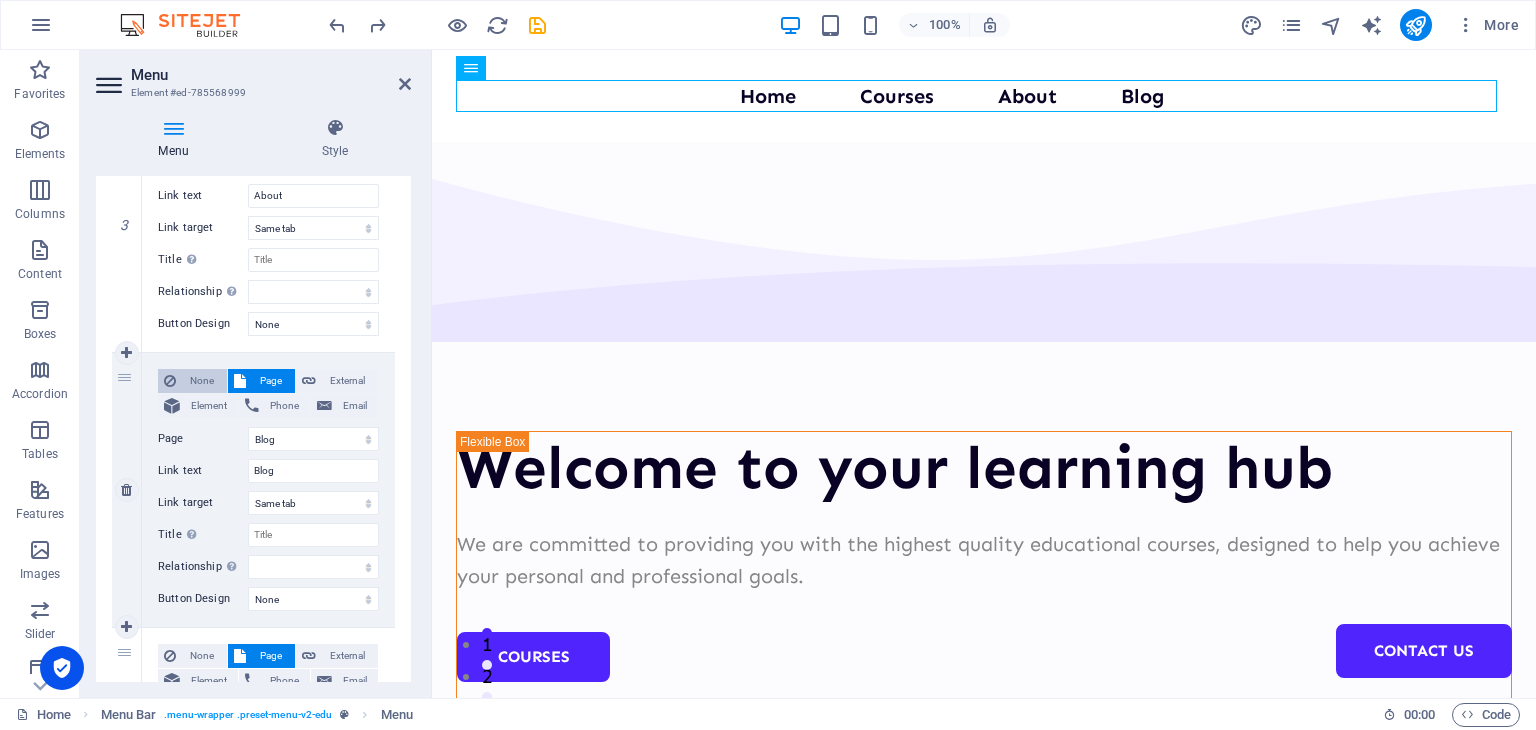 click on "None" at bounding box center (201, 381) 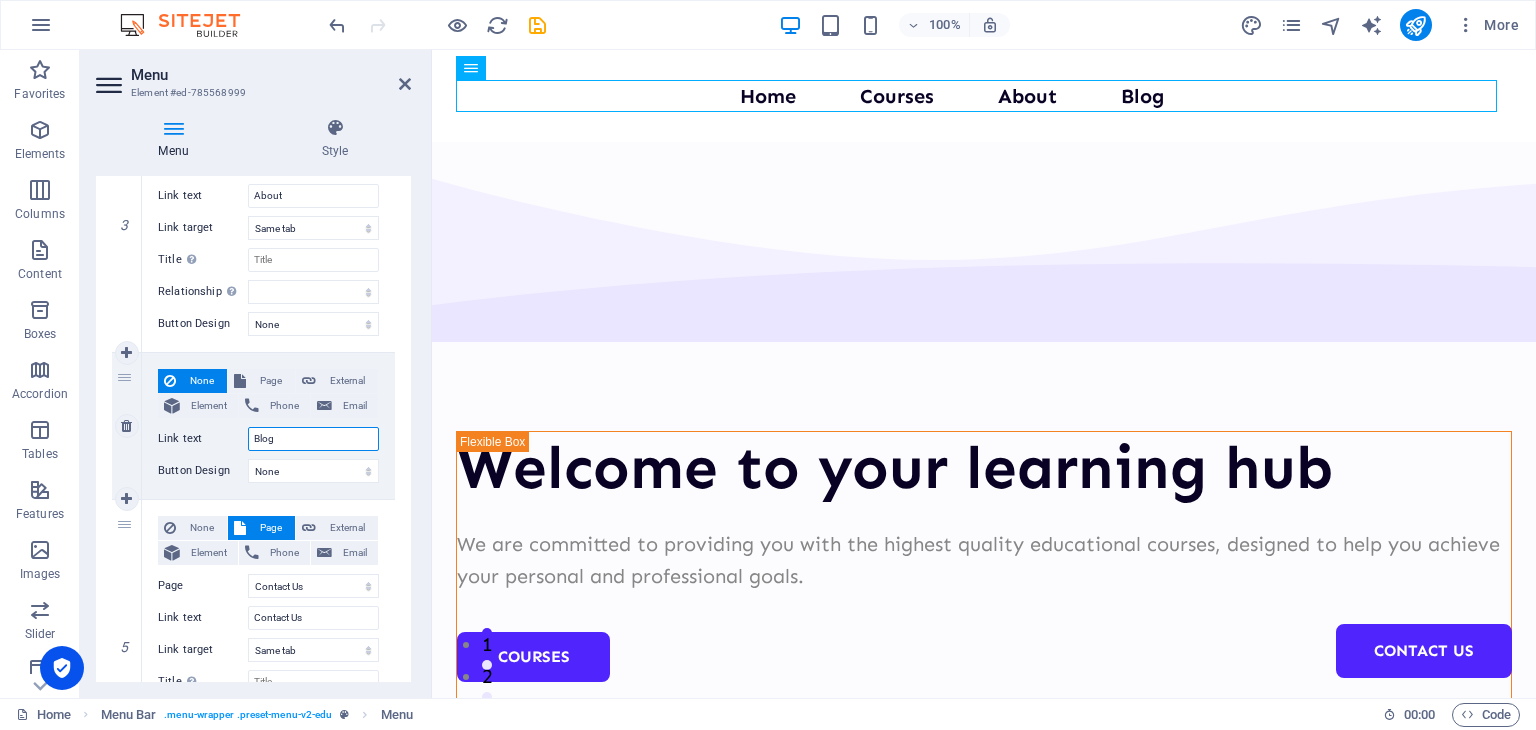 drag, startPoint x: 286, startPoint y: 438, endPoint x: 215, endPoint y: 431, distance: 71.34424 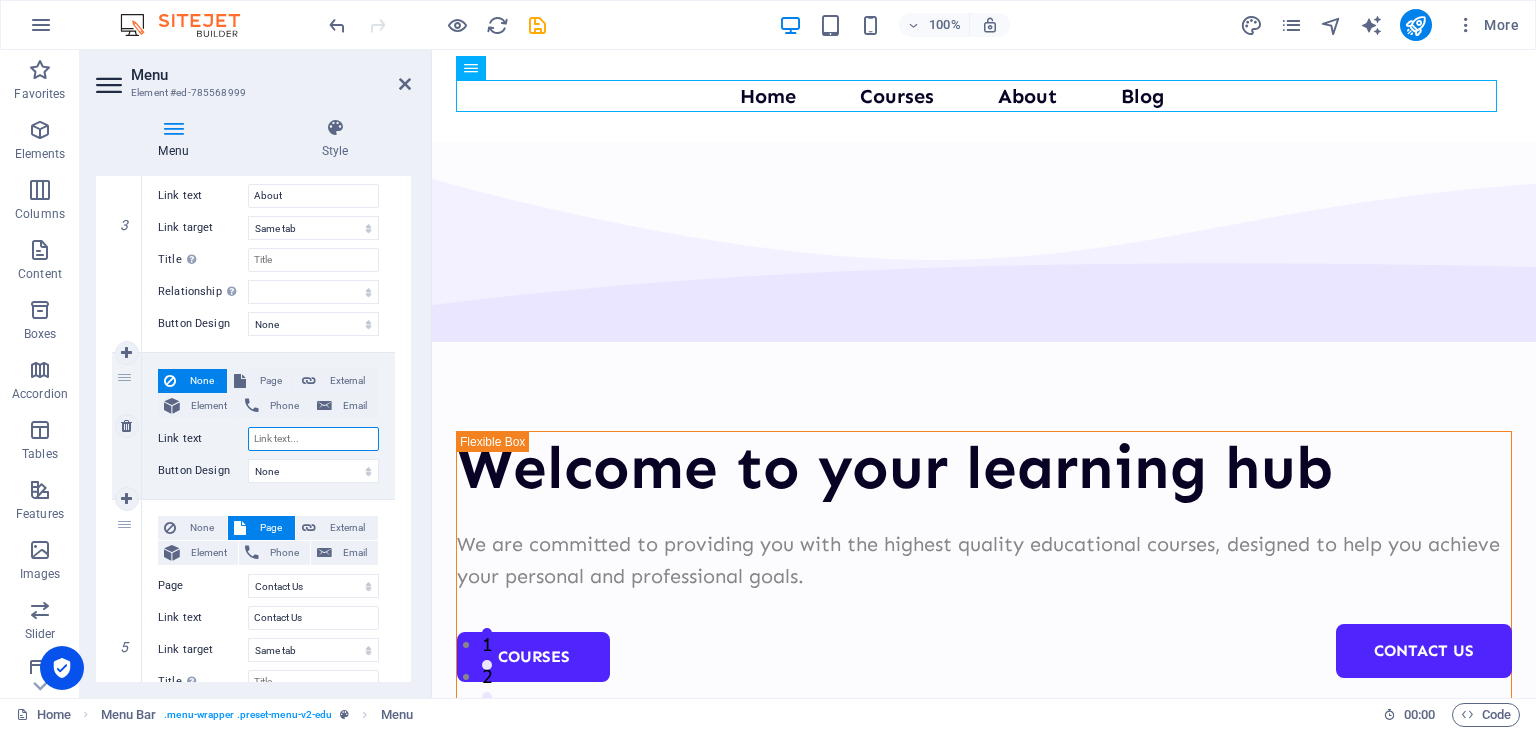 type on "P" 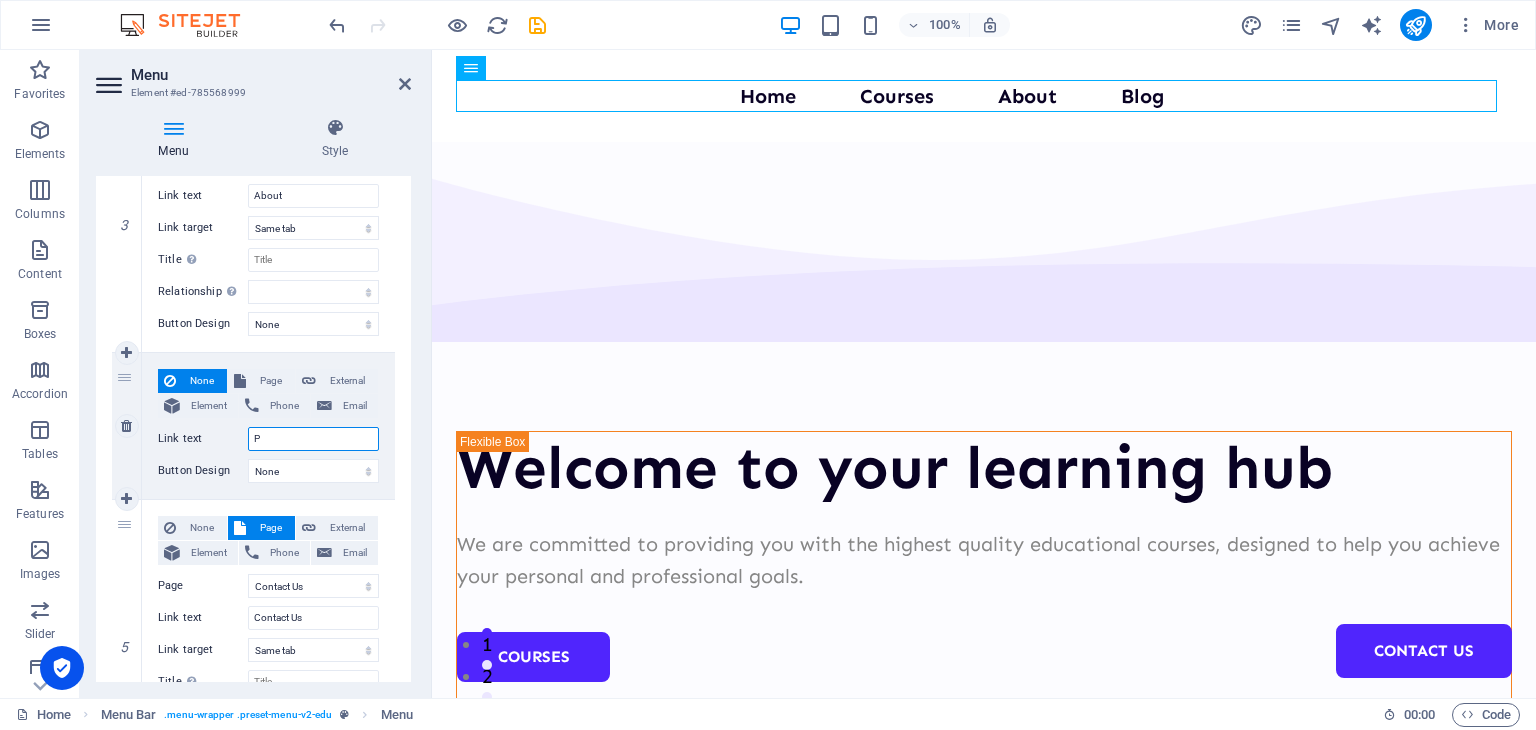 select 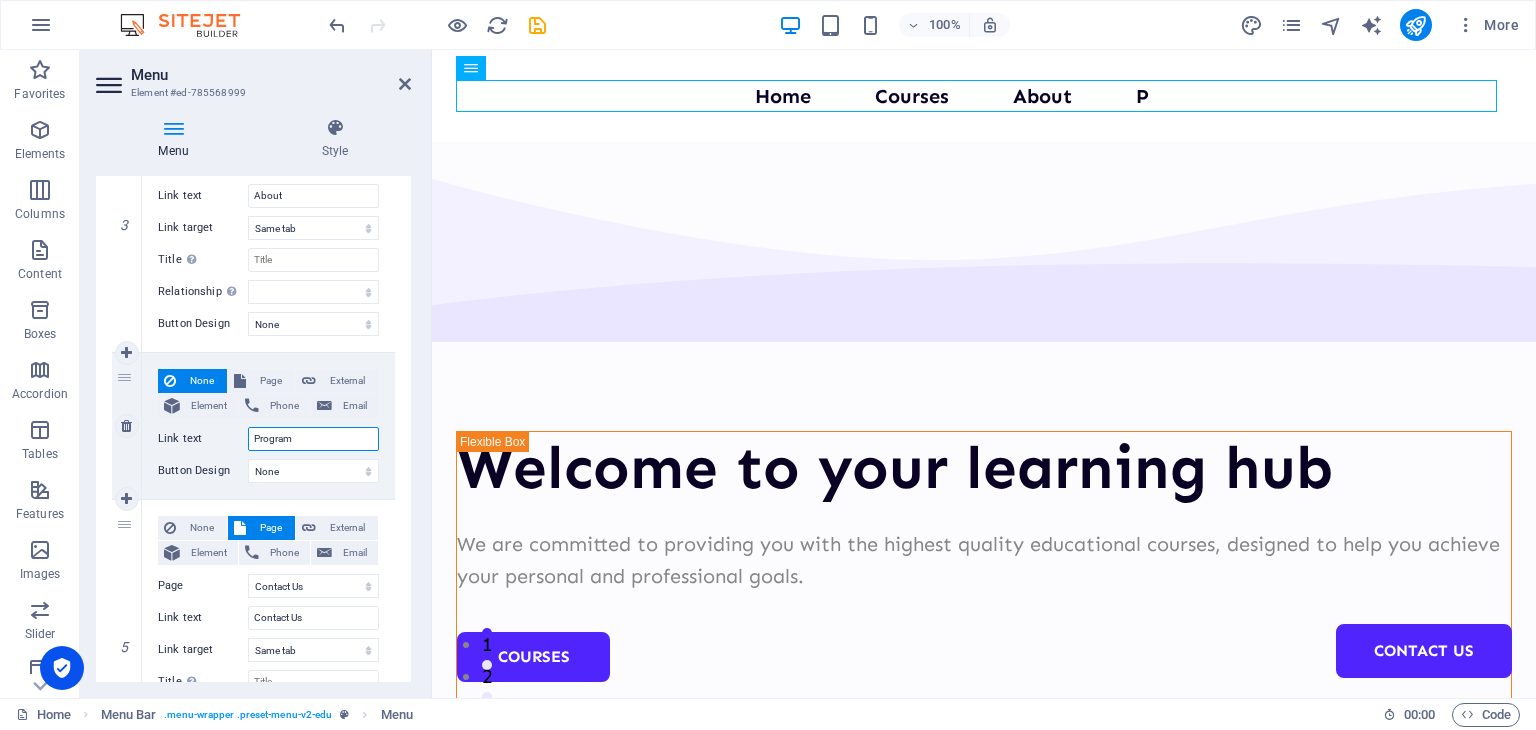 type on "Programs" 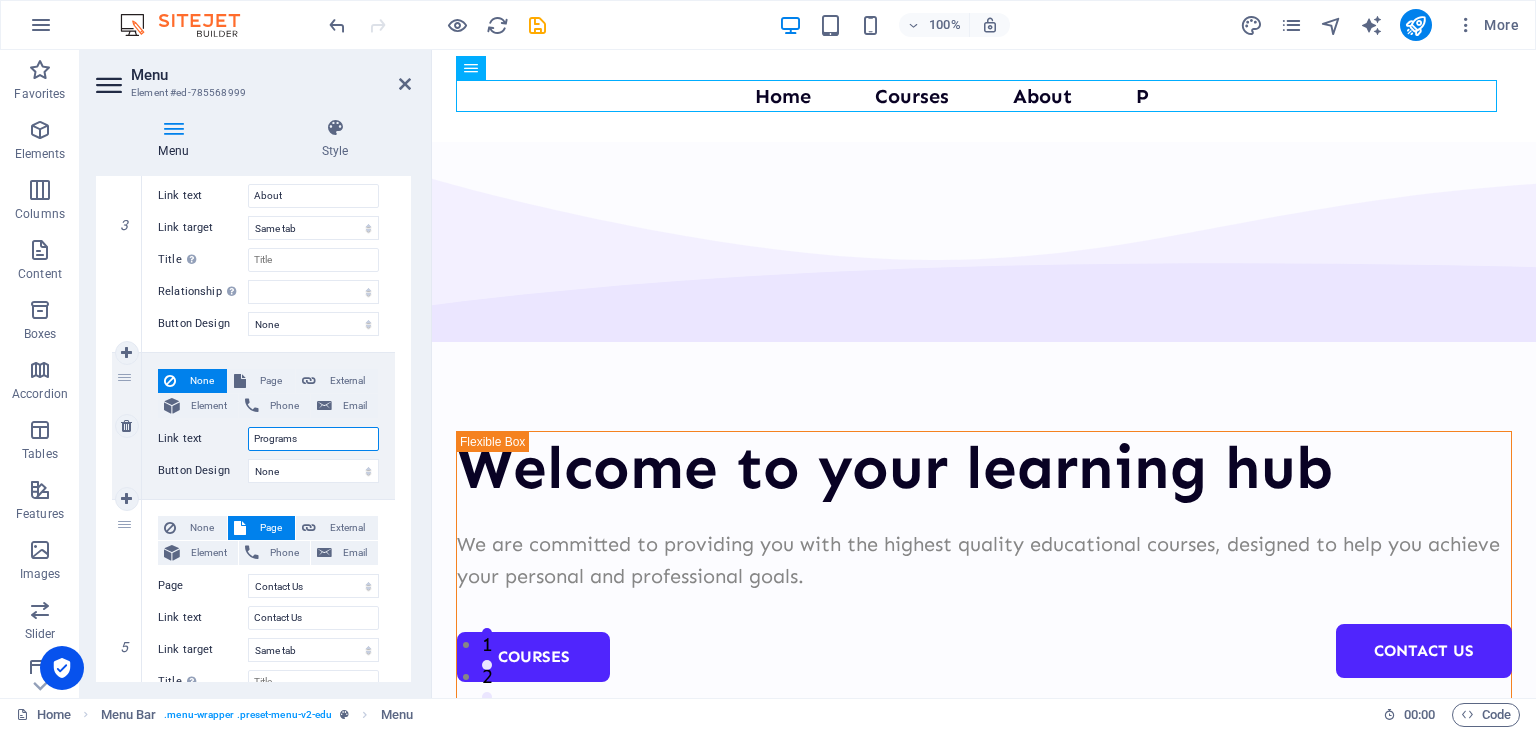 select 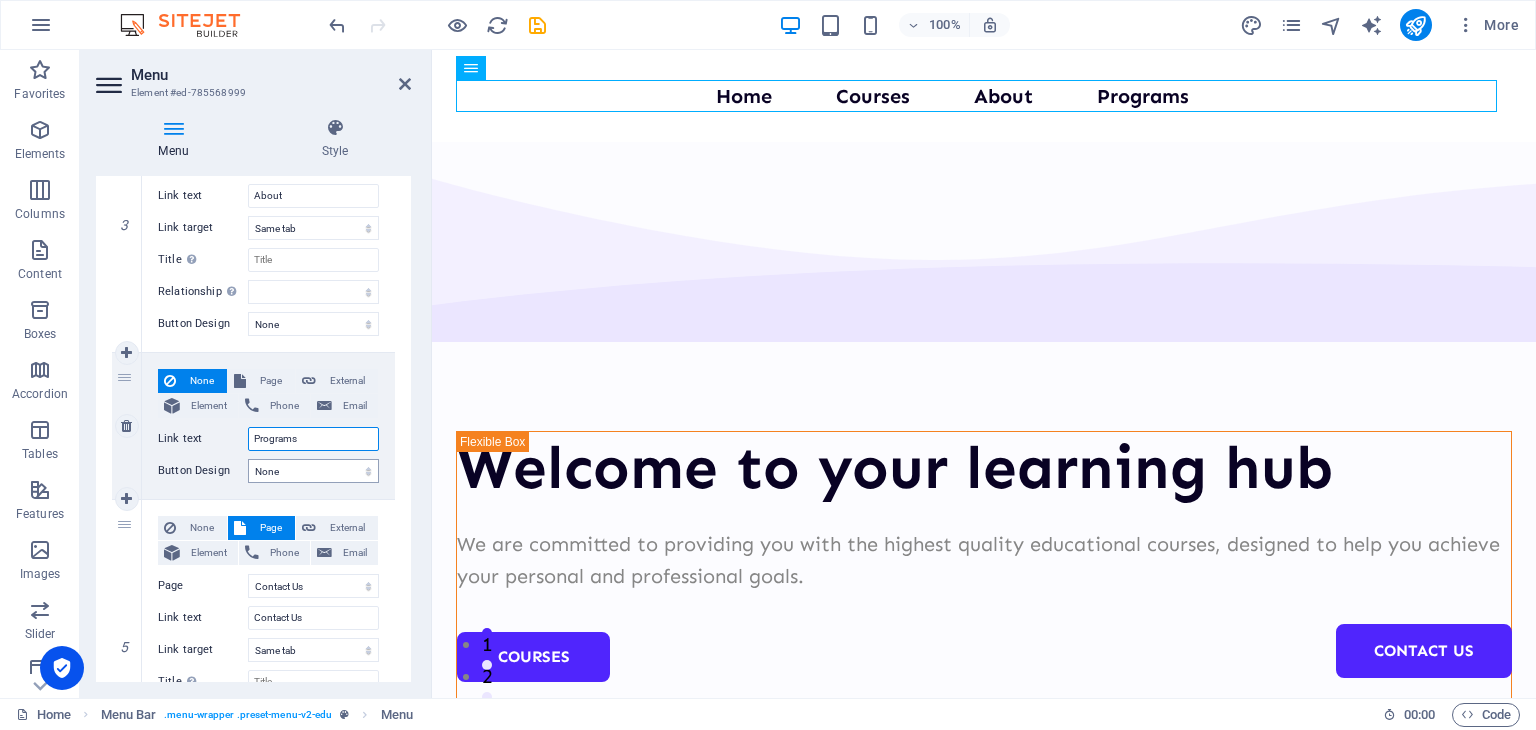 type on "Programs" 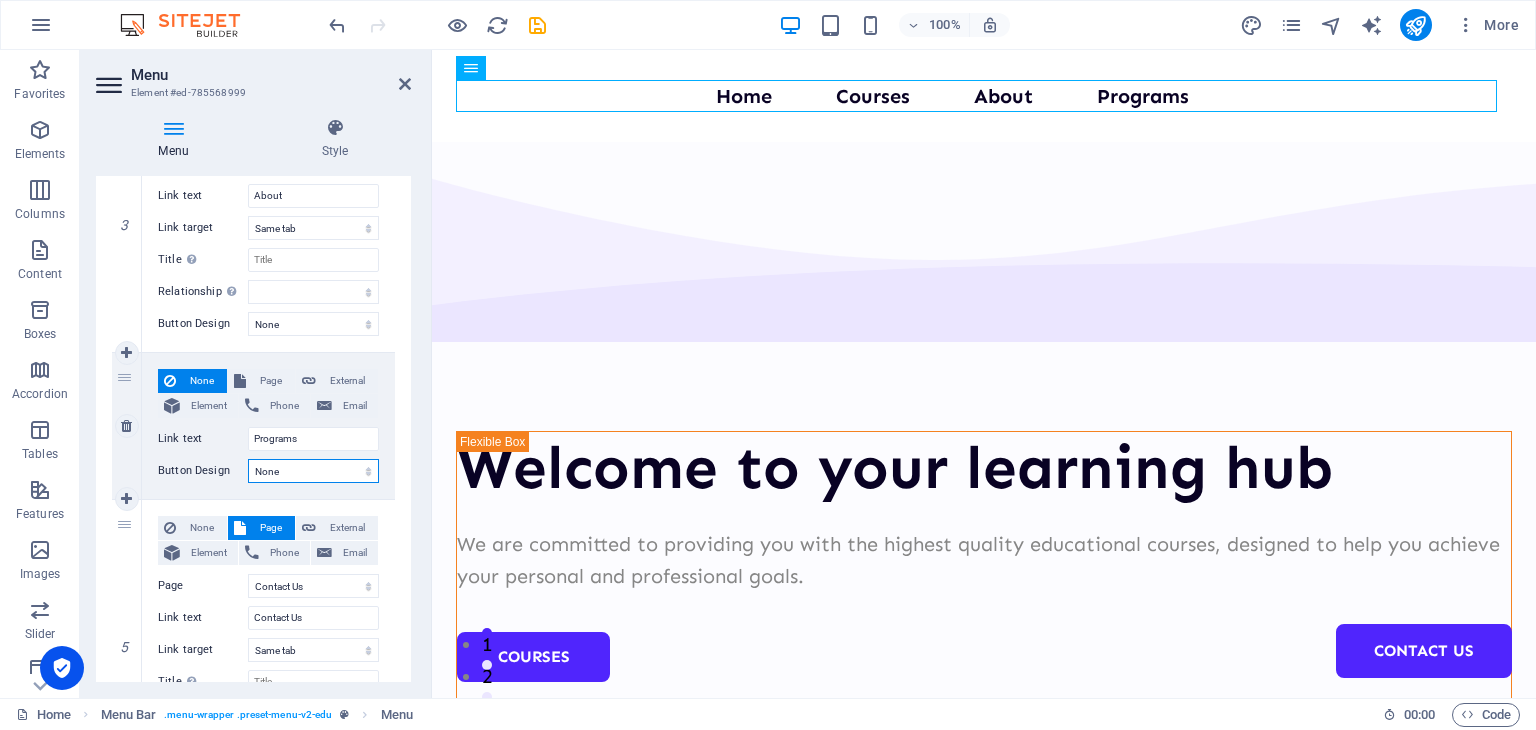 click on "None Default Primary Secondary" at bounding box center [313, 471] 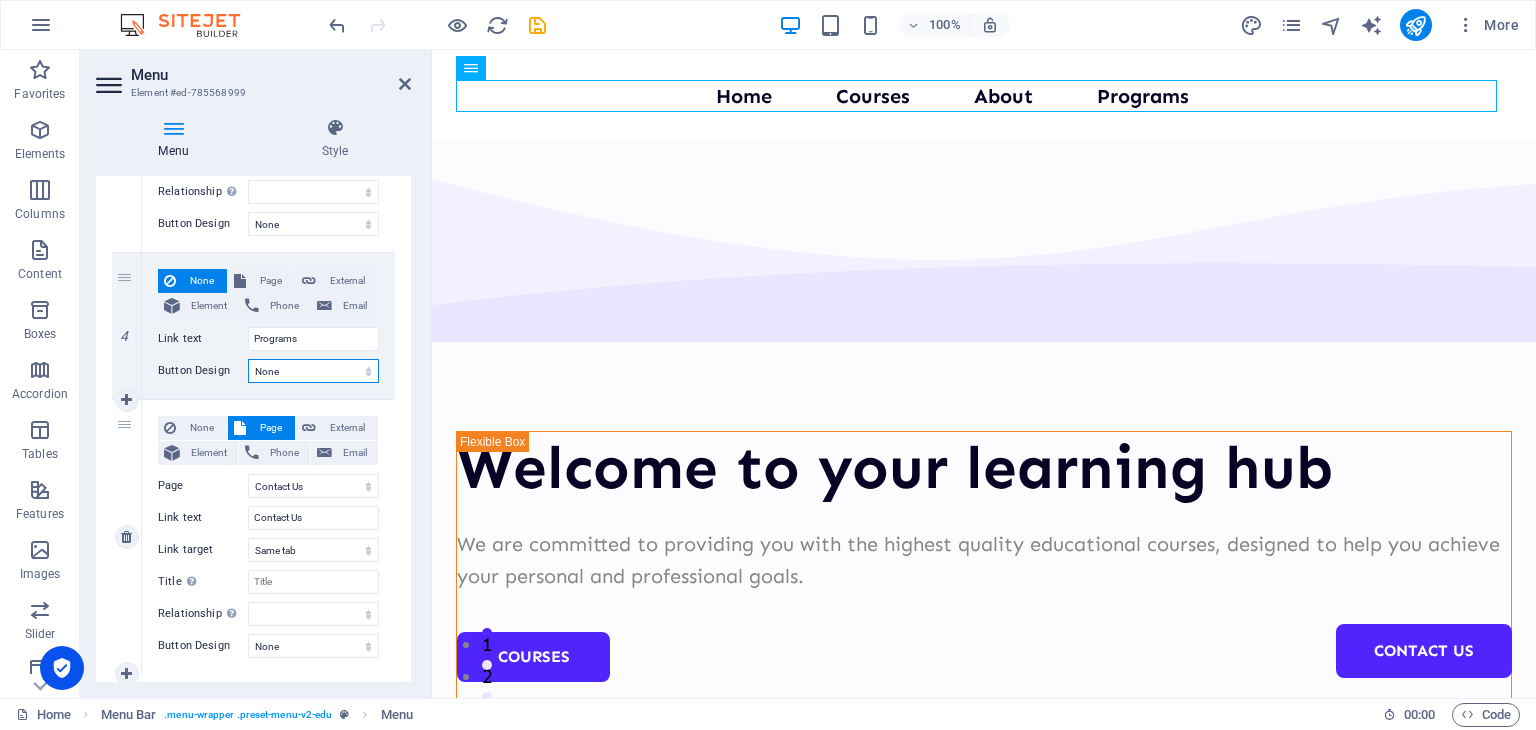 scroll, scrollTop: 985, scrollLeft: 0, axis: vertical 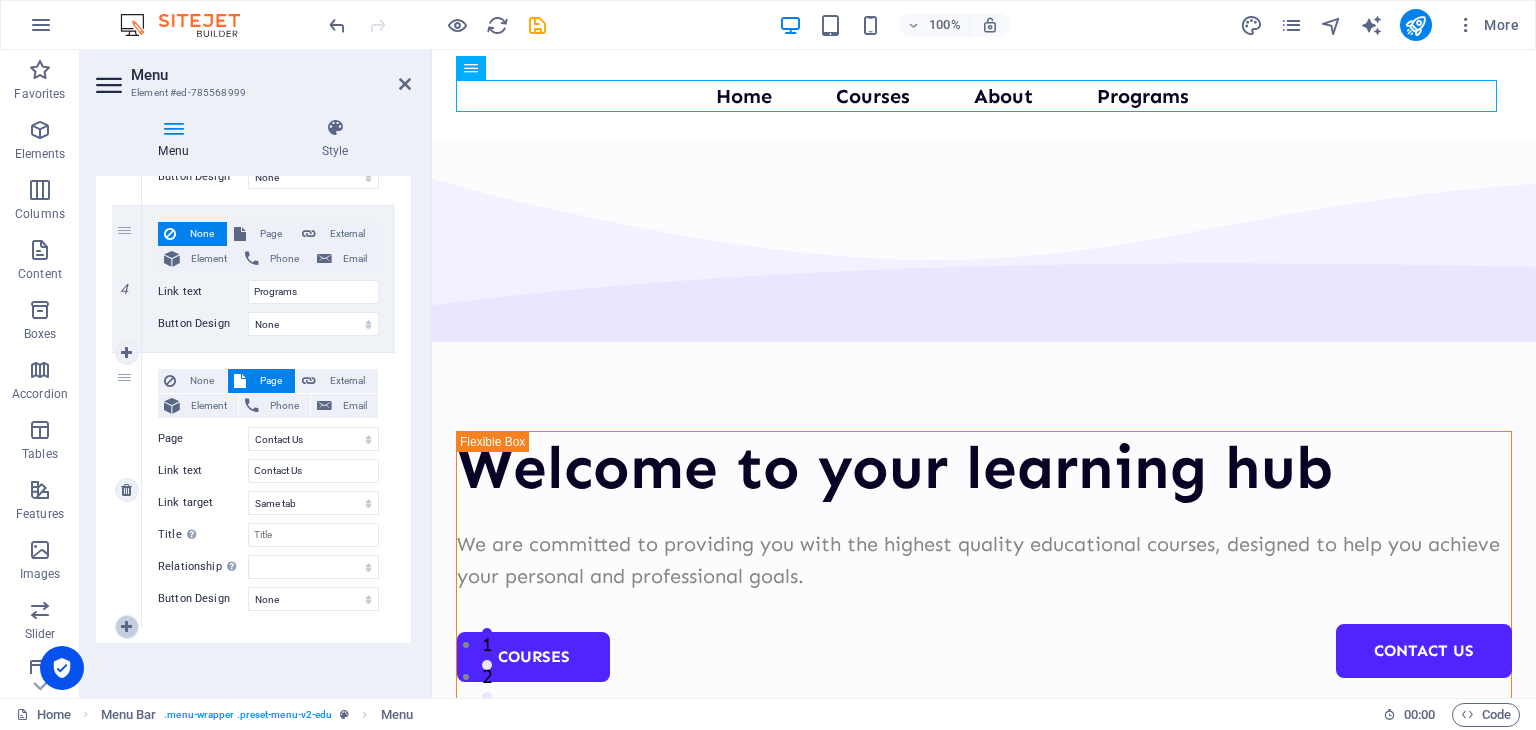 click at bounding box center (126, 627) 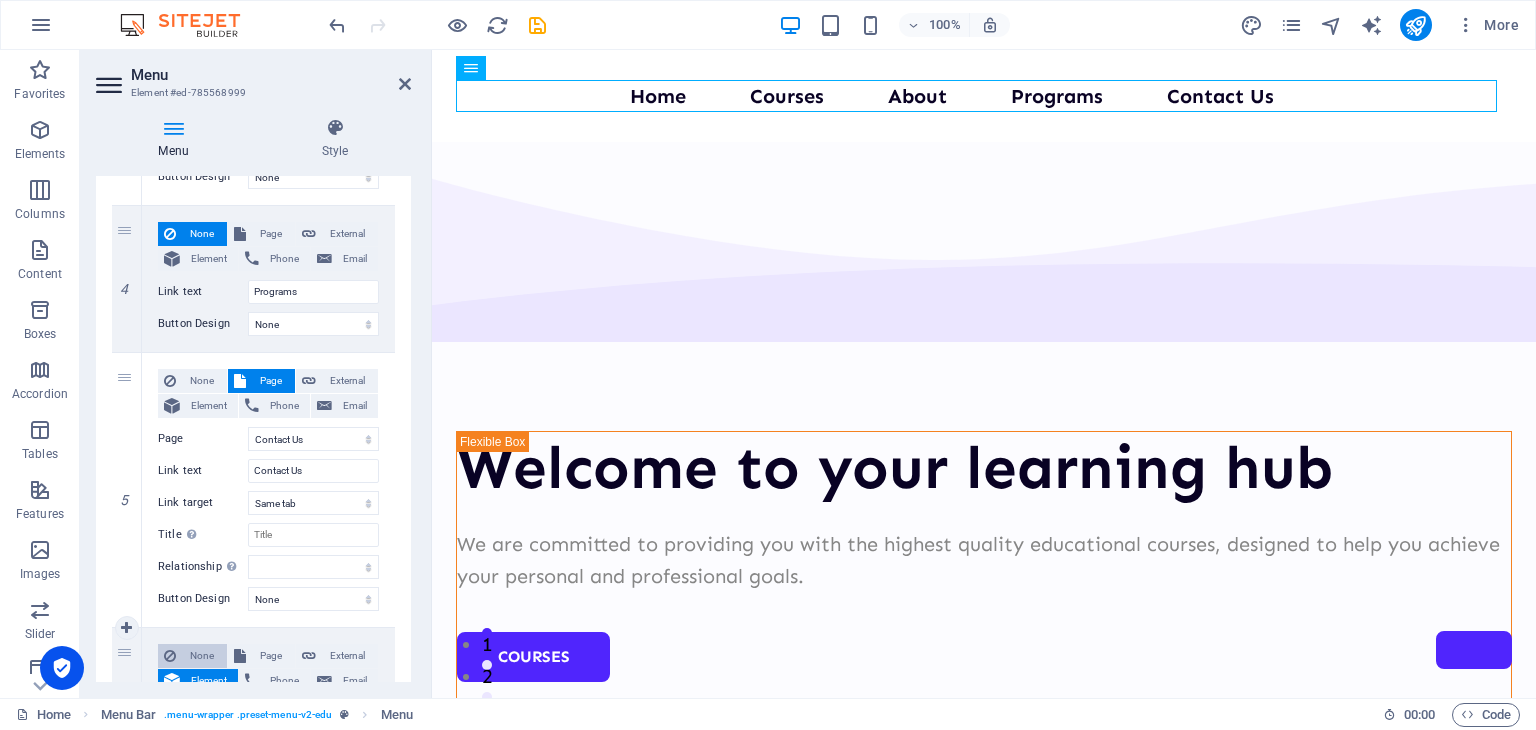 click on "None" at bounding box center (201, 656) 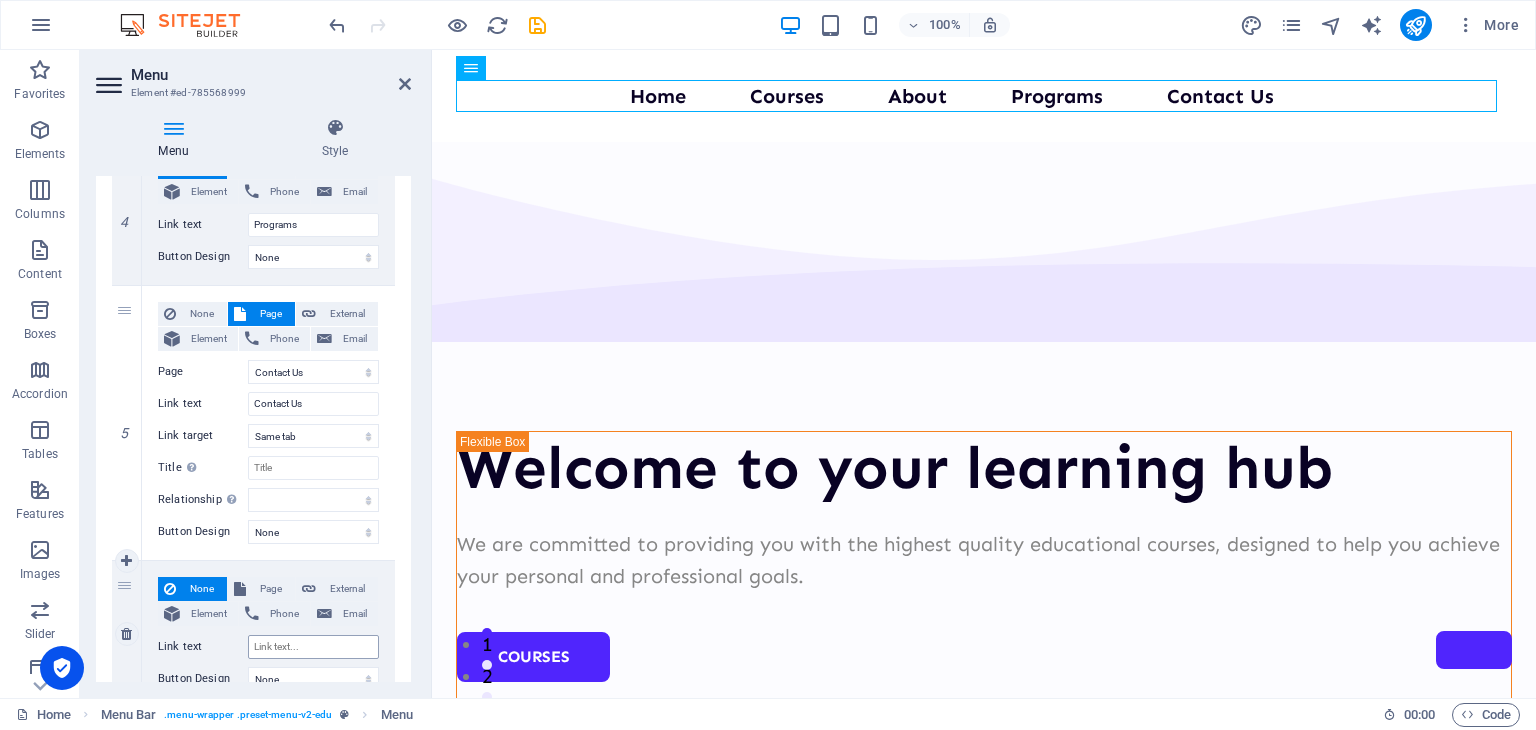 scroll, scrollTop: 1092, scrollLeft: 0, axis: vertical 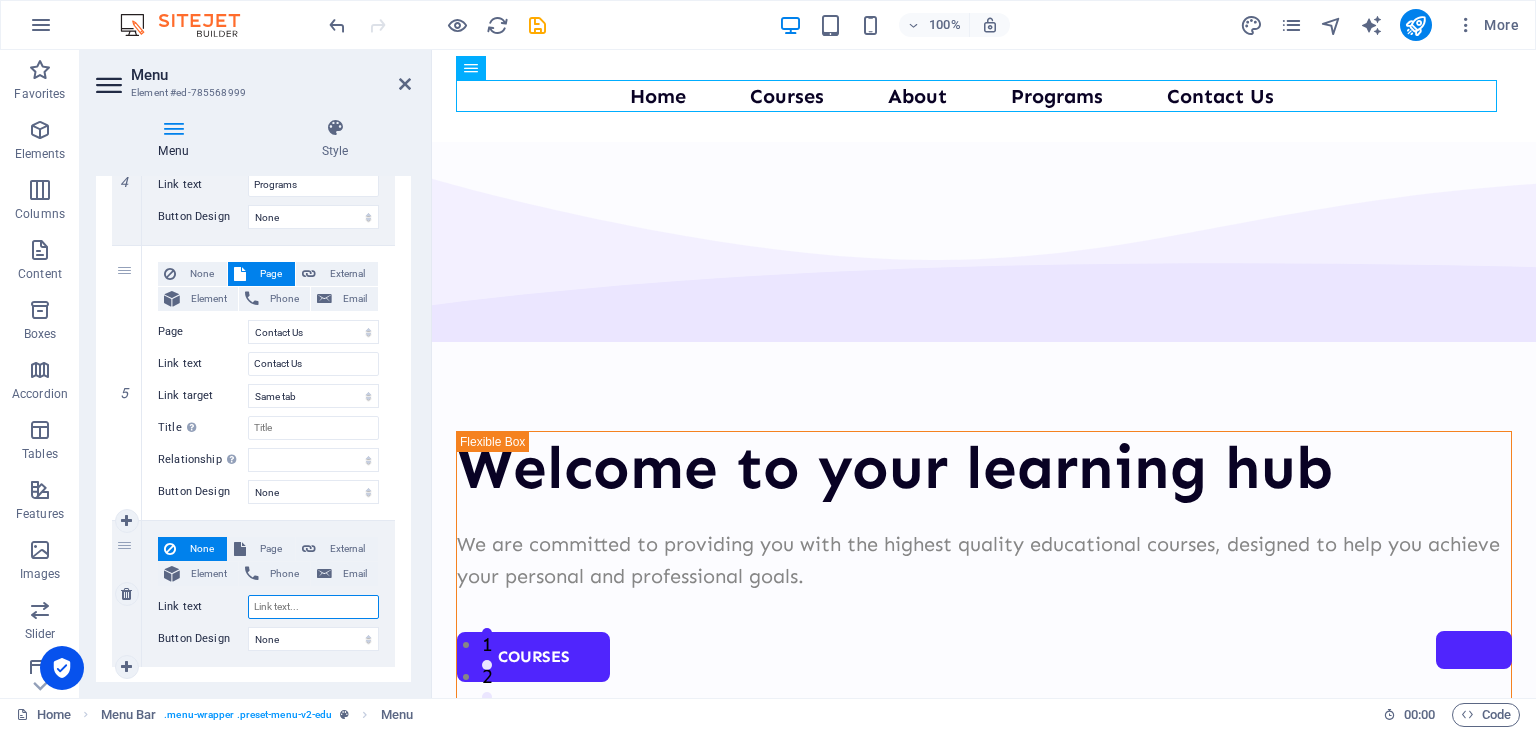 click on "Link text" at bounding box center (313, 607) 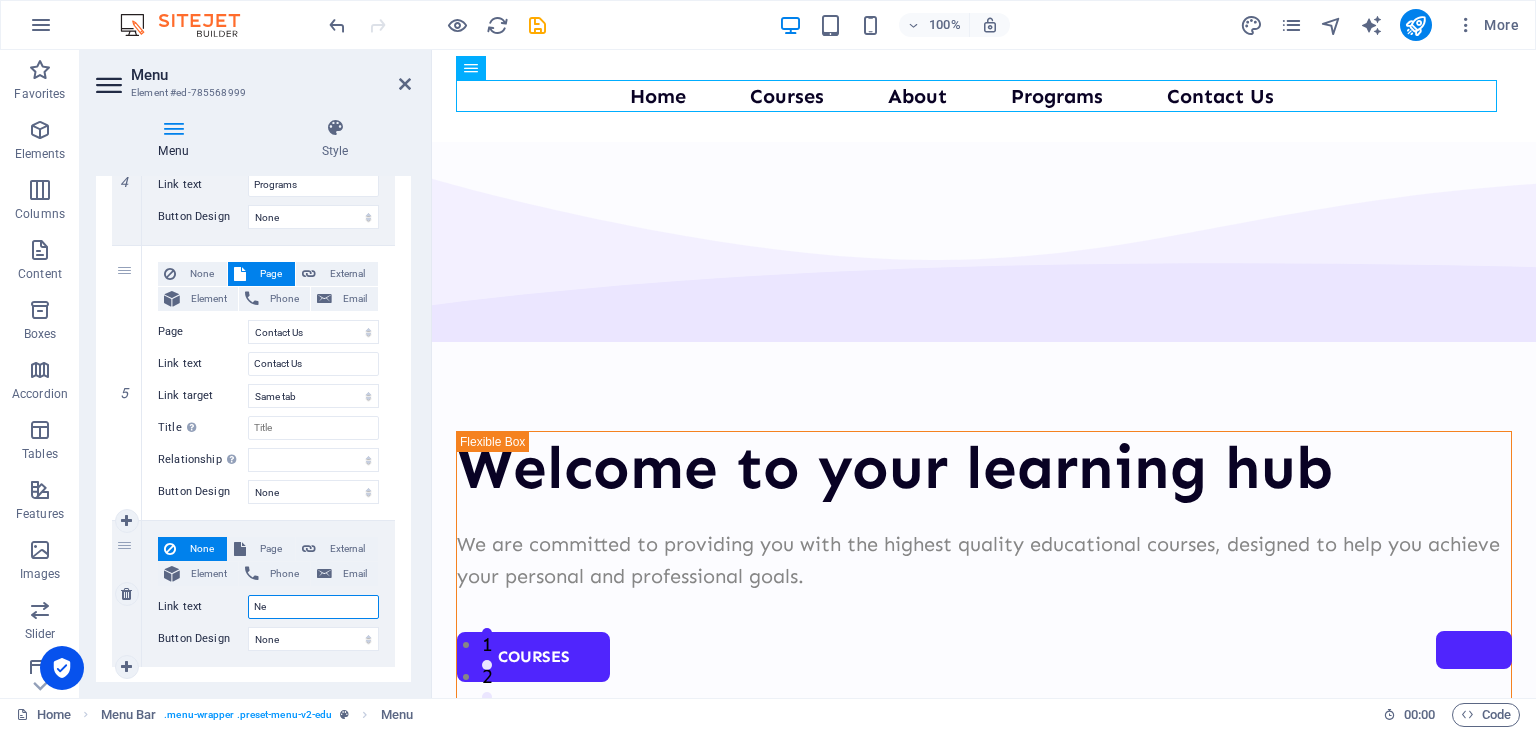 type on "New" 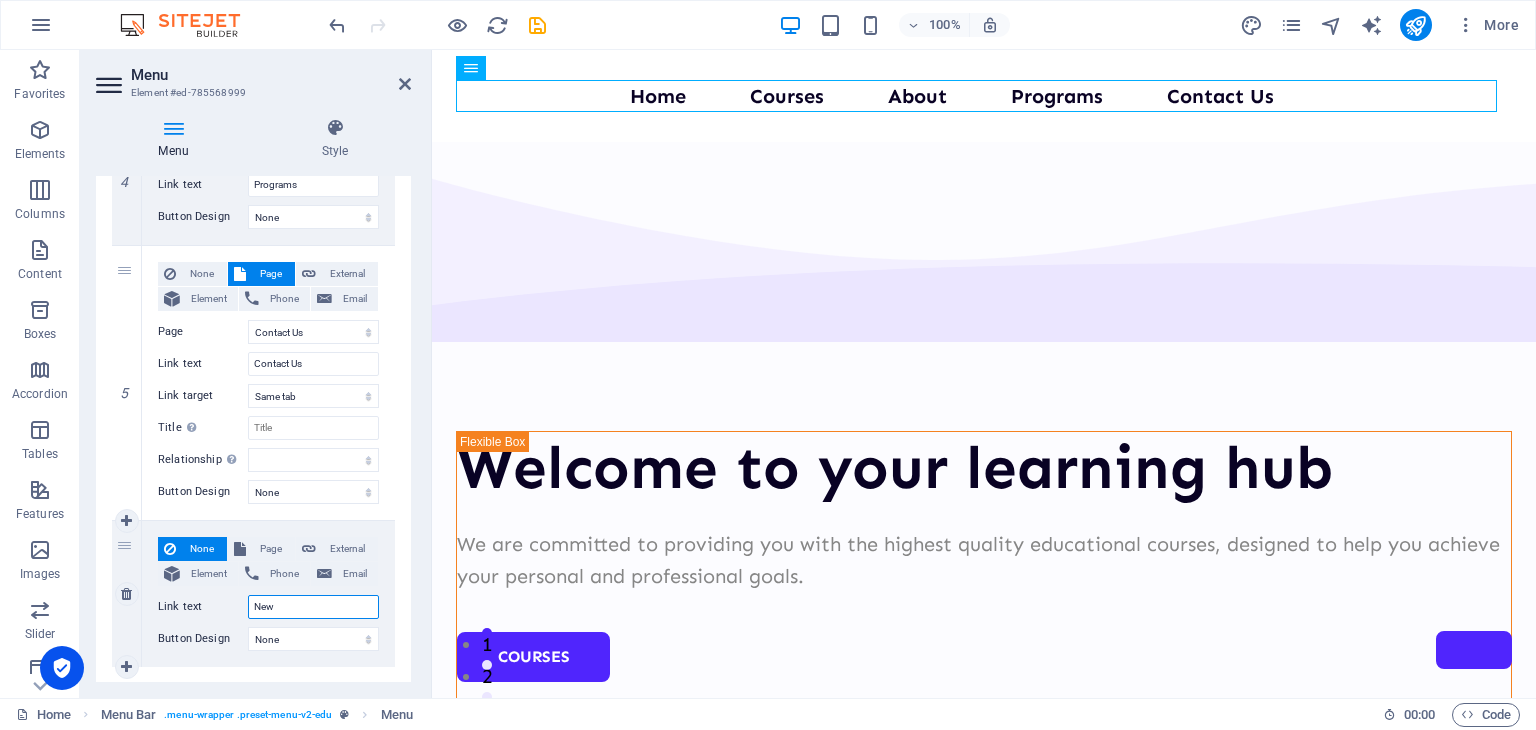 select 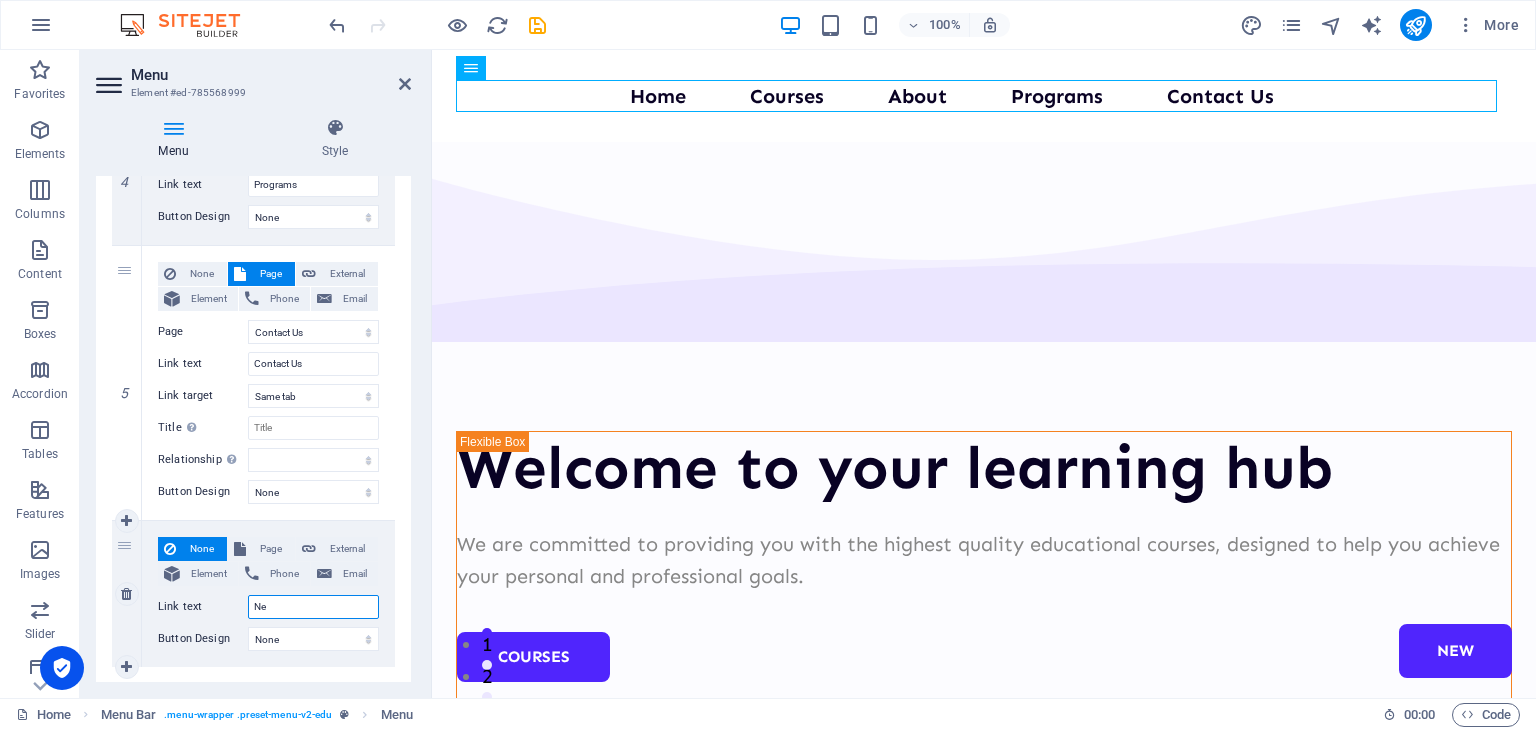 type on "N" 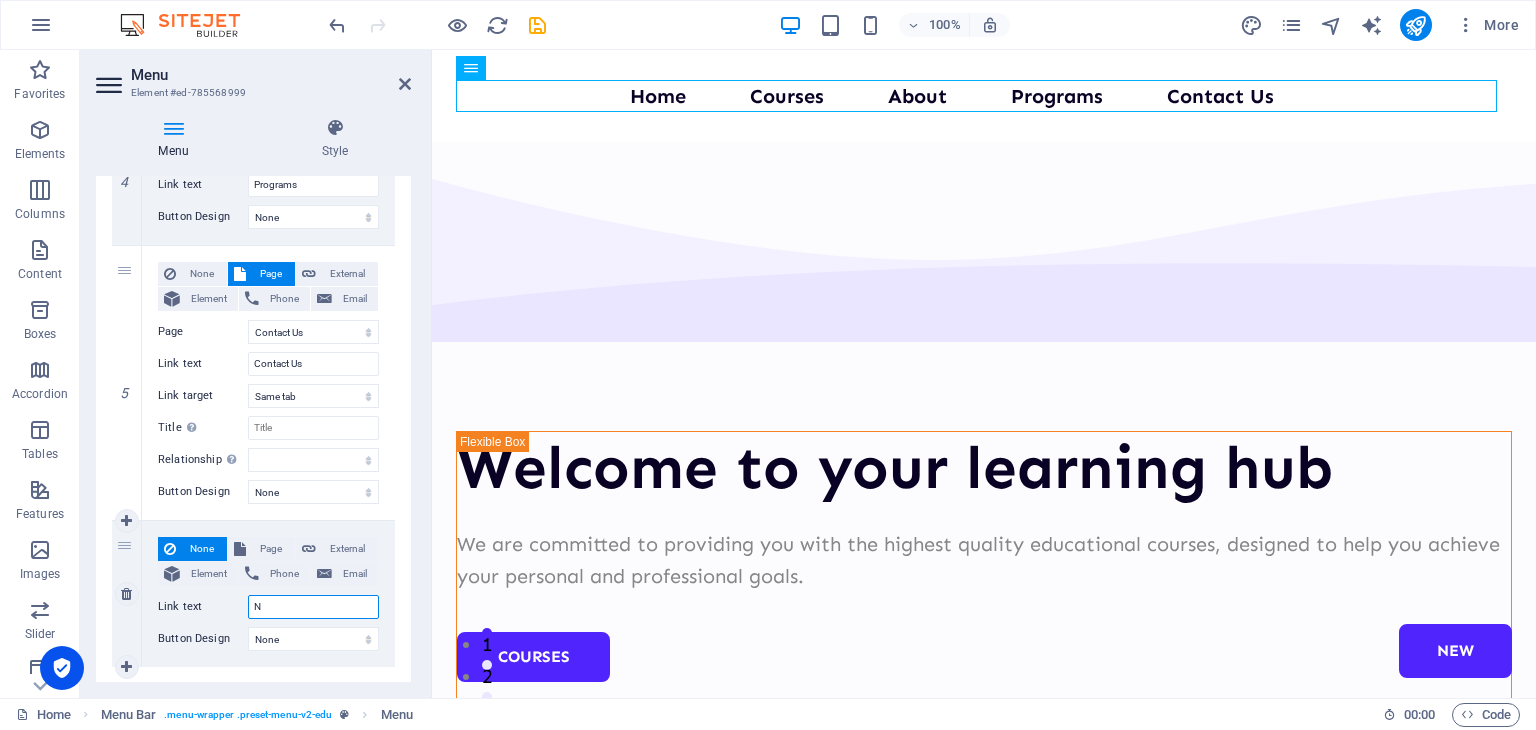 select 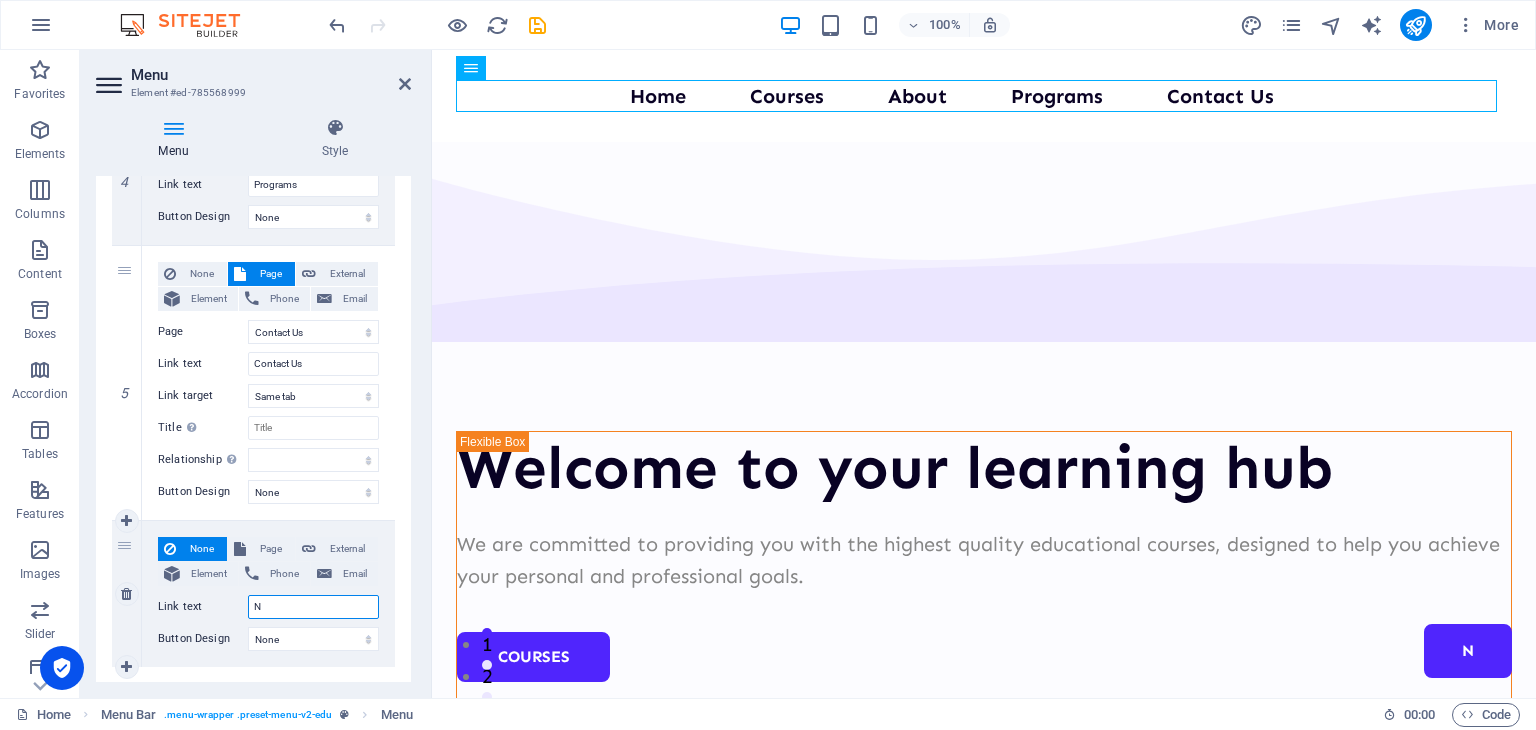type 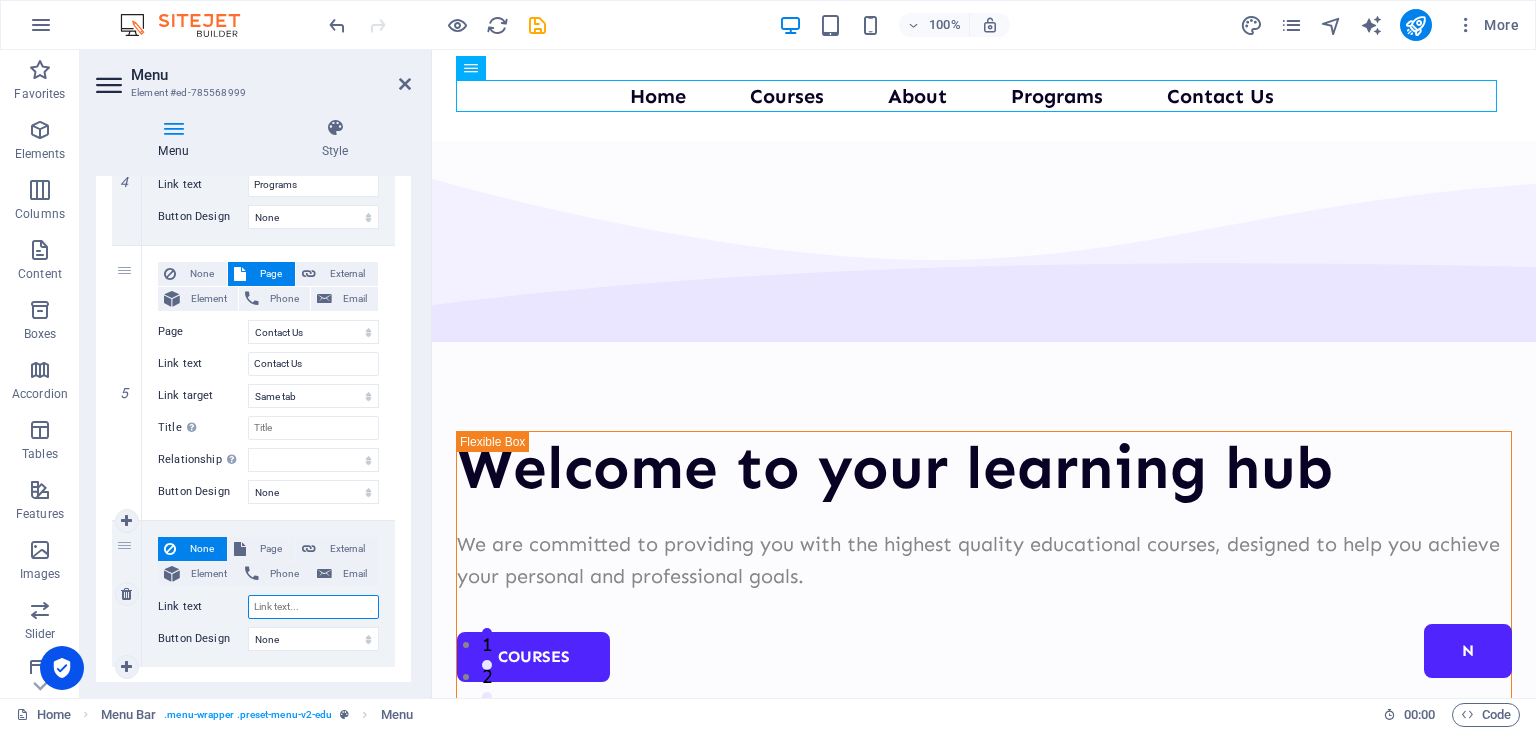select 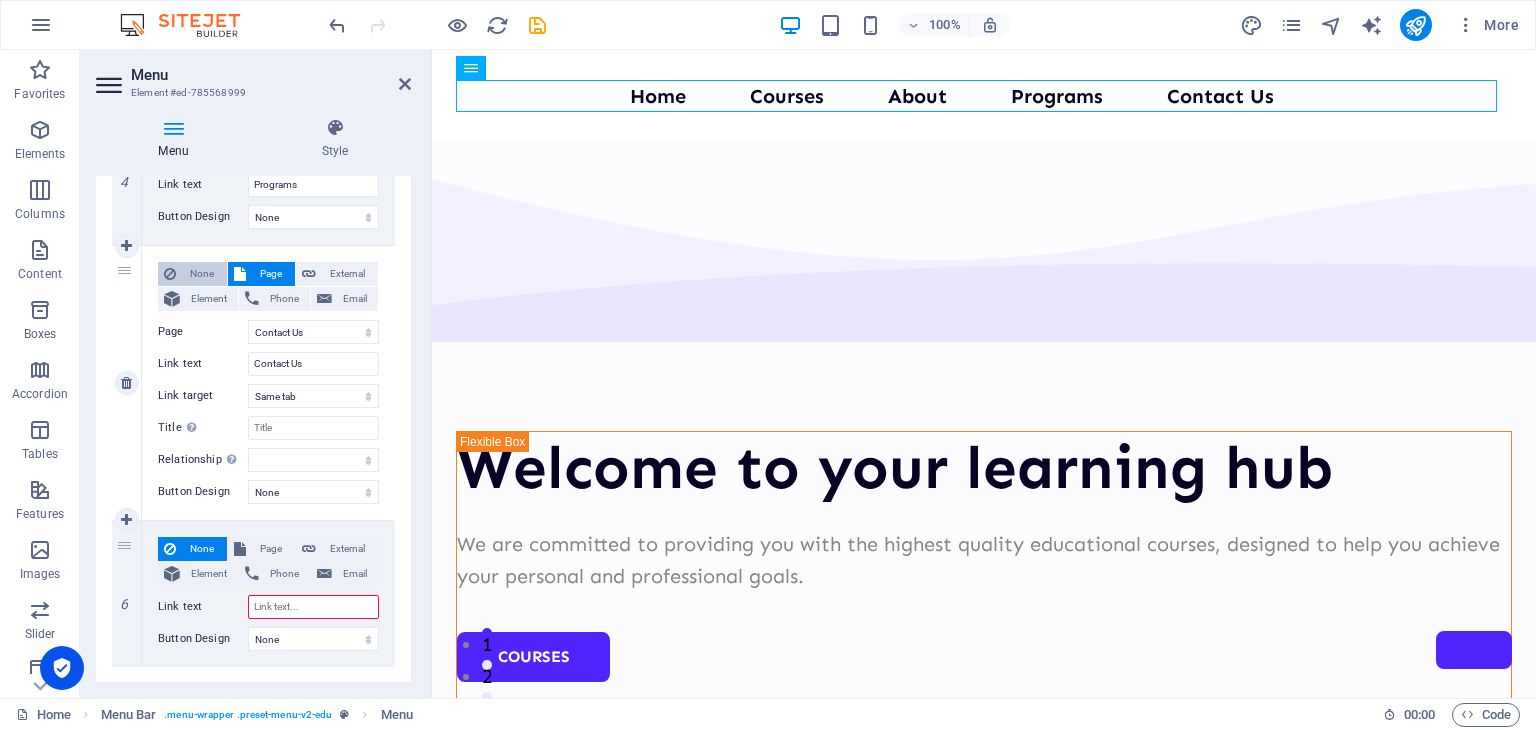 click at bounding box center [170, 274] 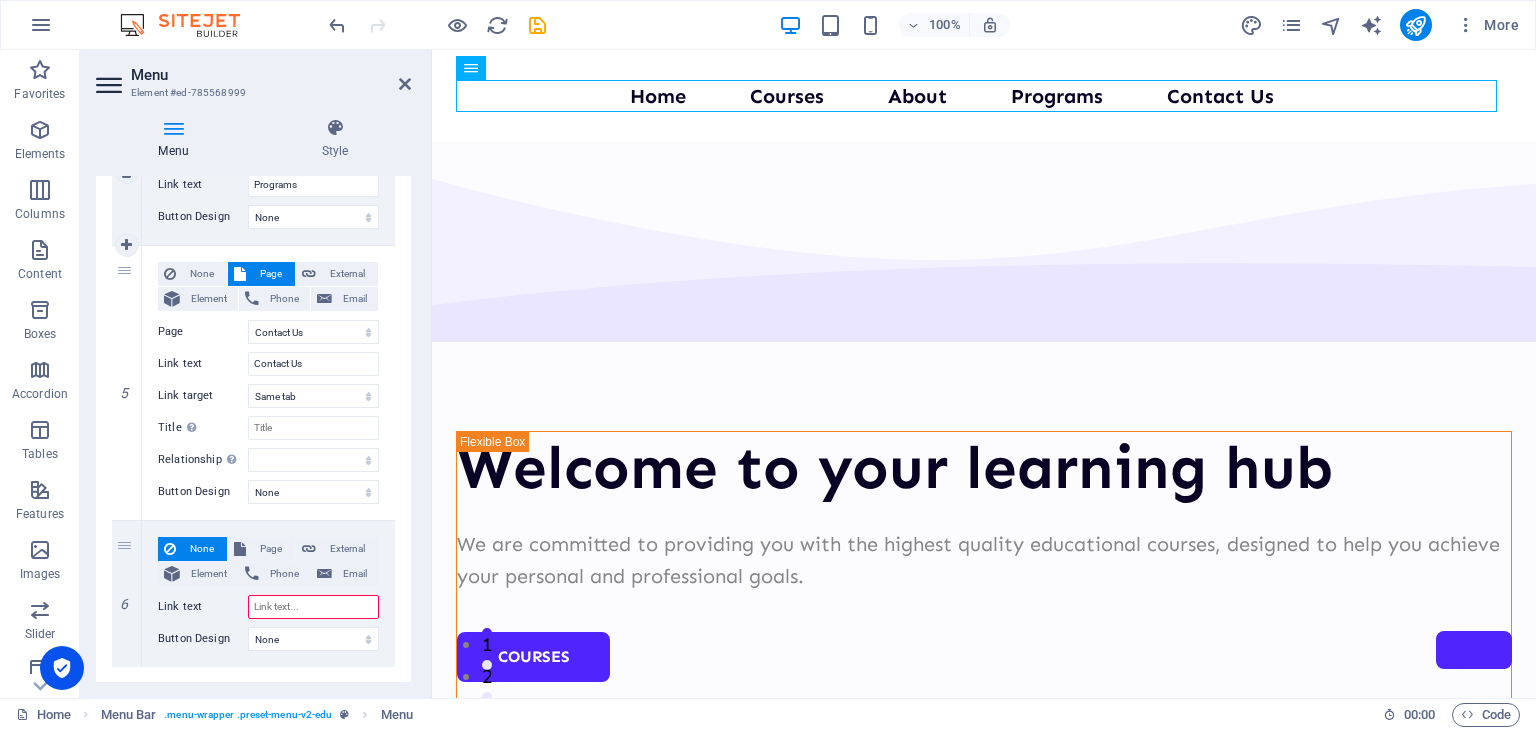 select 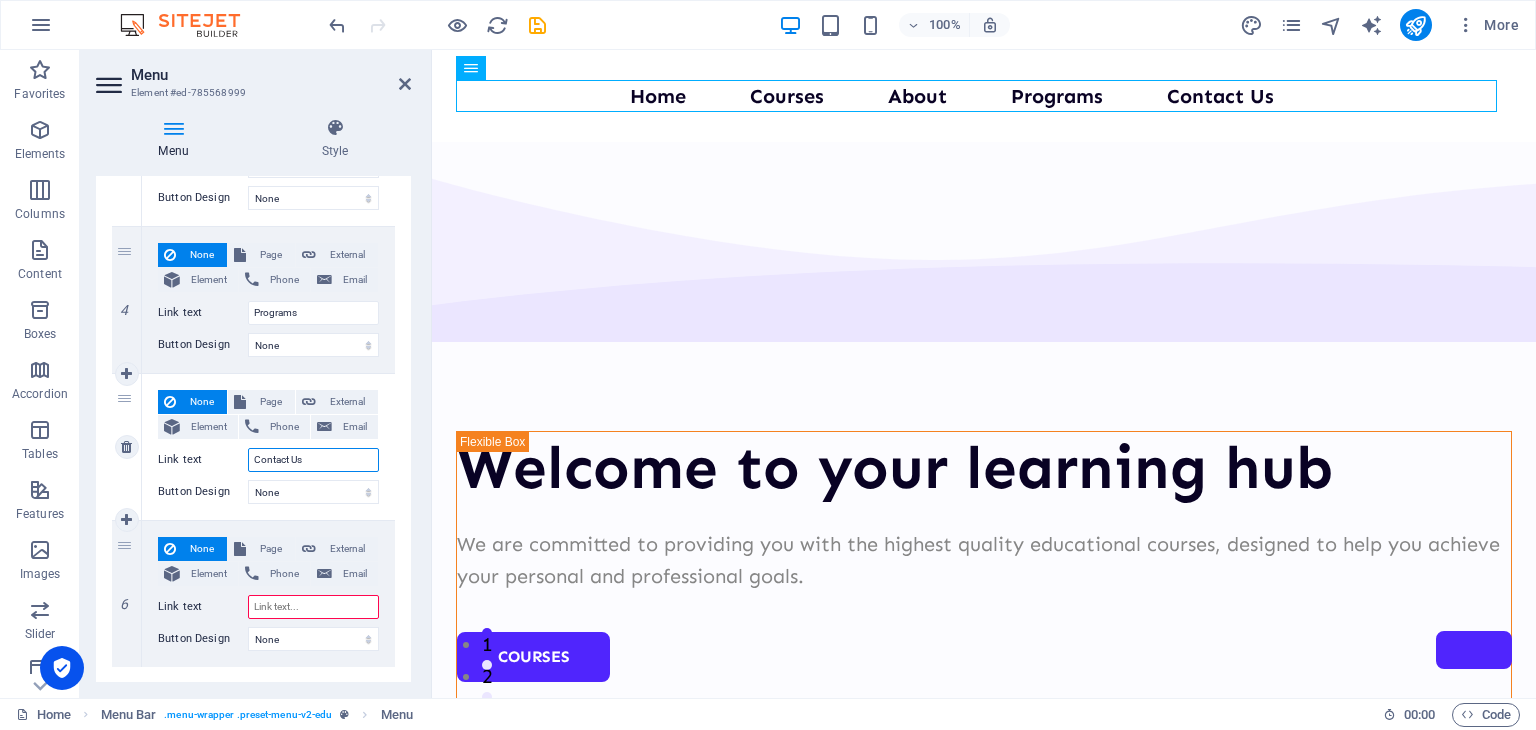 drag, startPoint x: 305, startPoint y: 457, endPoint x: 175, endPoint y: 456, distance: 130.00385 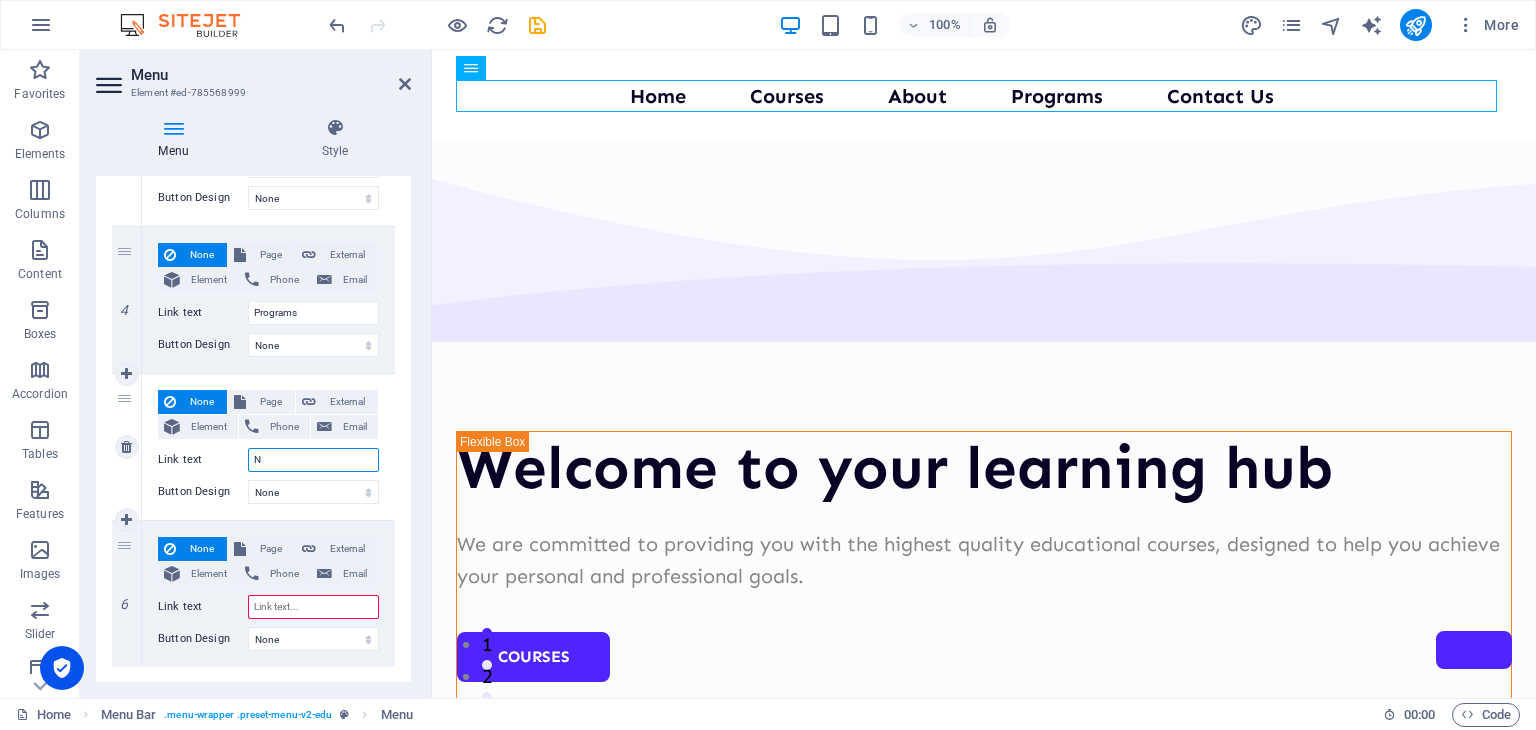 type on "NE" 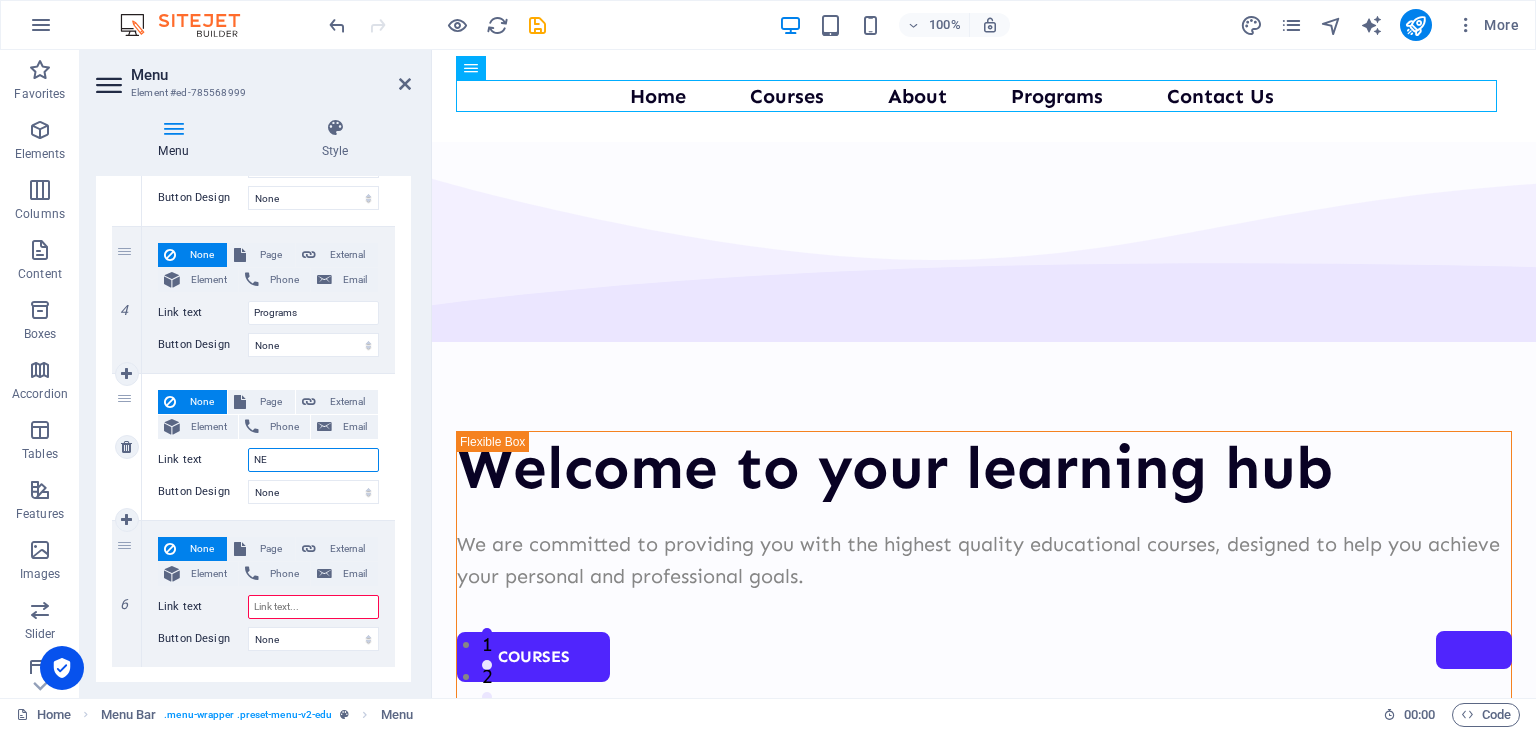 select 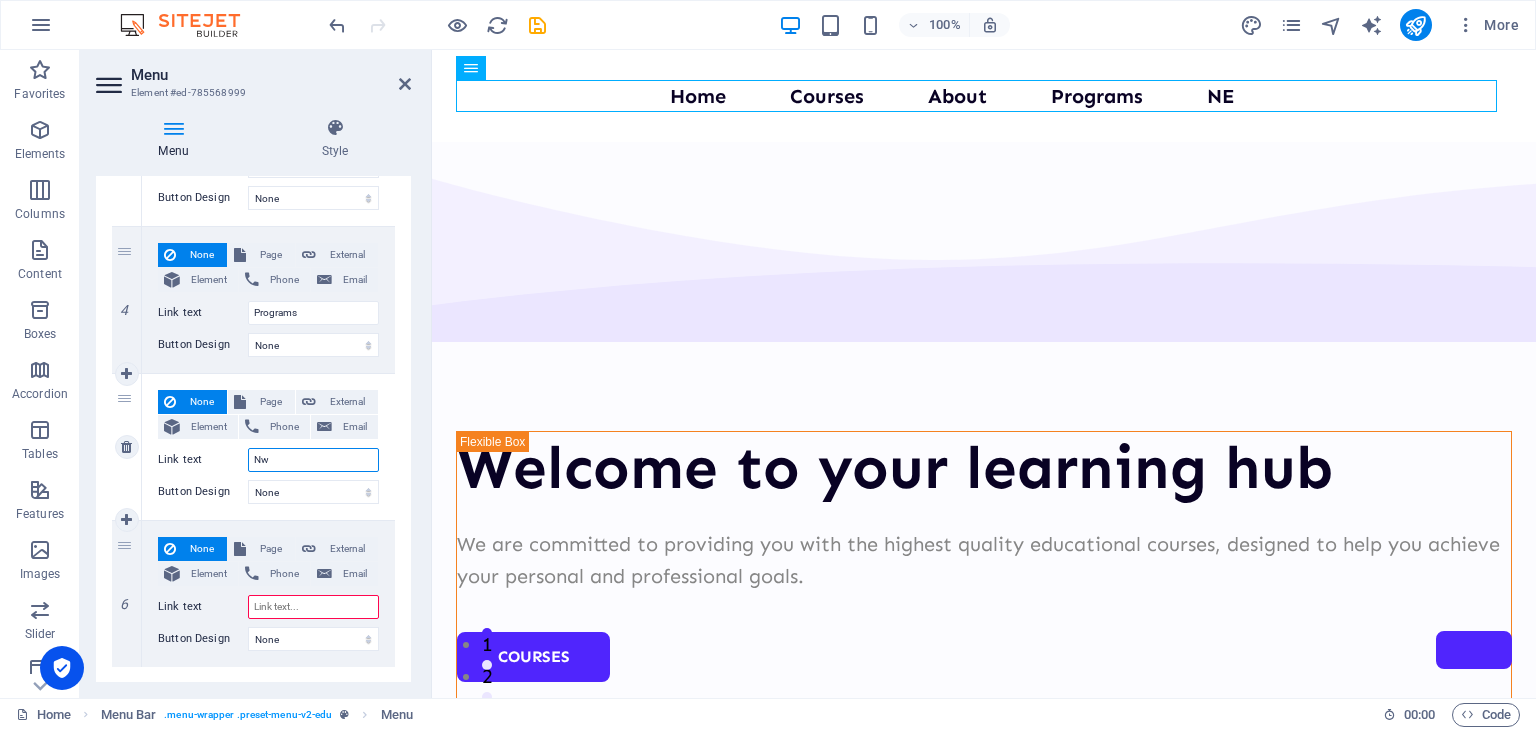 type on "N" 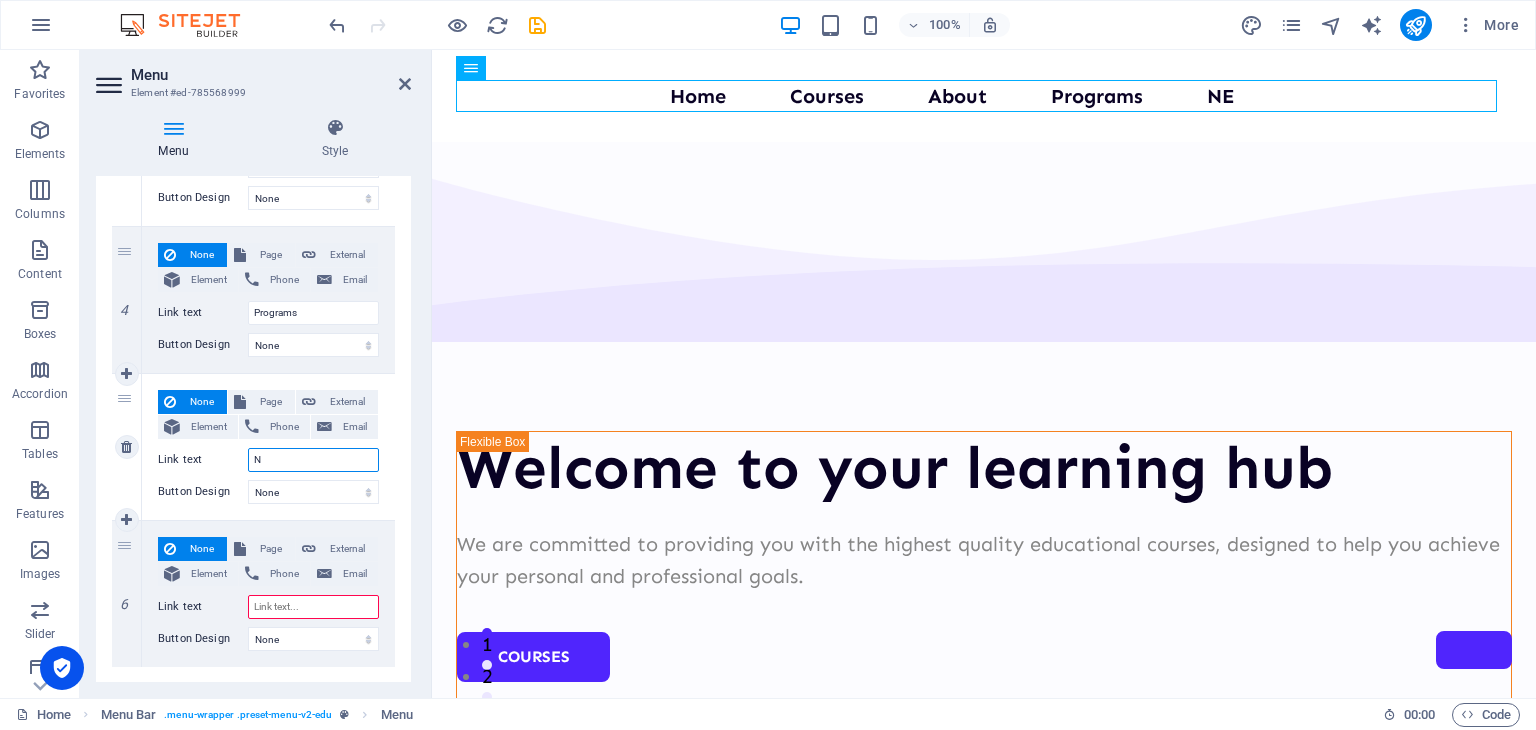 select 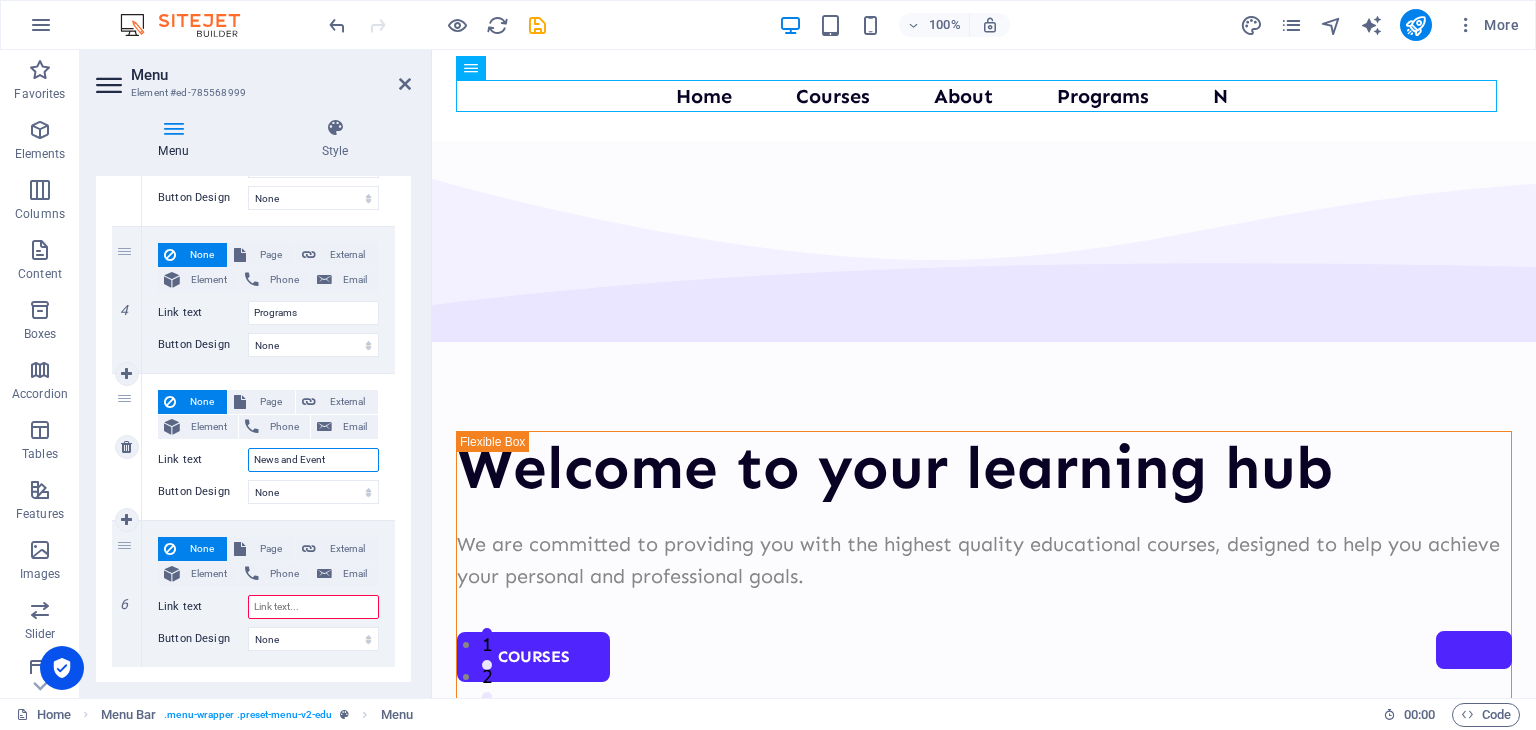 type on "News and Events" 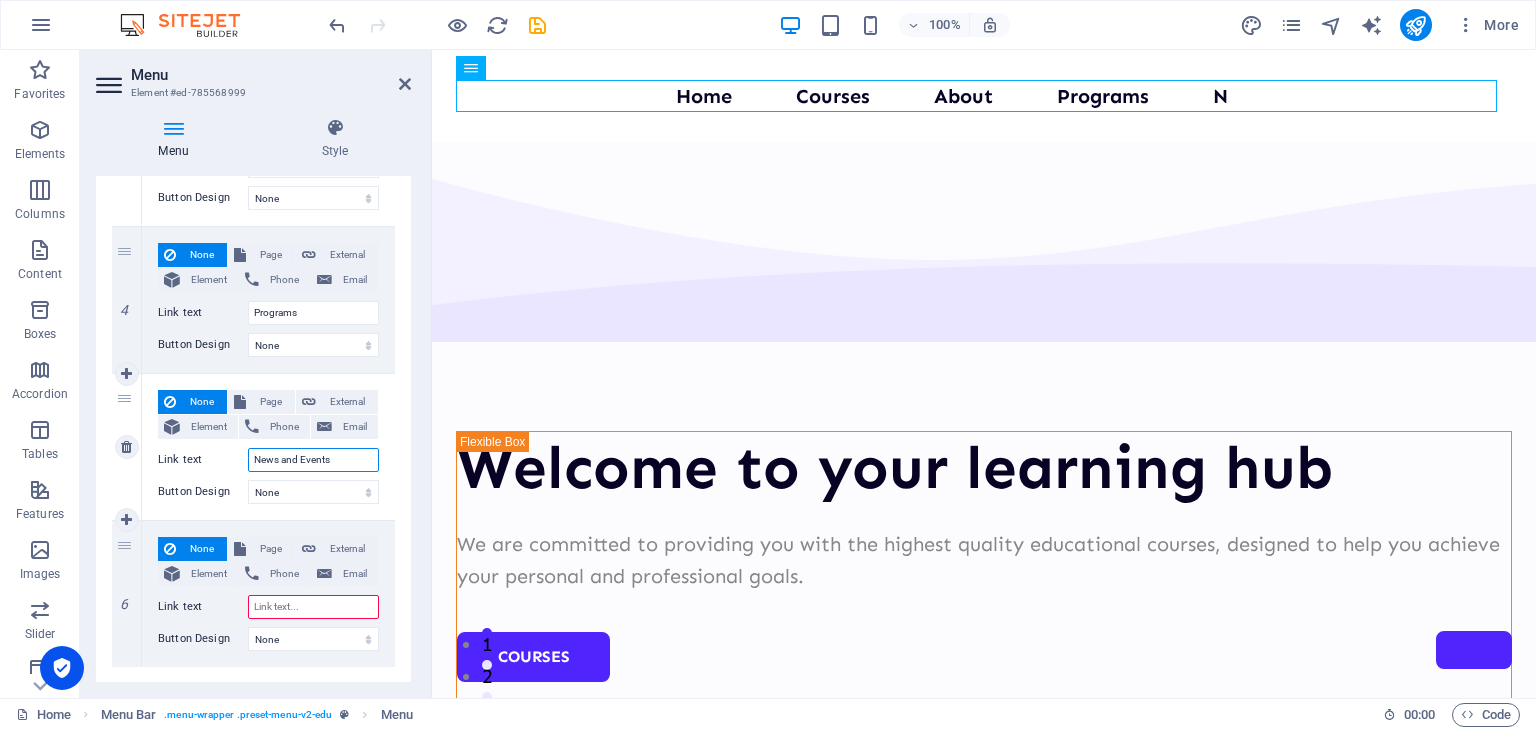 select 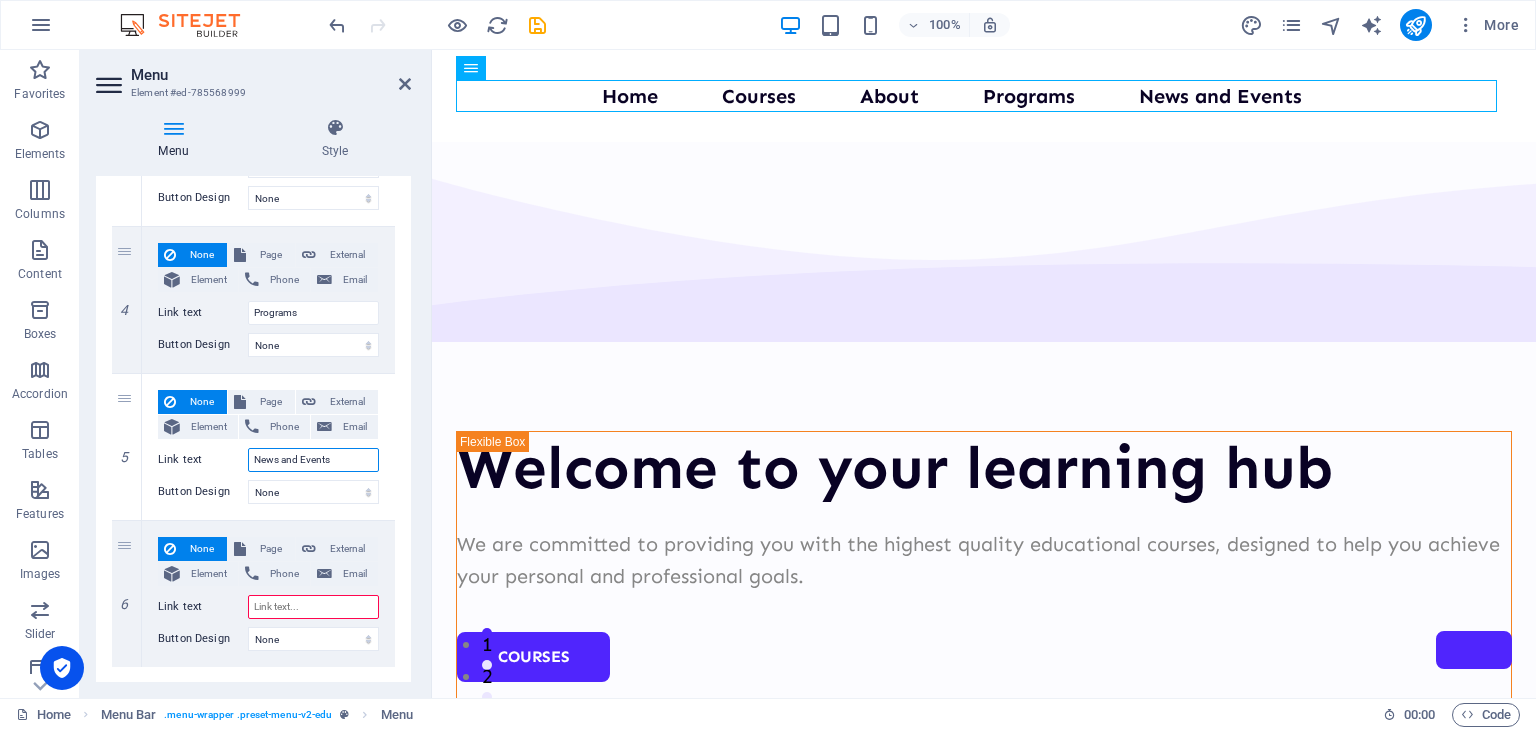 type on "News and Events" 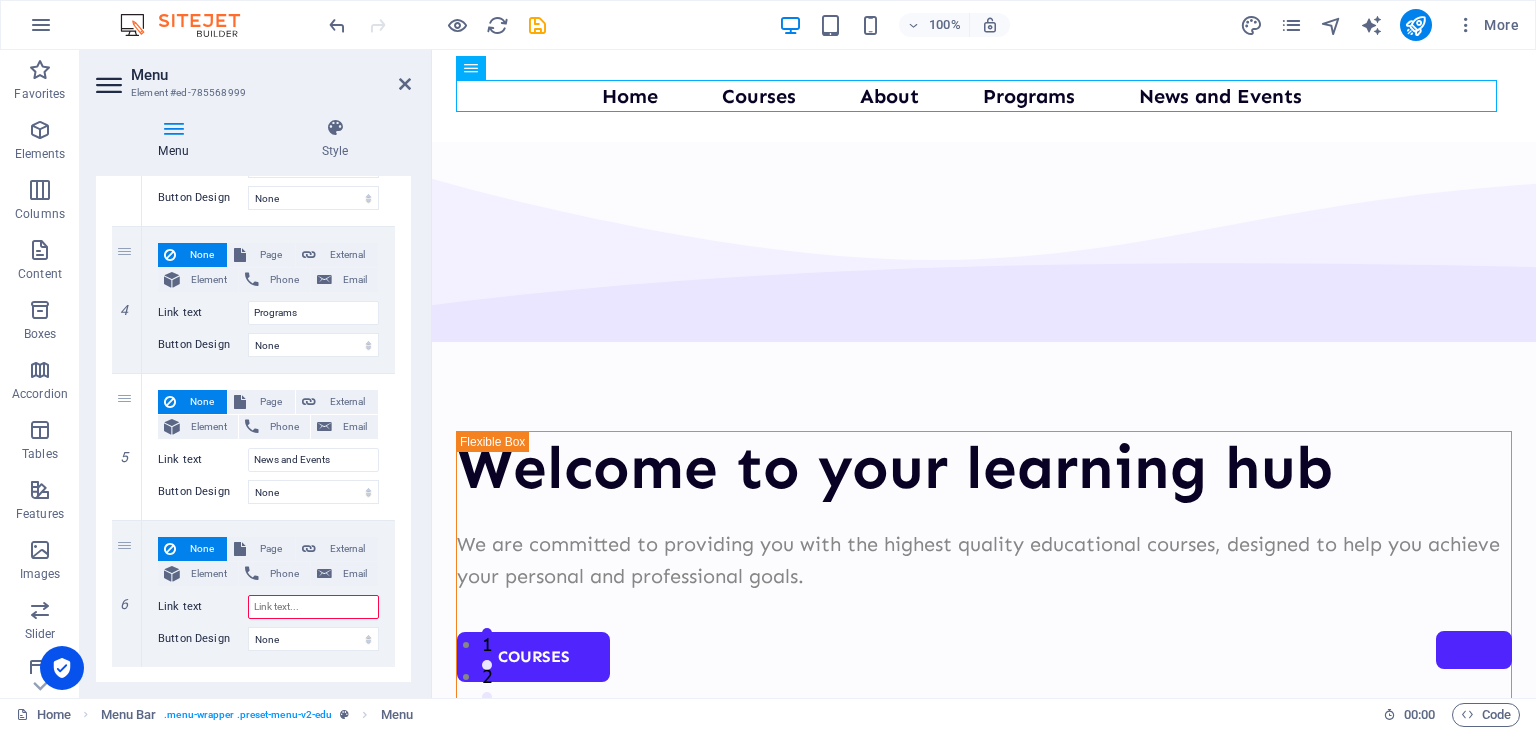 click on "1 None Page External Element Phone Email Page Home Courses Teachers About Blog Contact Us Legal Notice Privacy Element
URL / Phone Email Link text Home Link target New tab Same tab Overlay Title Additional link description, should not be the same as the link text. The title is most often shown as a tooltip text when the mouse moves over the element. Leave empty if uncertain. Relationship Sets the  relationship of this link to the link target . For example, the value "nofollow" instructs search engines not to follow the link. Can be left empty. alternate author bookmark external help license next nofollow noreferrer noopener prev search tag Button Design None Default Primary Secondary 2 None Page External Element Phone Email Page Home Courses Teachers About Blog Contact Us Legal Notice Privacy Element
URL /courses Phone Email Link text Courses Link target New tab Same tab Overlay Title Relationship Sets the  relationship of this link to the link target alternate" at bounding box center [253, 34] 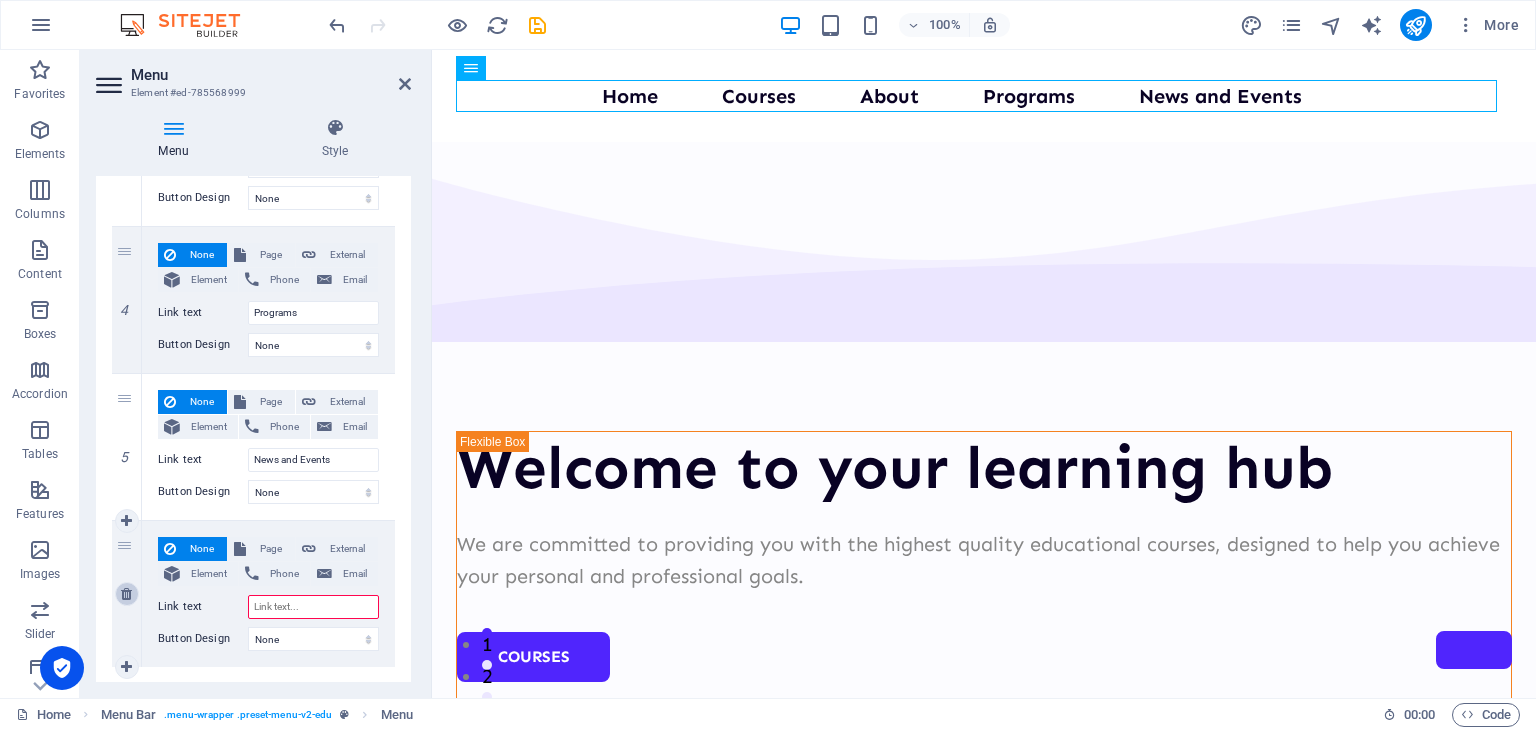 click at bounding box center (126, 594) 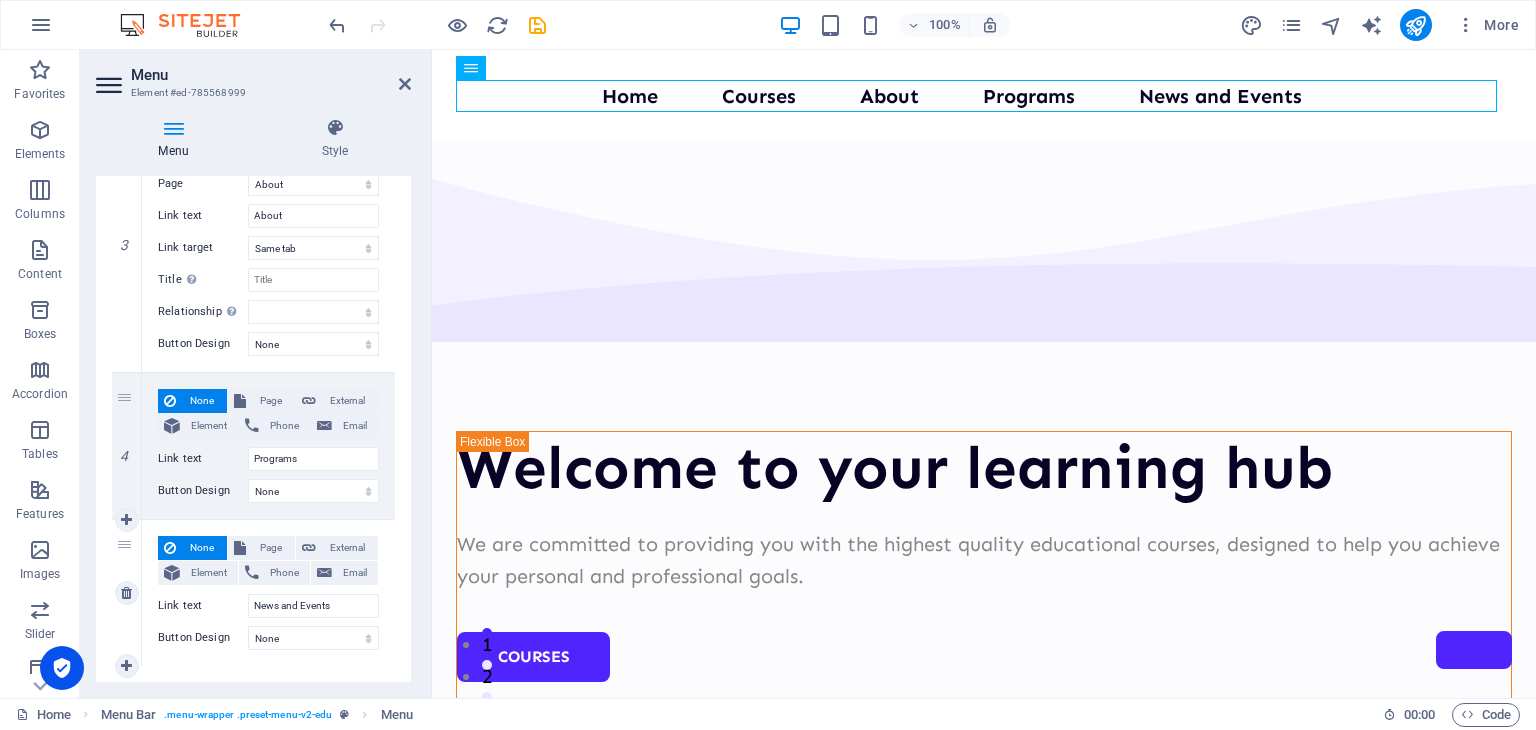 scroll, scrollTop: 816, scrollLeft: 0, axis: vertical 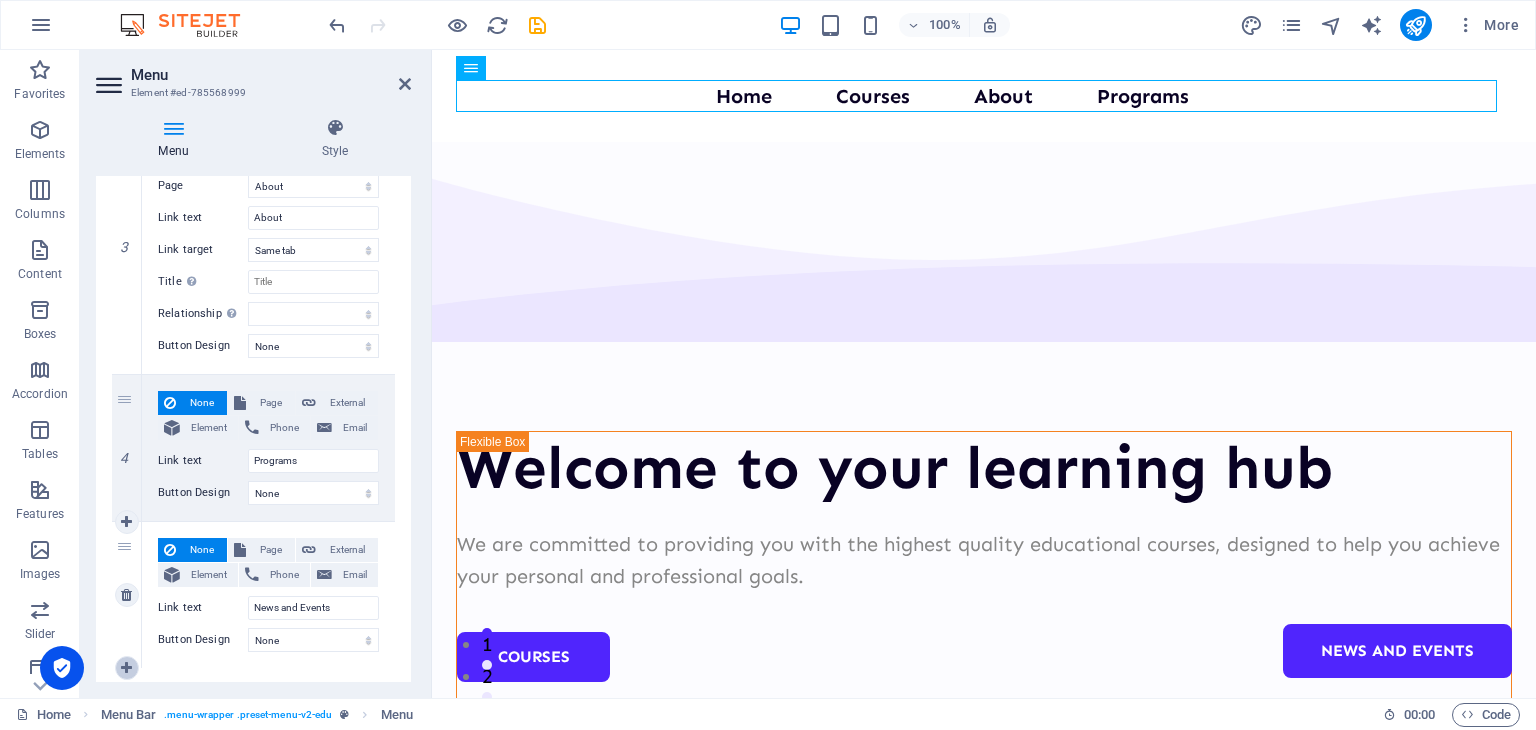 click at bounding box center [126, 668] 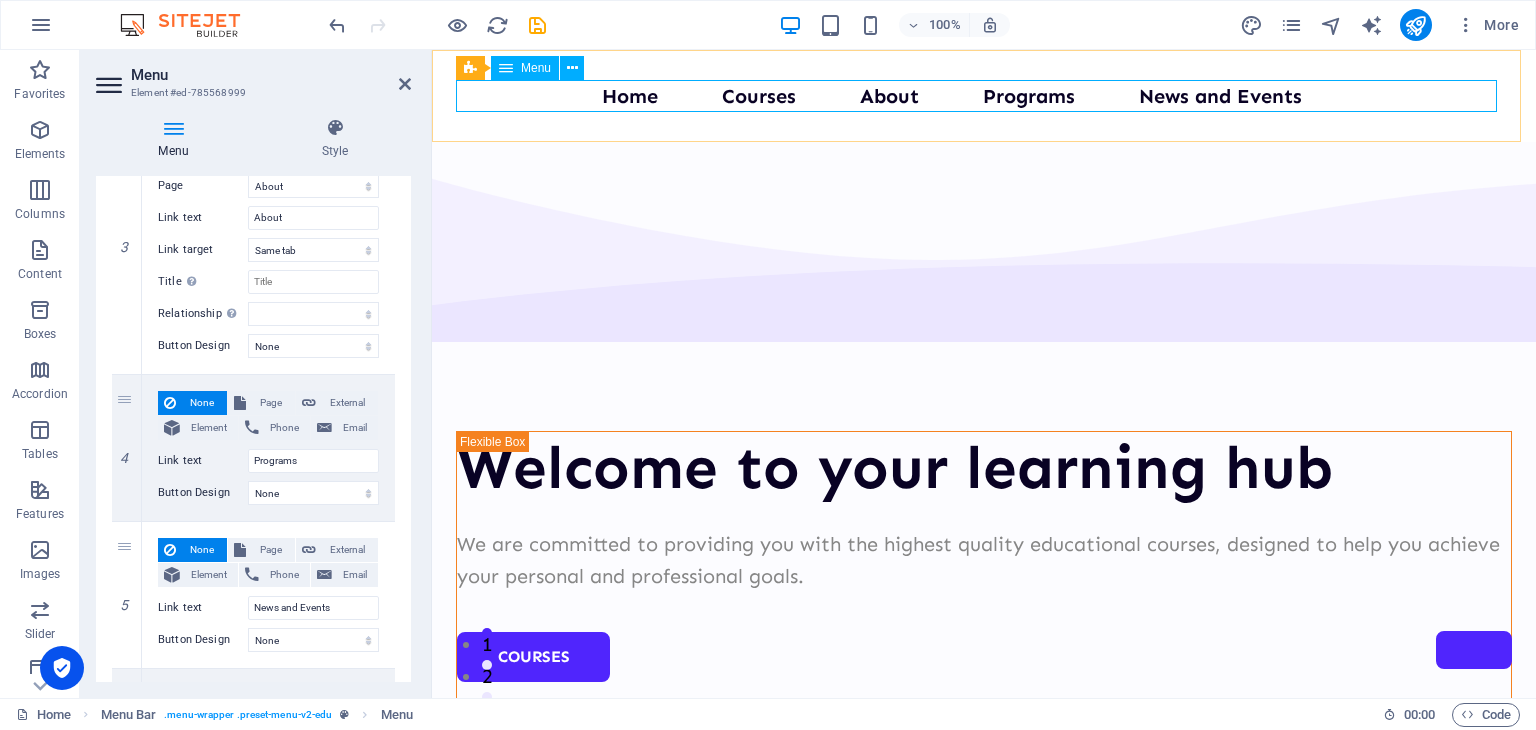 click on "Home Courses About Programs News and Events" at bounding box center [984, 96] 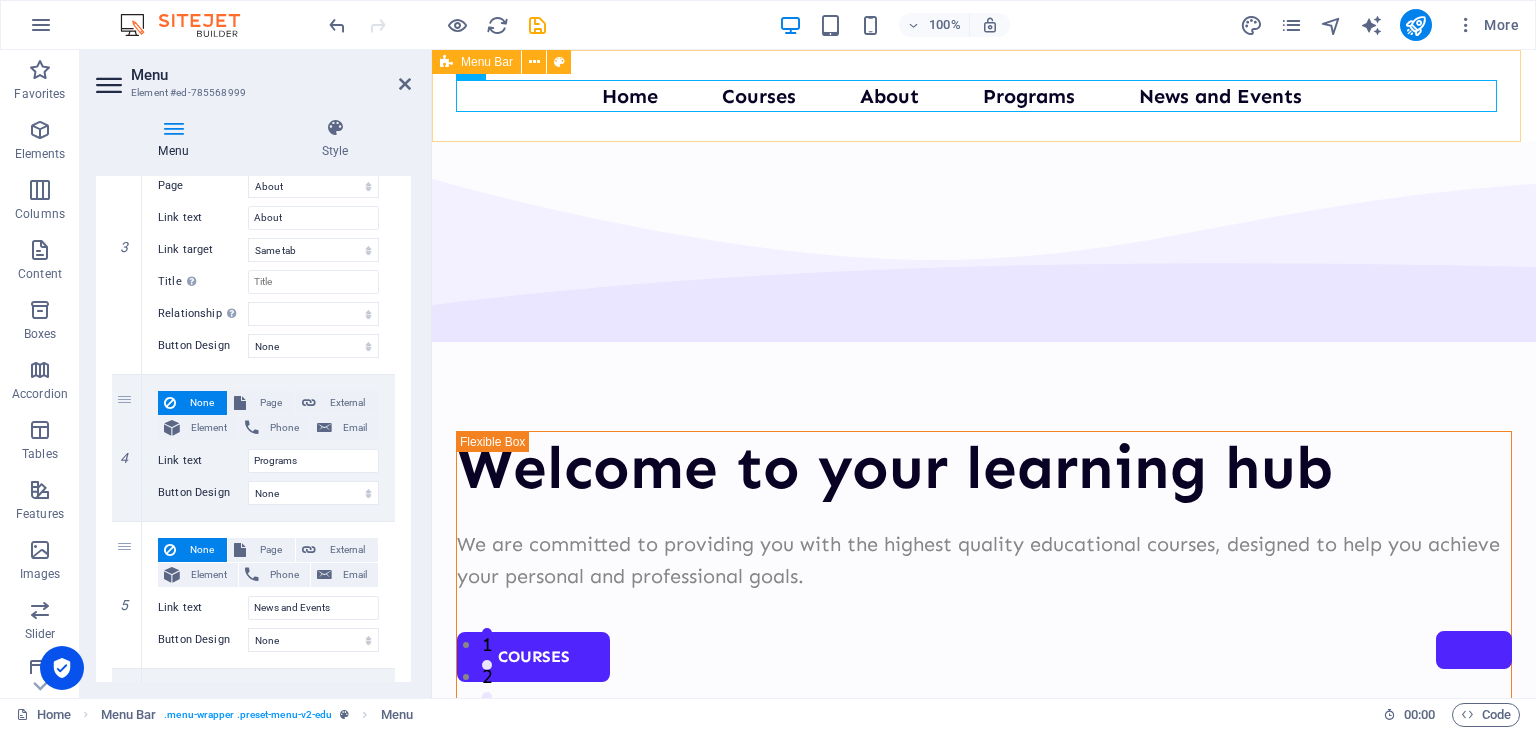 click on "Home Courses About Programs News and Events" at bounding box center [984, 96] 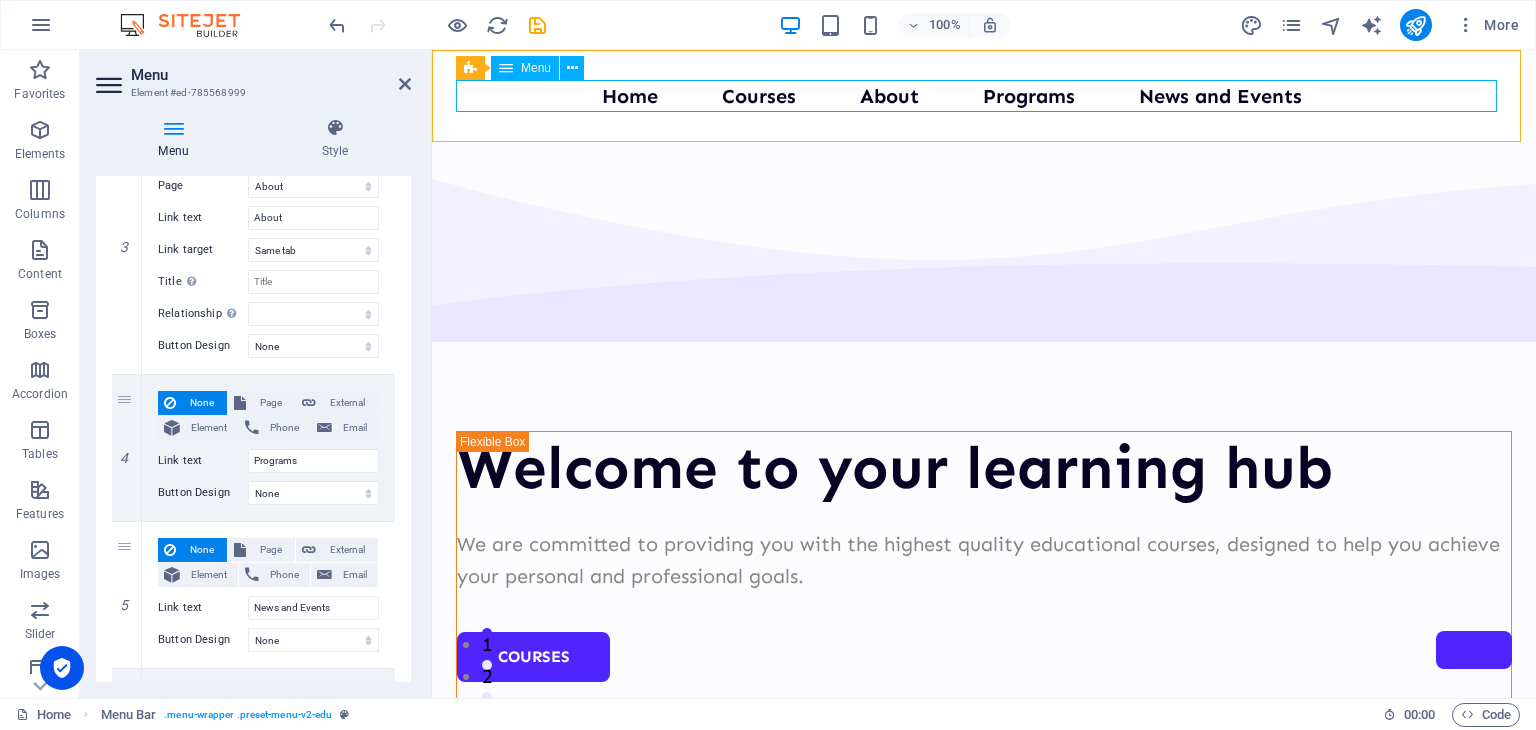 click on "Home Courses About Programs News and Events" at bounding box center [984, 96] 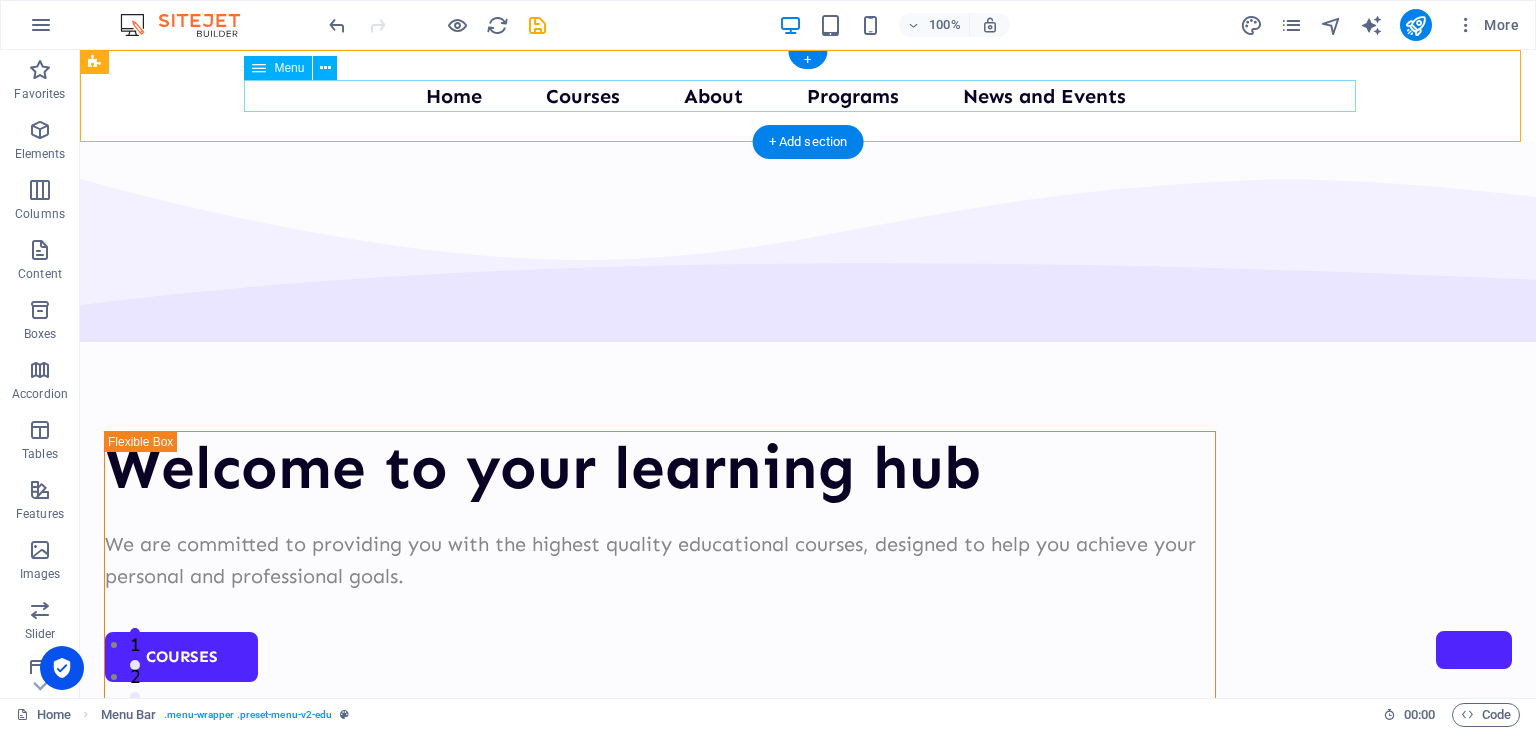 click on "Home Courses About Programs News and Events" at bounding box center [808, 96] 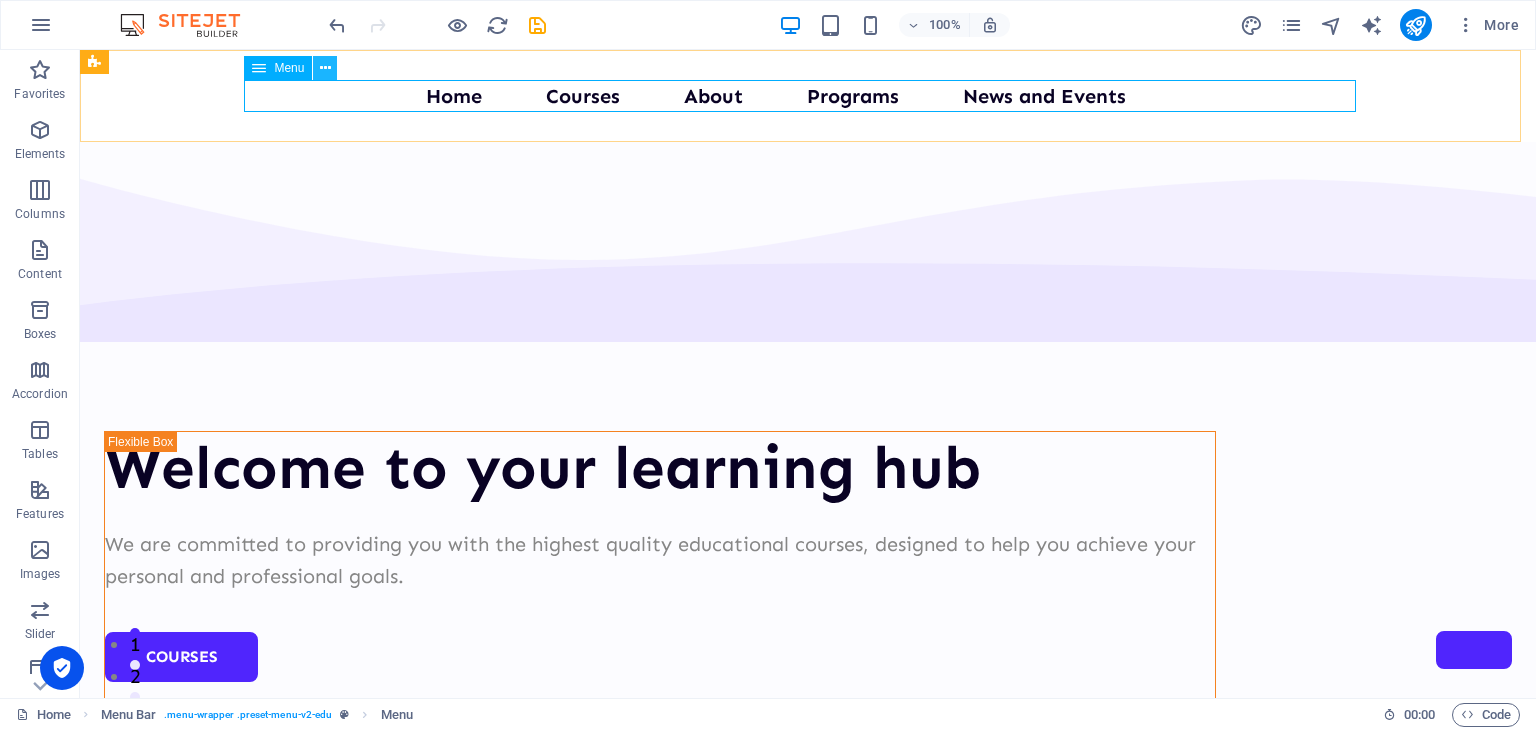 click at bounding box center (325, 68) 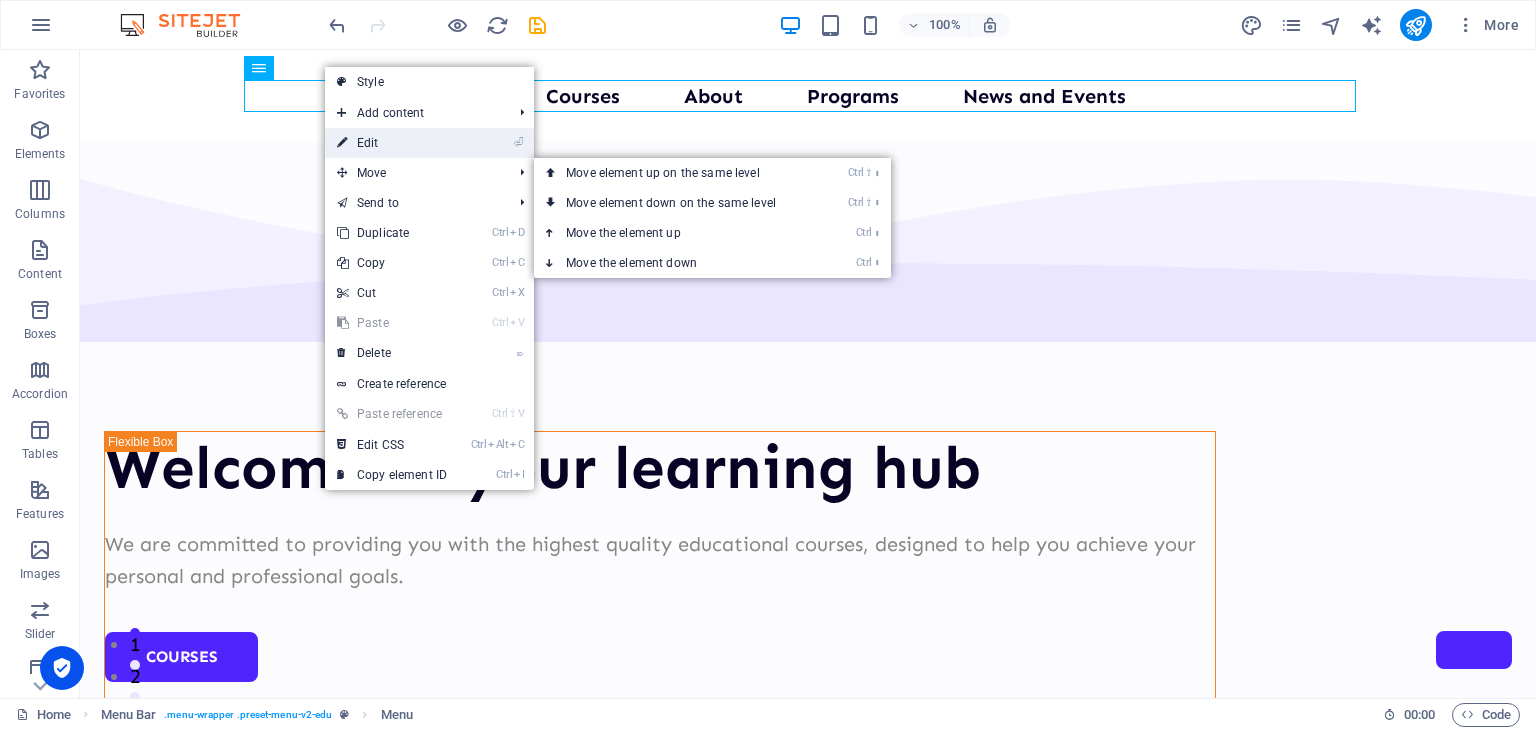click on "⏎  Edit" at bounding box center [392, 143] 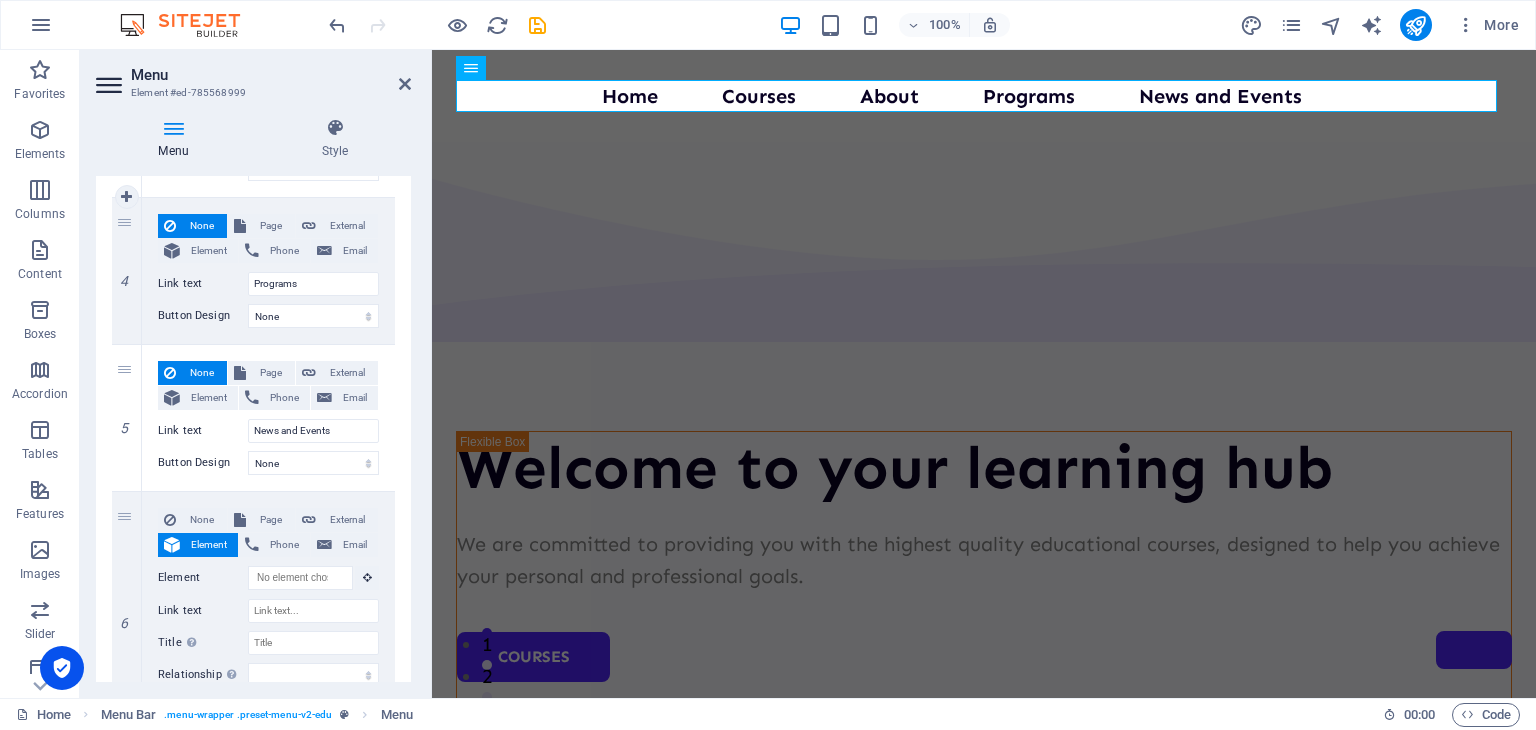 scroll, scrollTop: 1100, scrollLeft: 0, axis: vertical 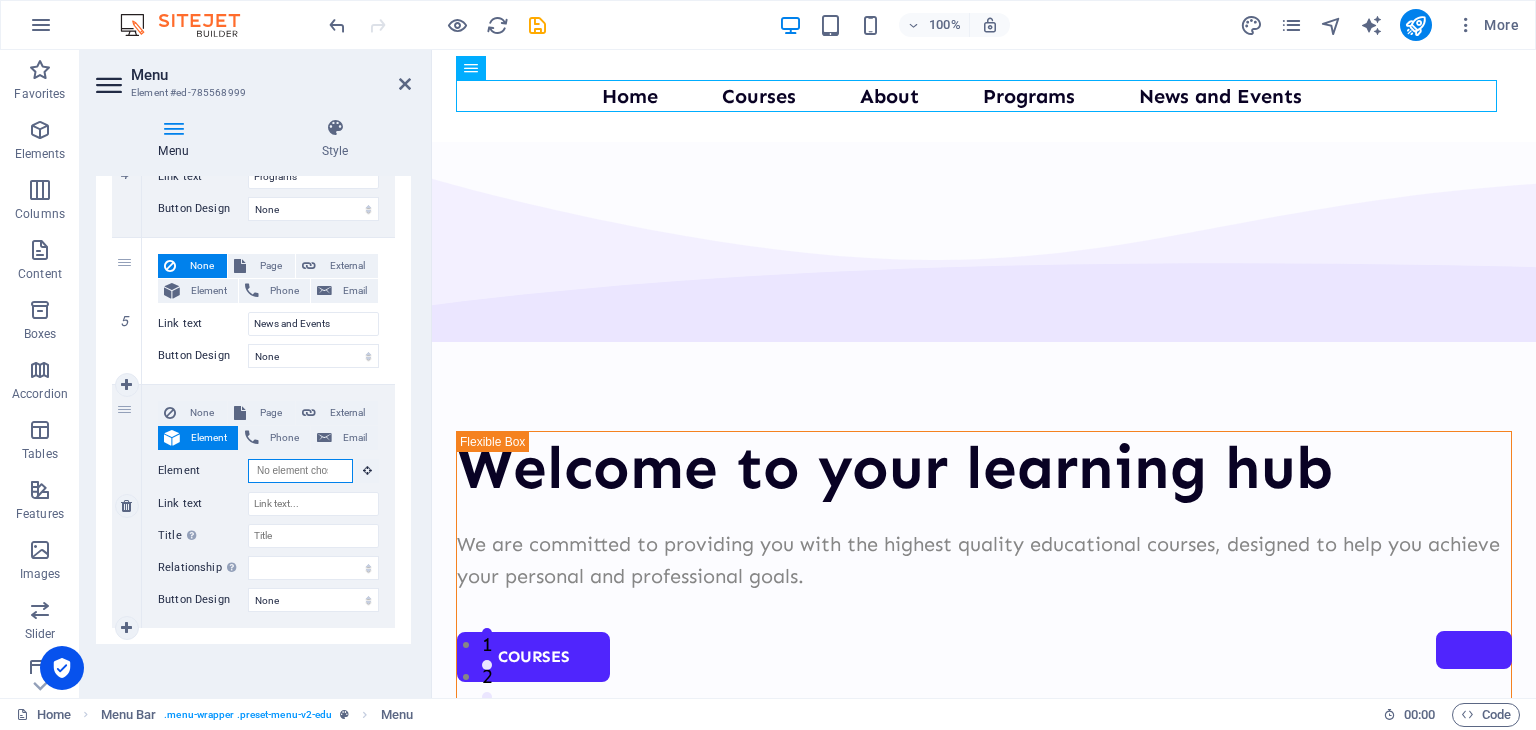click on "Element" at bounding box center [300, 471] 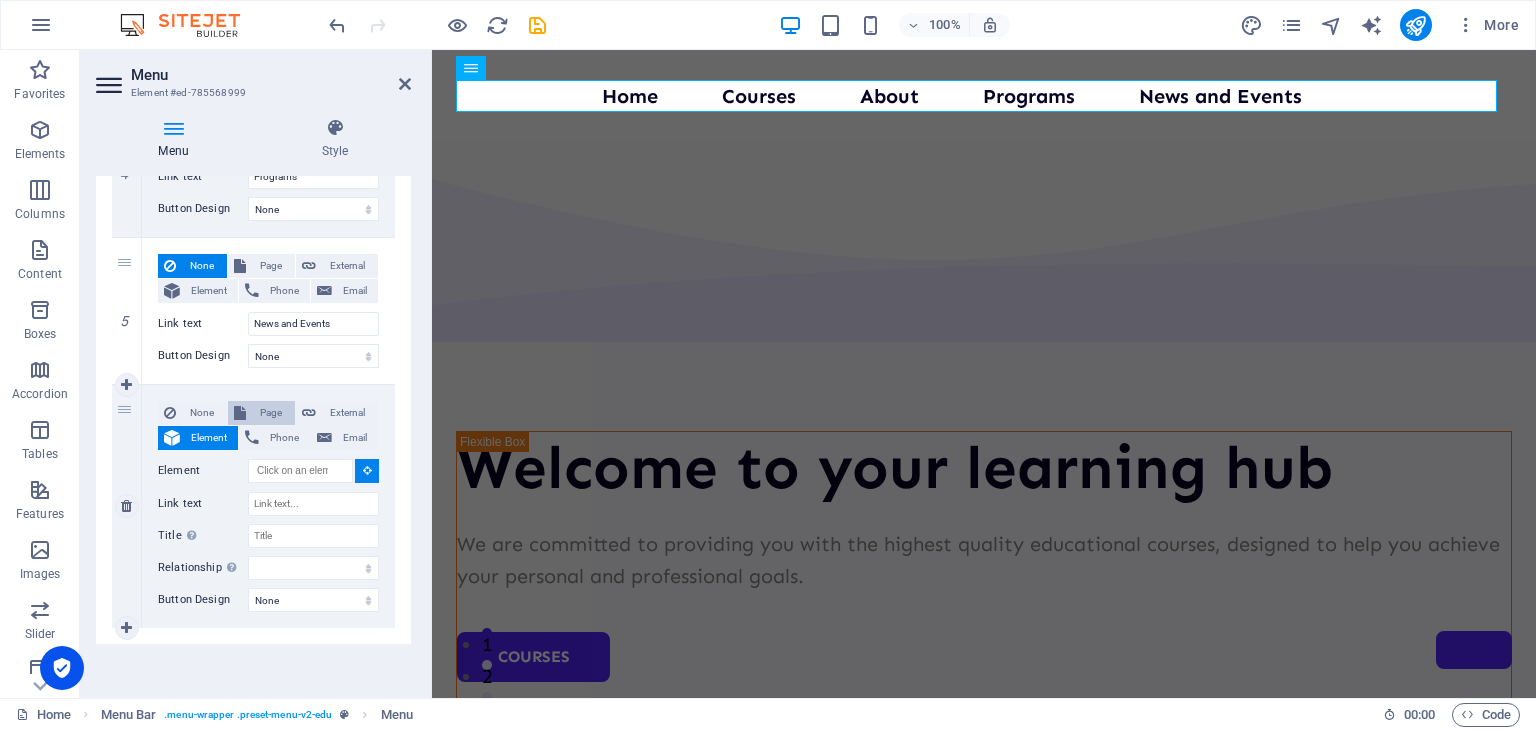 click on "Page" at bounding box center [270, 413] 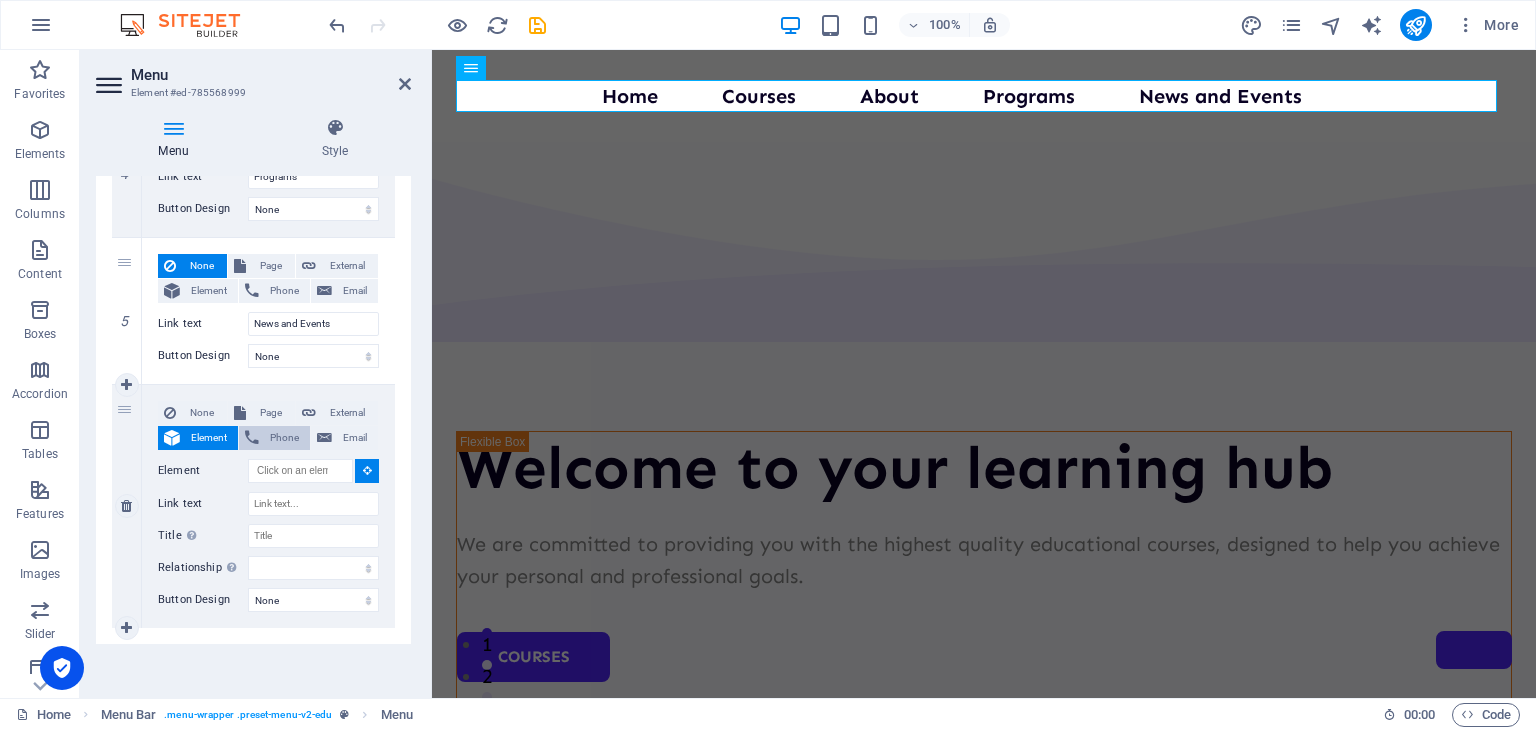 select 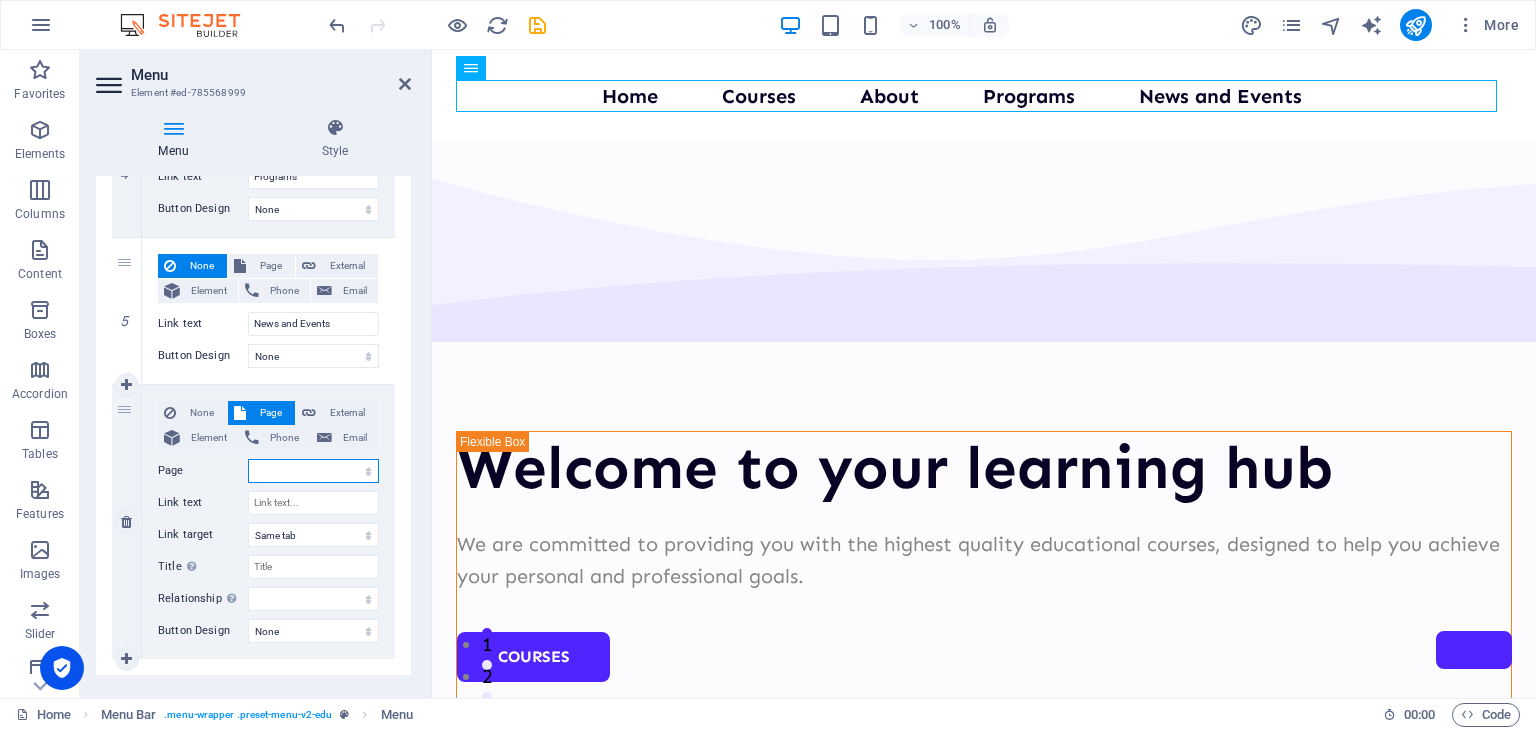 click on "Home Courses Teachers About Blog Contact Us Legal Notice Privacy" at bounding box center (313, 471) 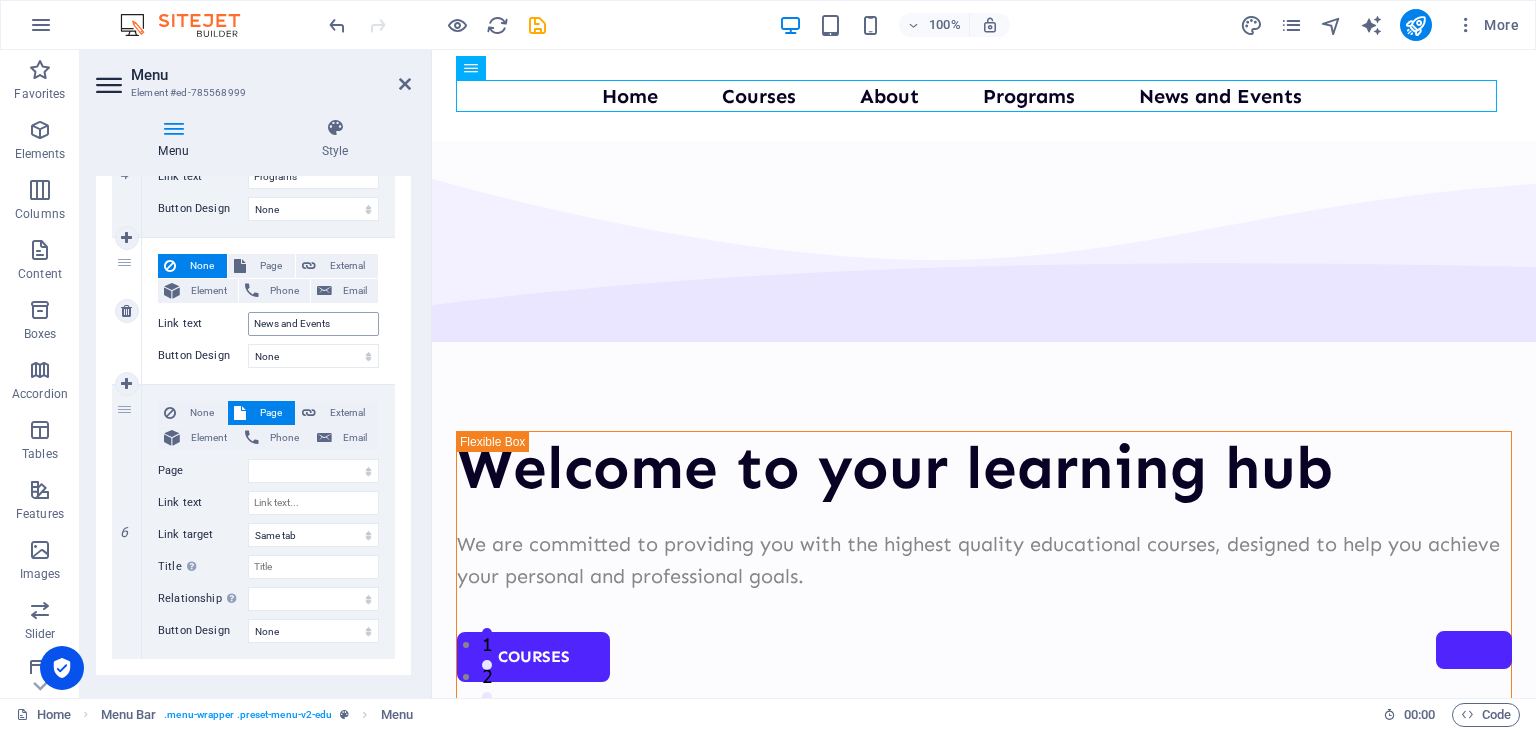 drag, startPoint x: 184, startPoint y: 408, endPoint x: 308, endPoint y: 451, distance: 131.24405 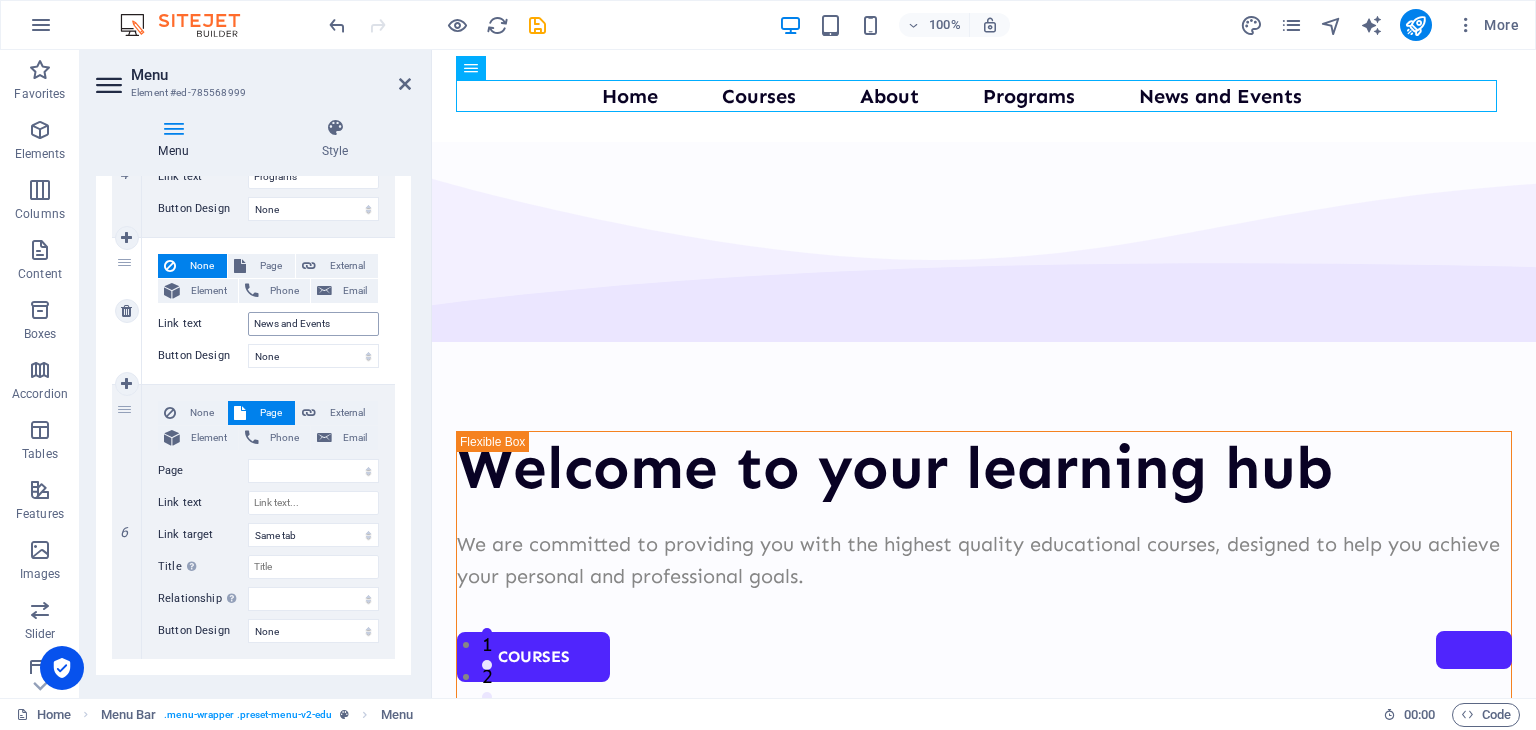 scroll, scrollTop: 964, scrollLeft: 0, axis: vertical 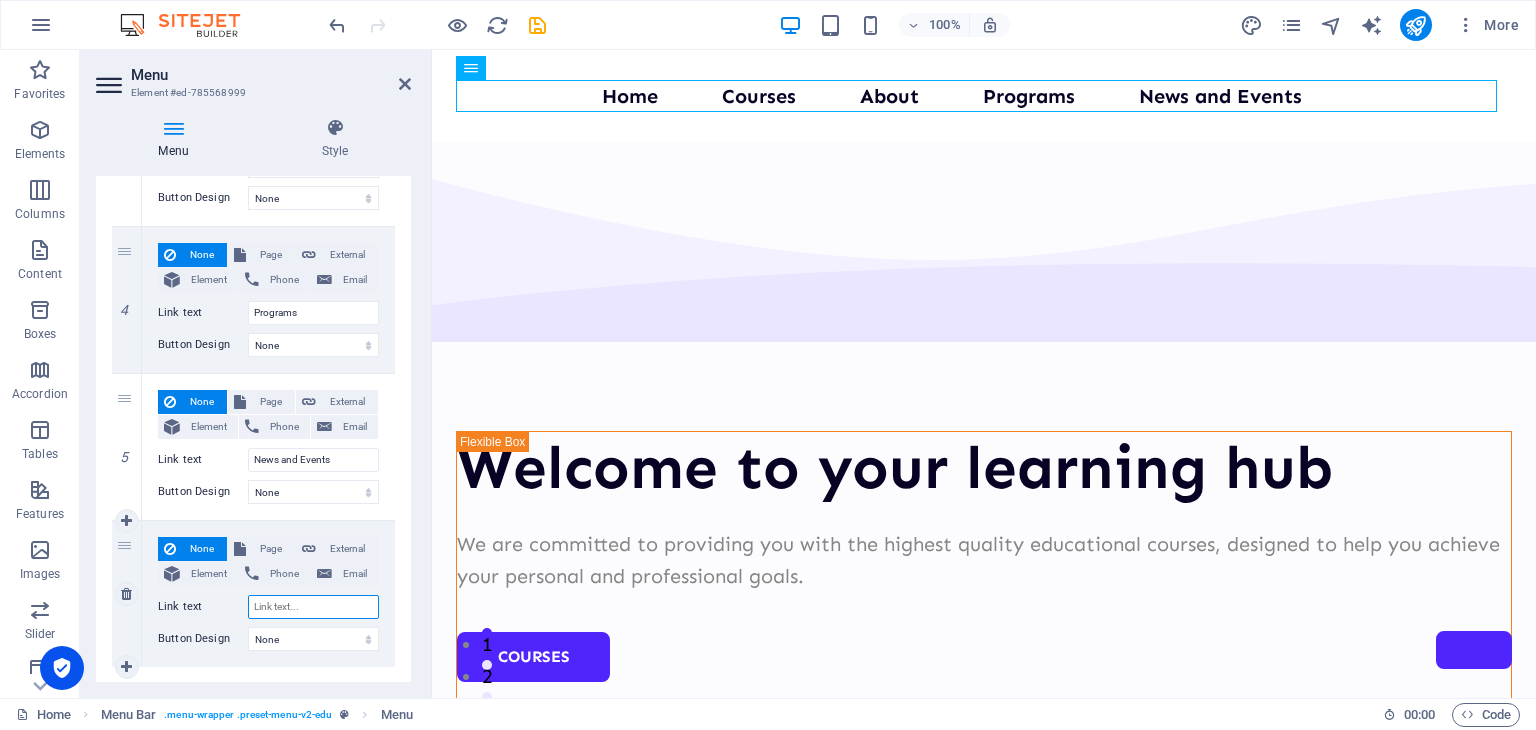 click on "Link text" at bounding box center (313, 607) 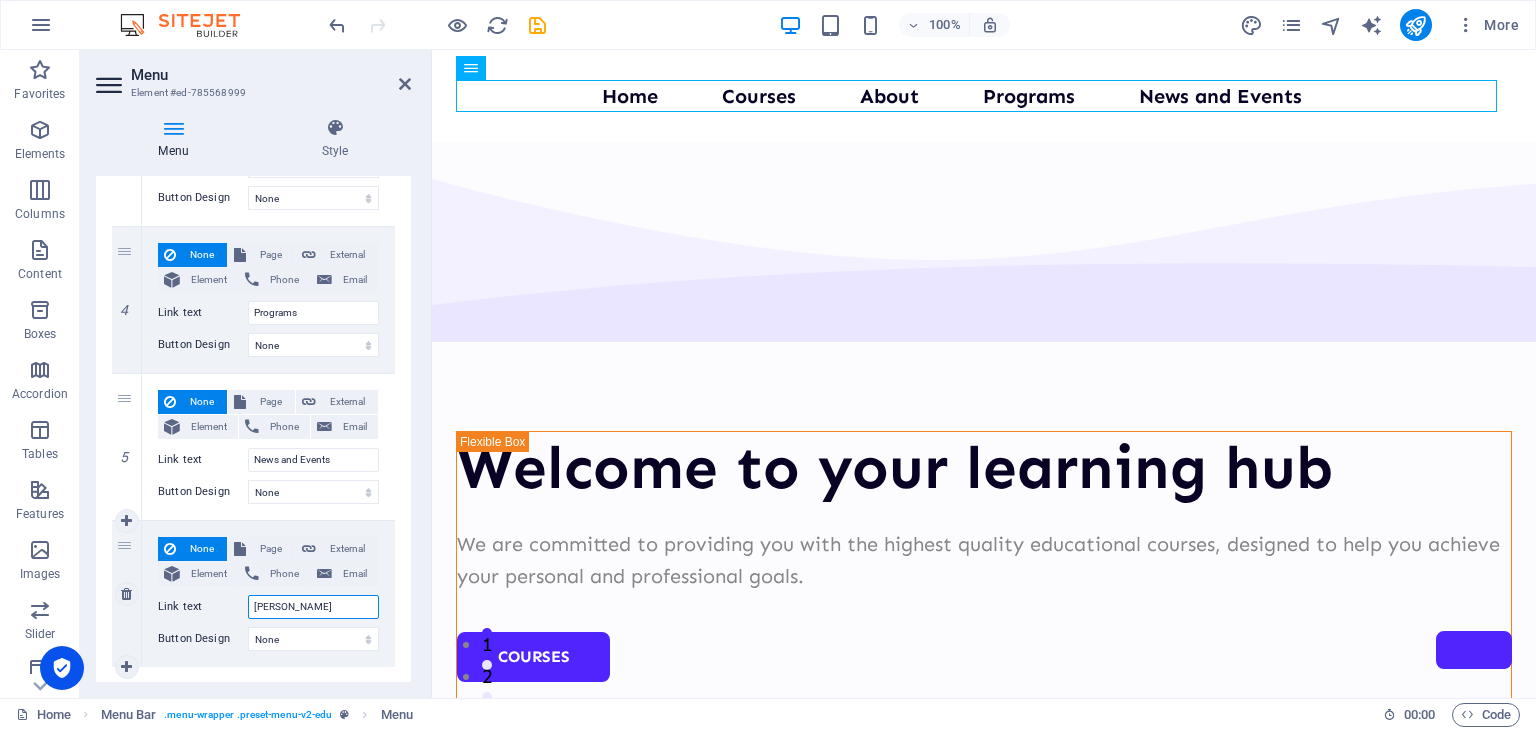 type on "Lohi" 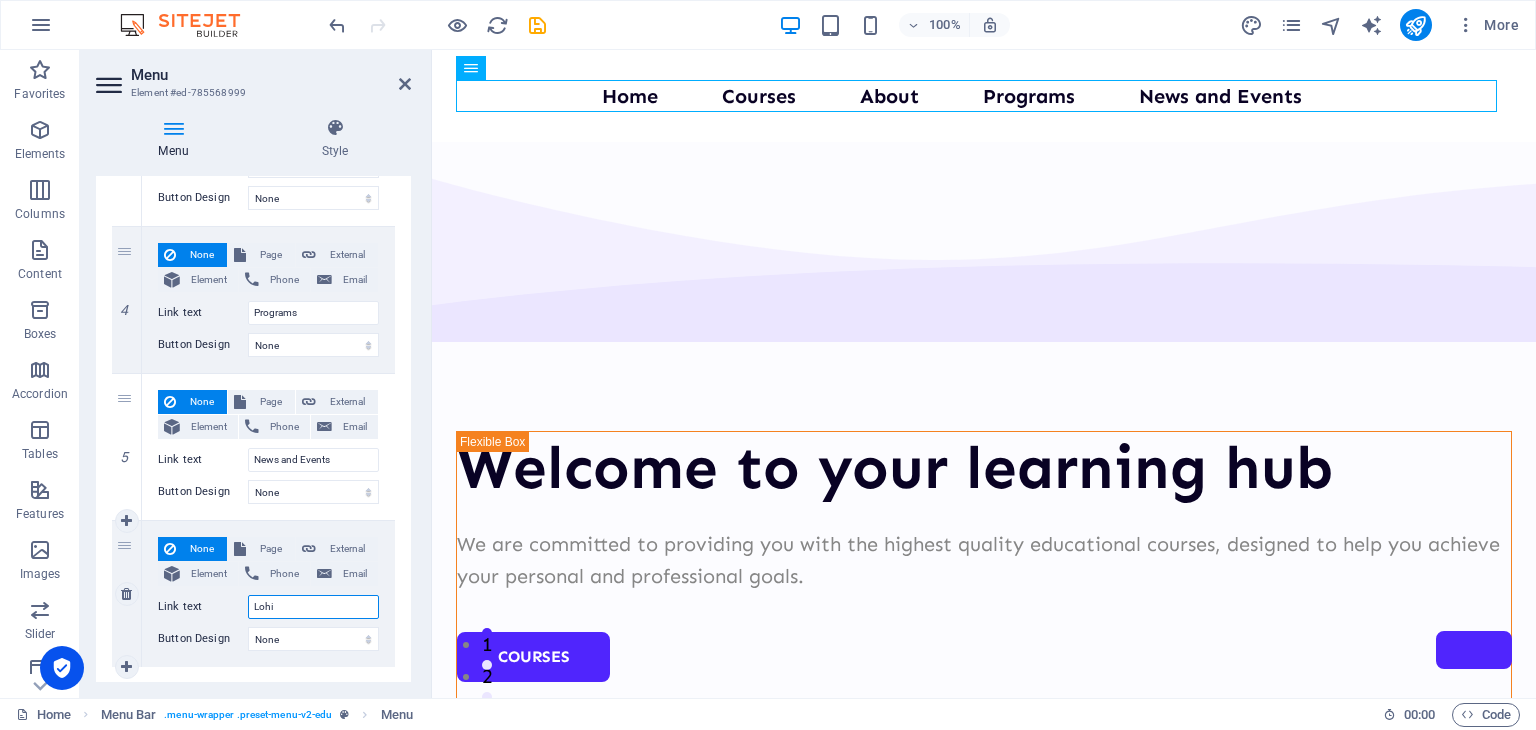 select 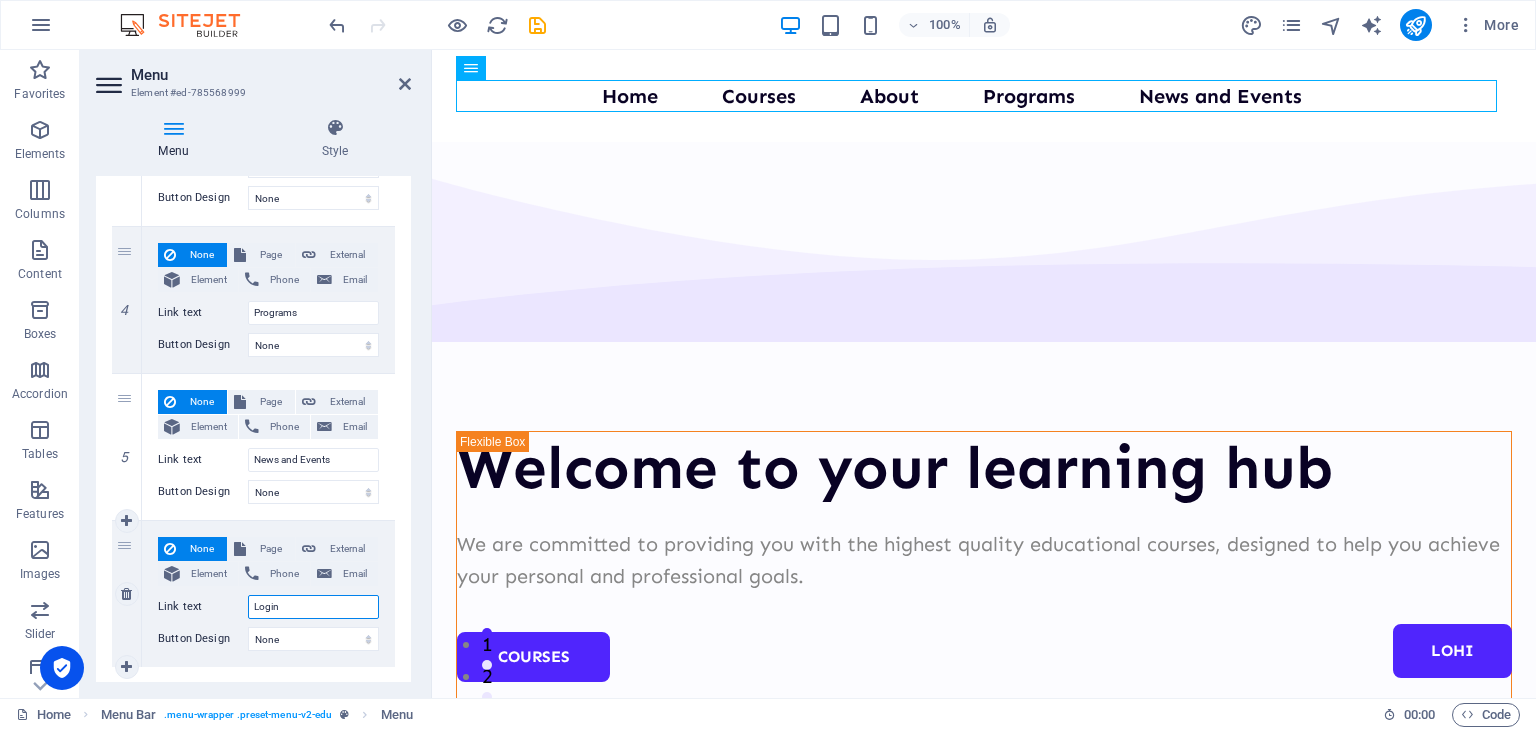 type on "Login" 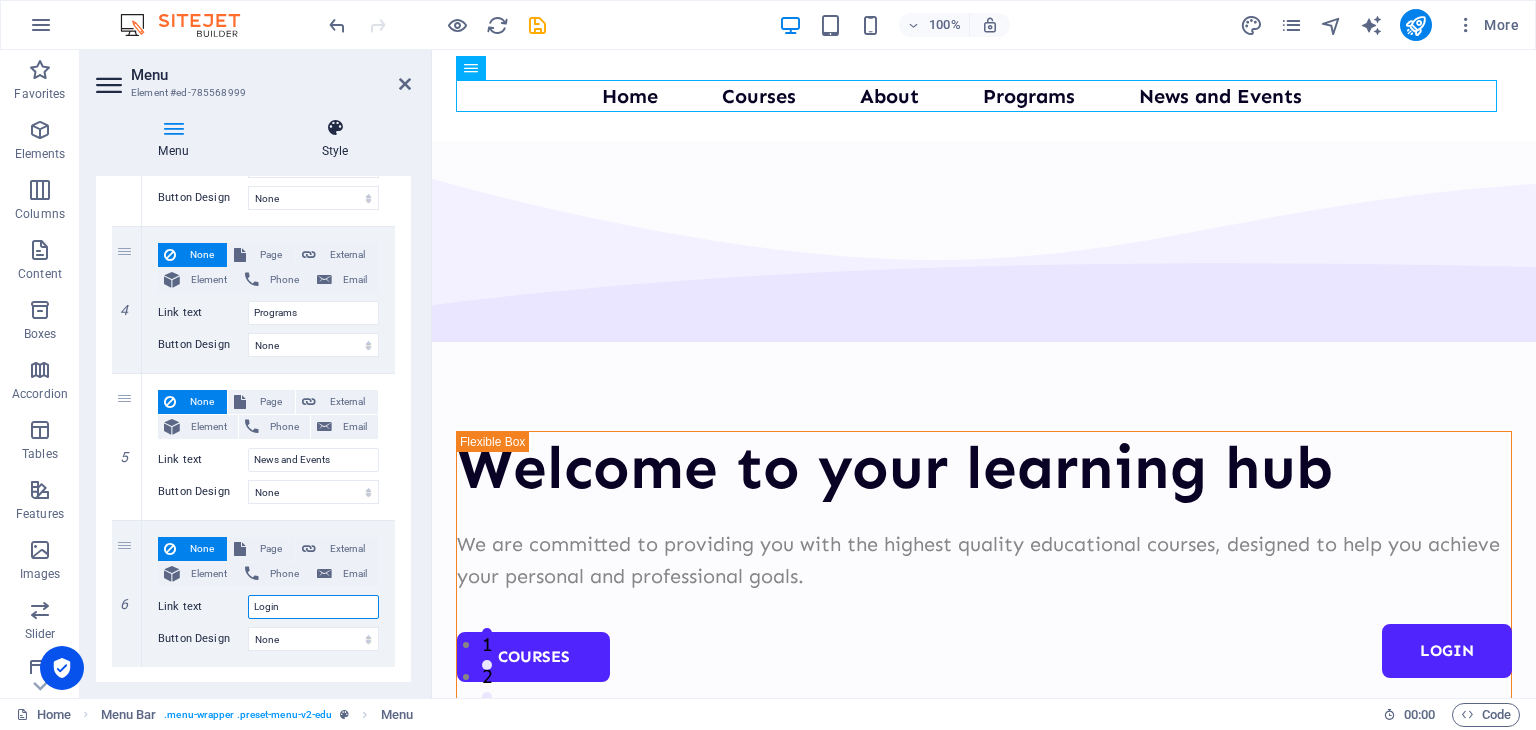 type on "Login" 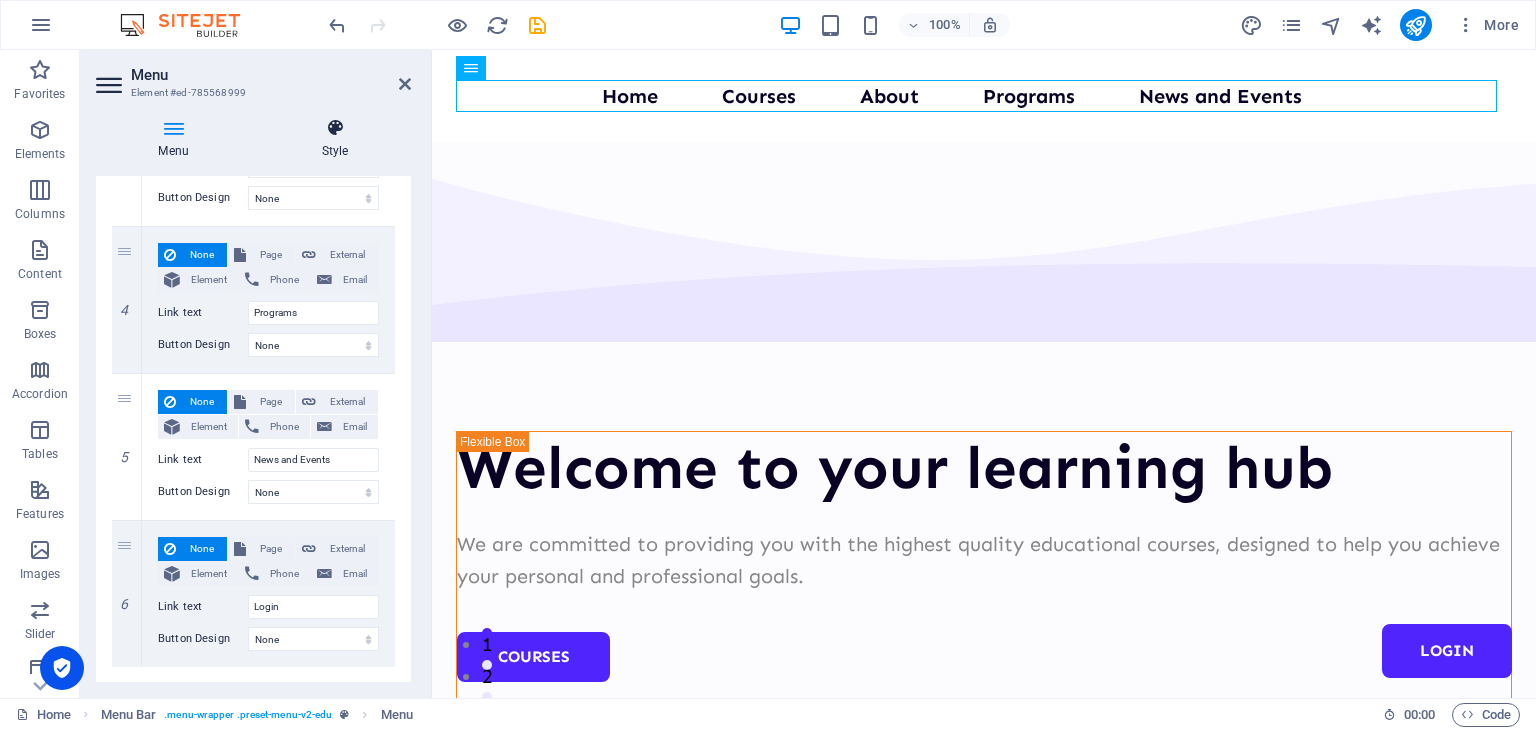 click at bounding box center [335, 128] 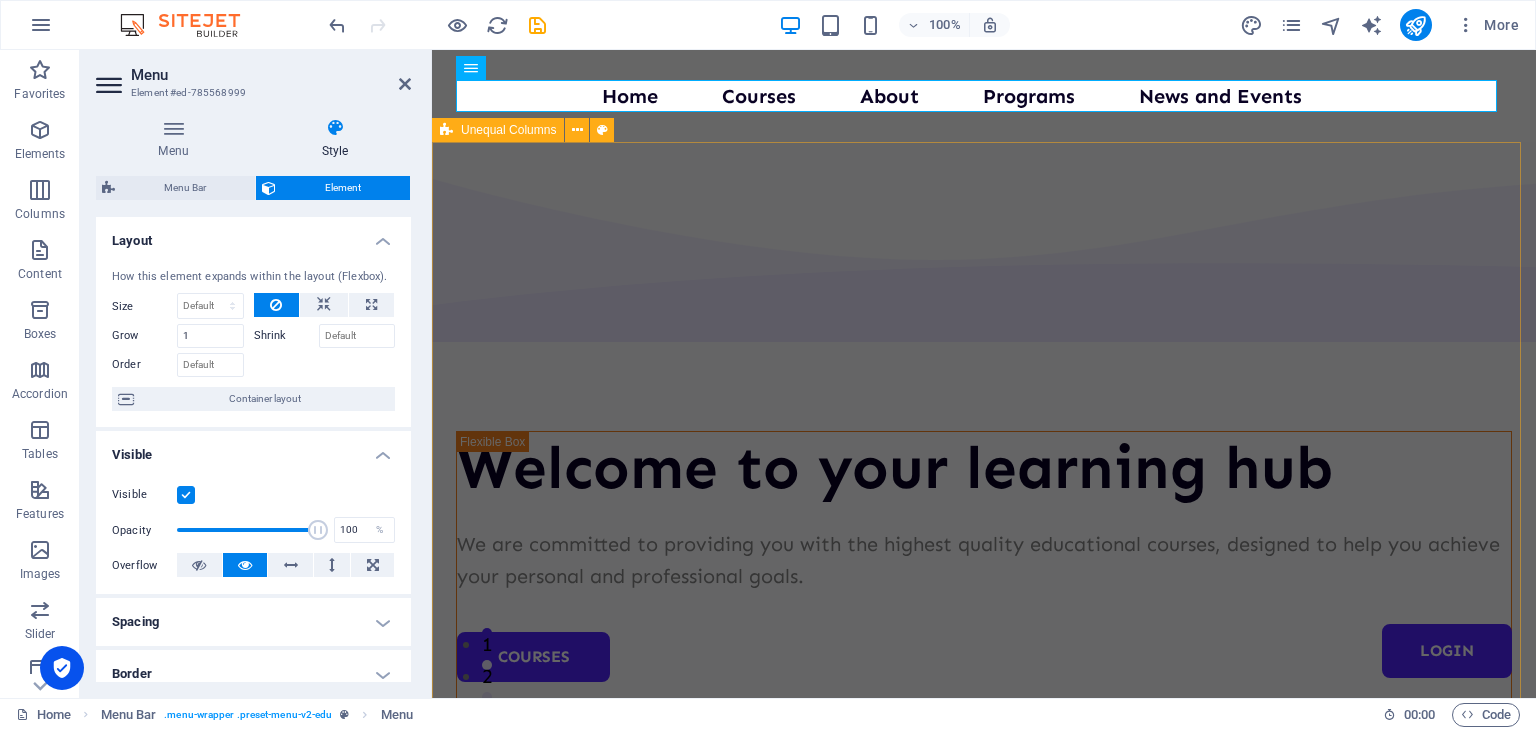 click on "Welcome to your learning hub We are committed to providing you with the highest quality educational courses, designed to help you achieve your personal and professional goals. Courses About Us" at bounding box center [984, 777] 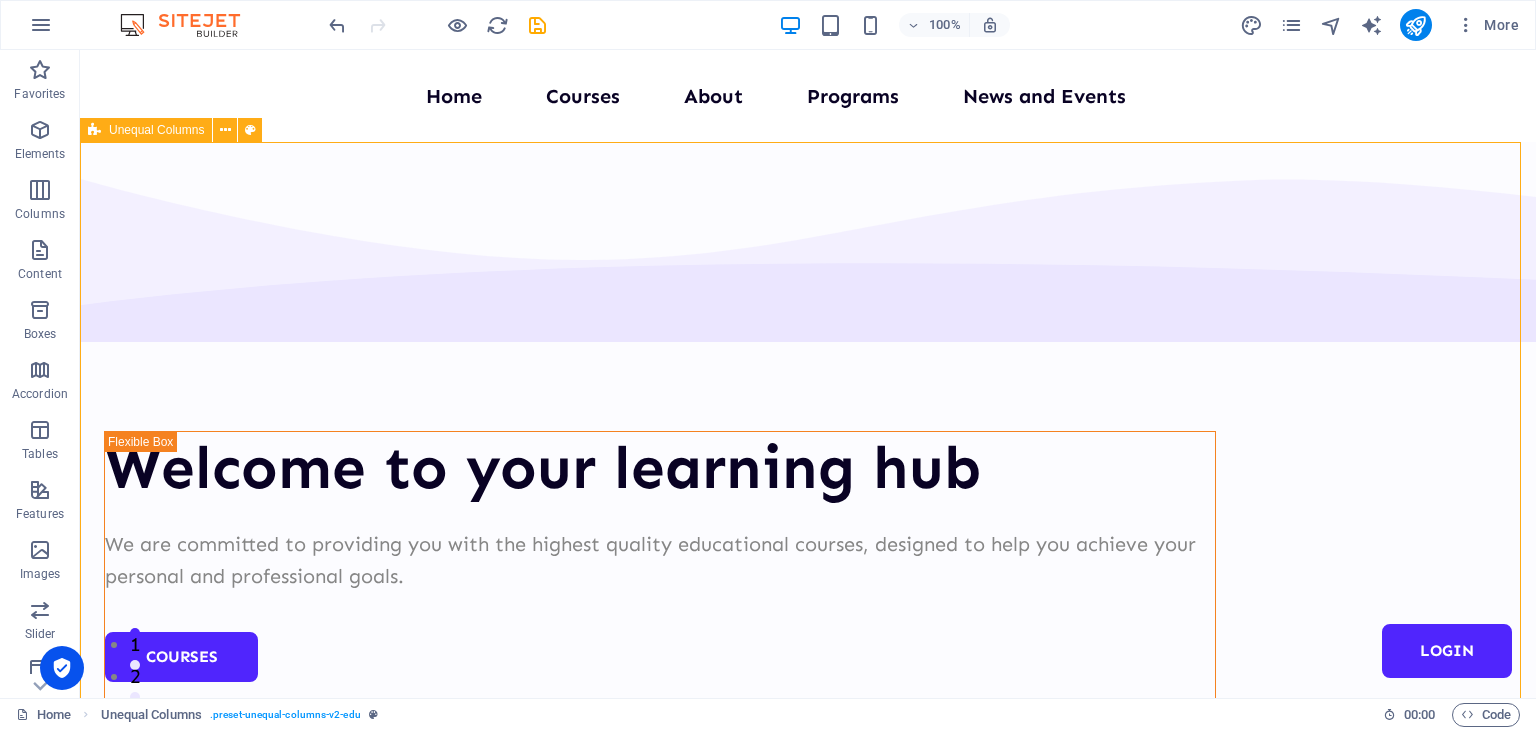 click on "Unequal Columns" at bounding box center [156, 130] 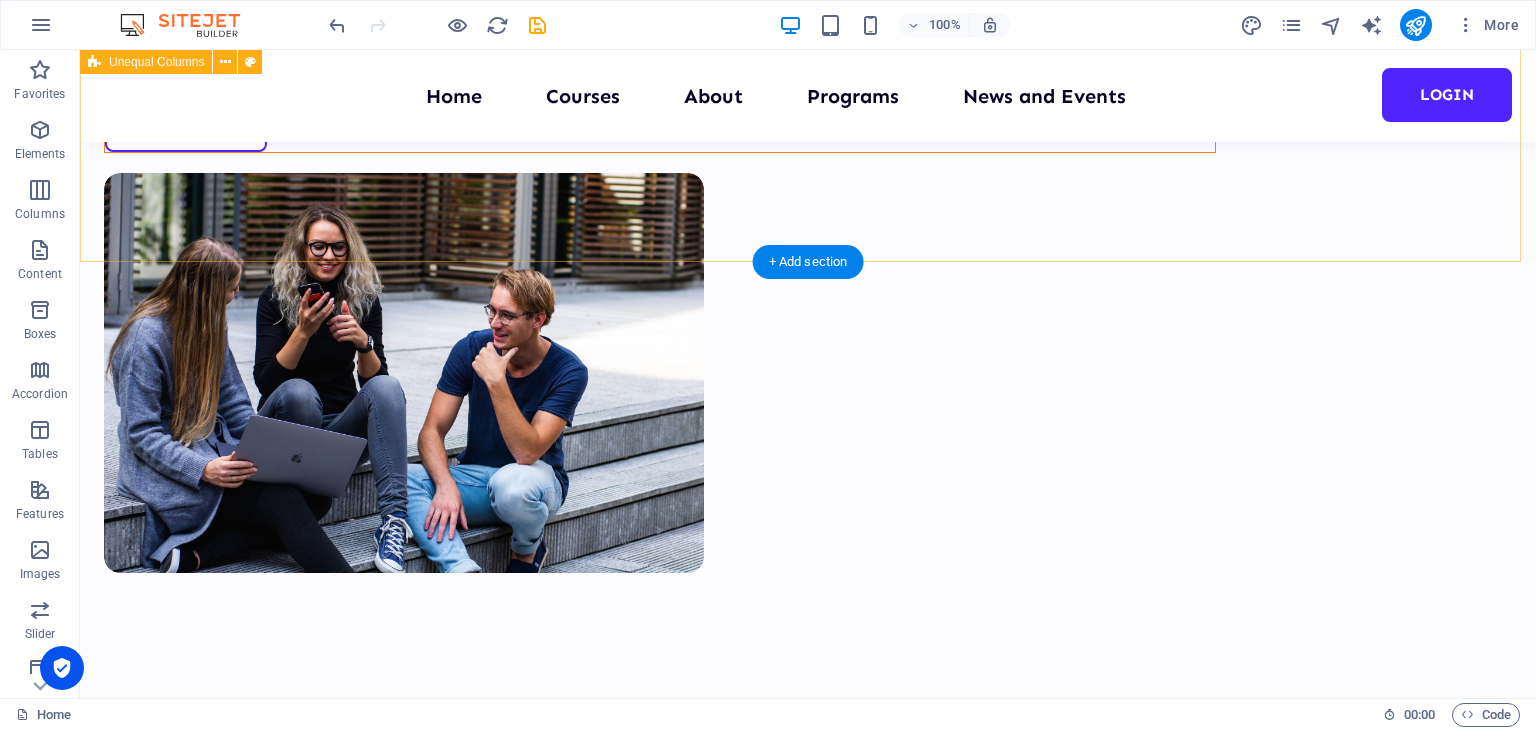 scroll, scrollTop: 500, scrollLeft: 0, axis: vertical 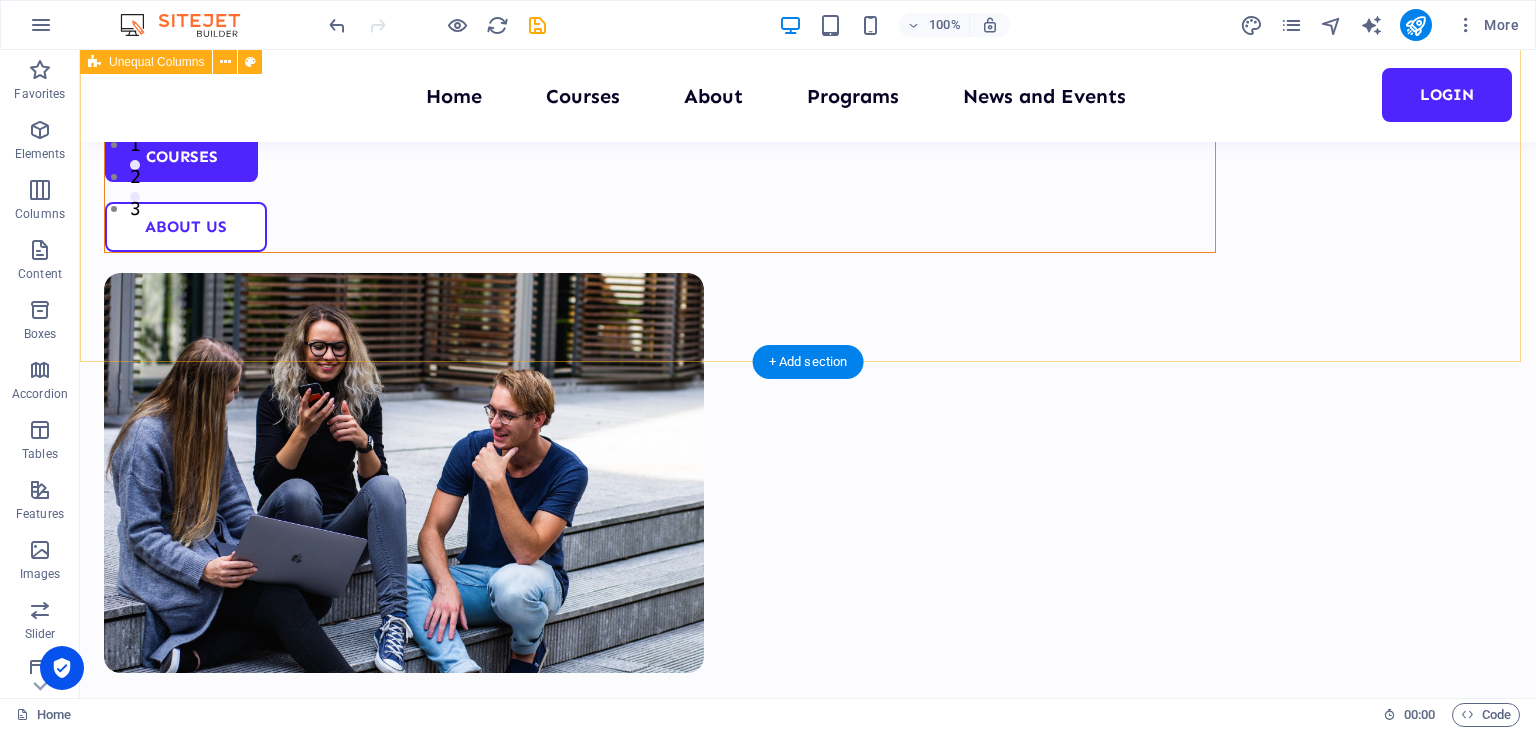 click on "Welcome to your learning hub We are committed to providing you with the highest quality educational courses, designed to help you achieve your personal and professional goals. Courses About Us" at bounding box center [808, 231] 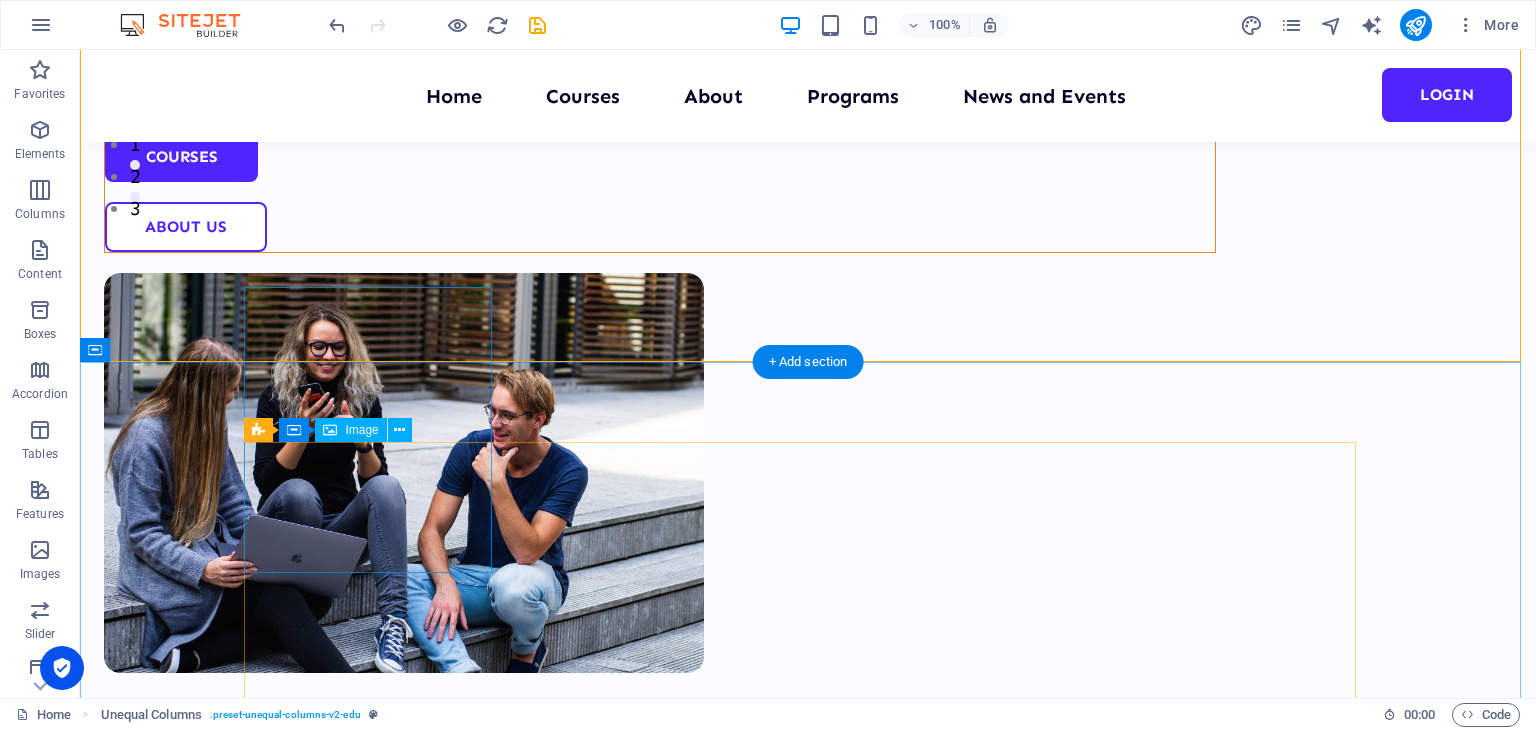 click at bounding box center [808, 1013] 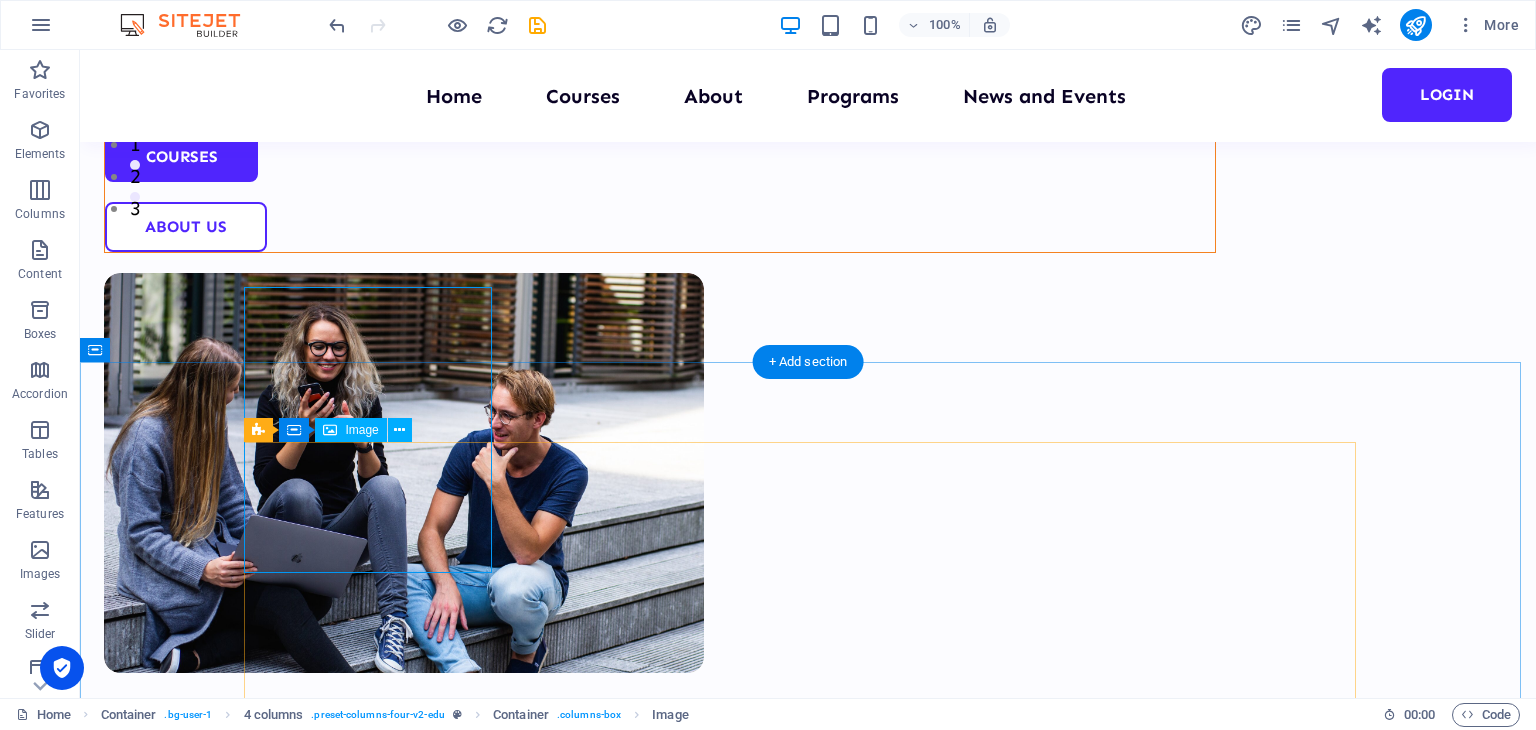 click at bounding box center (808, 1013) 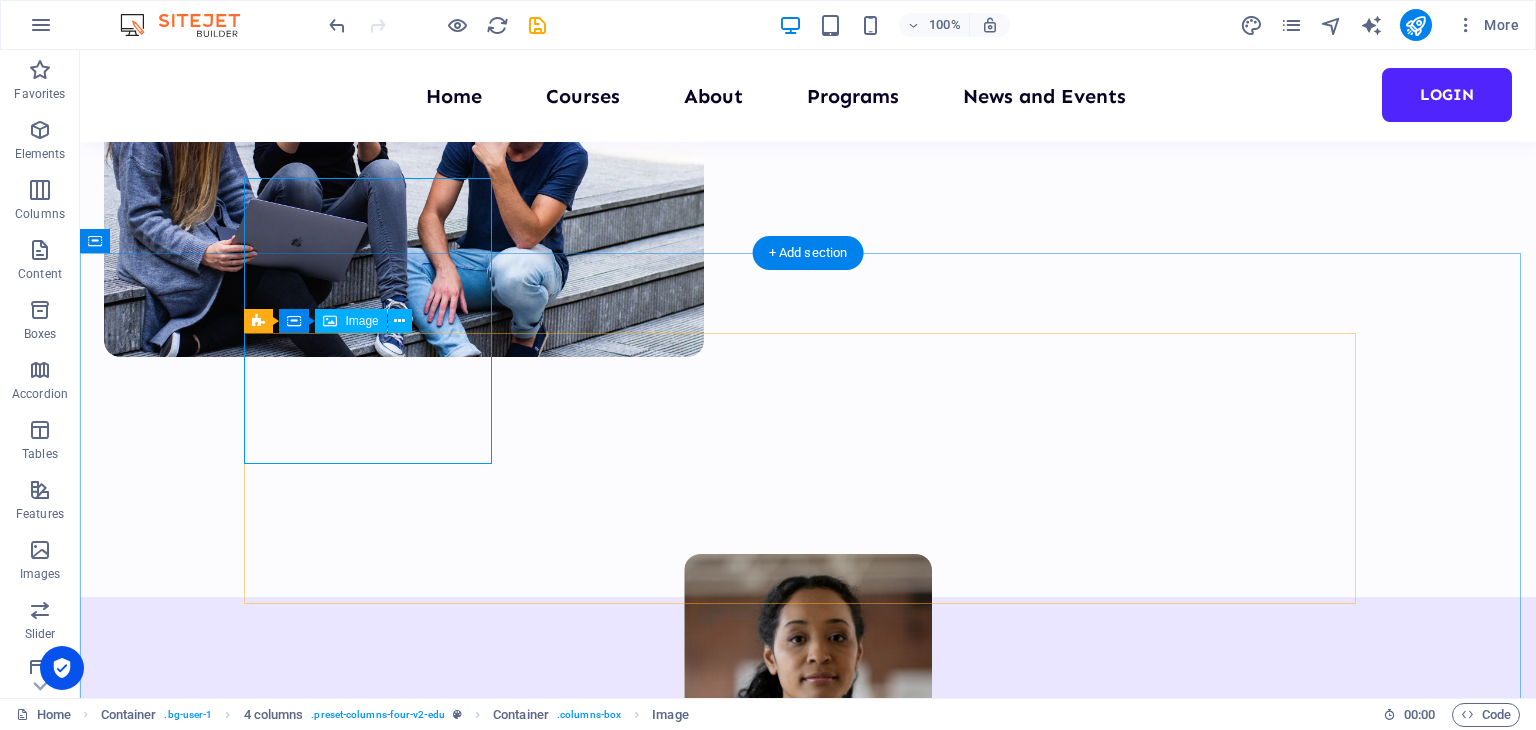 scroll, scrollTop: 900, scrollLeft: 0, axis: vertical 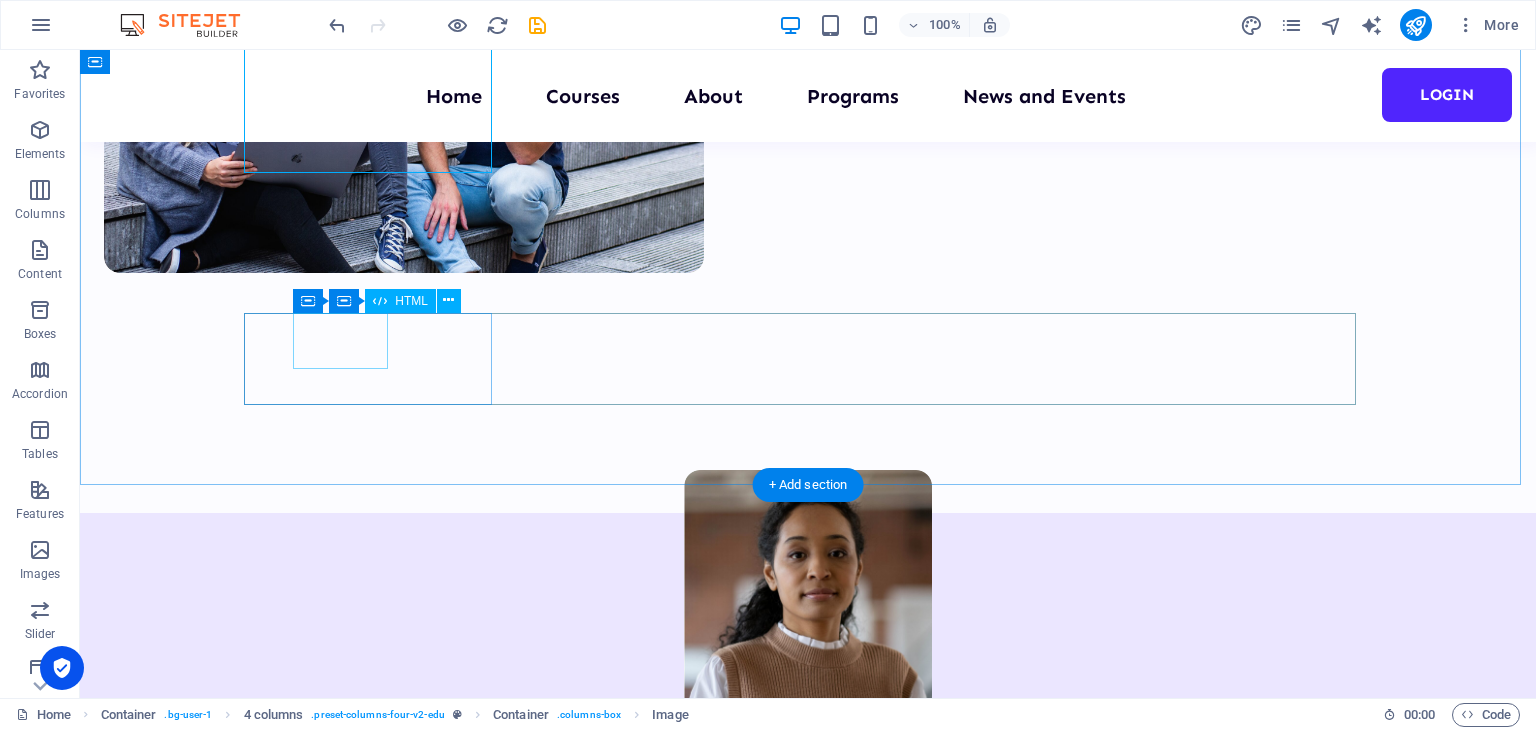 click on "758" at bounding box center (376, 1536) 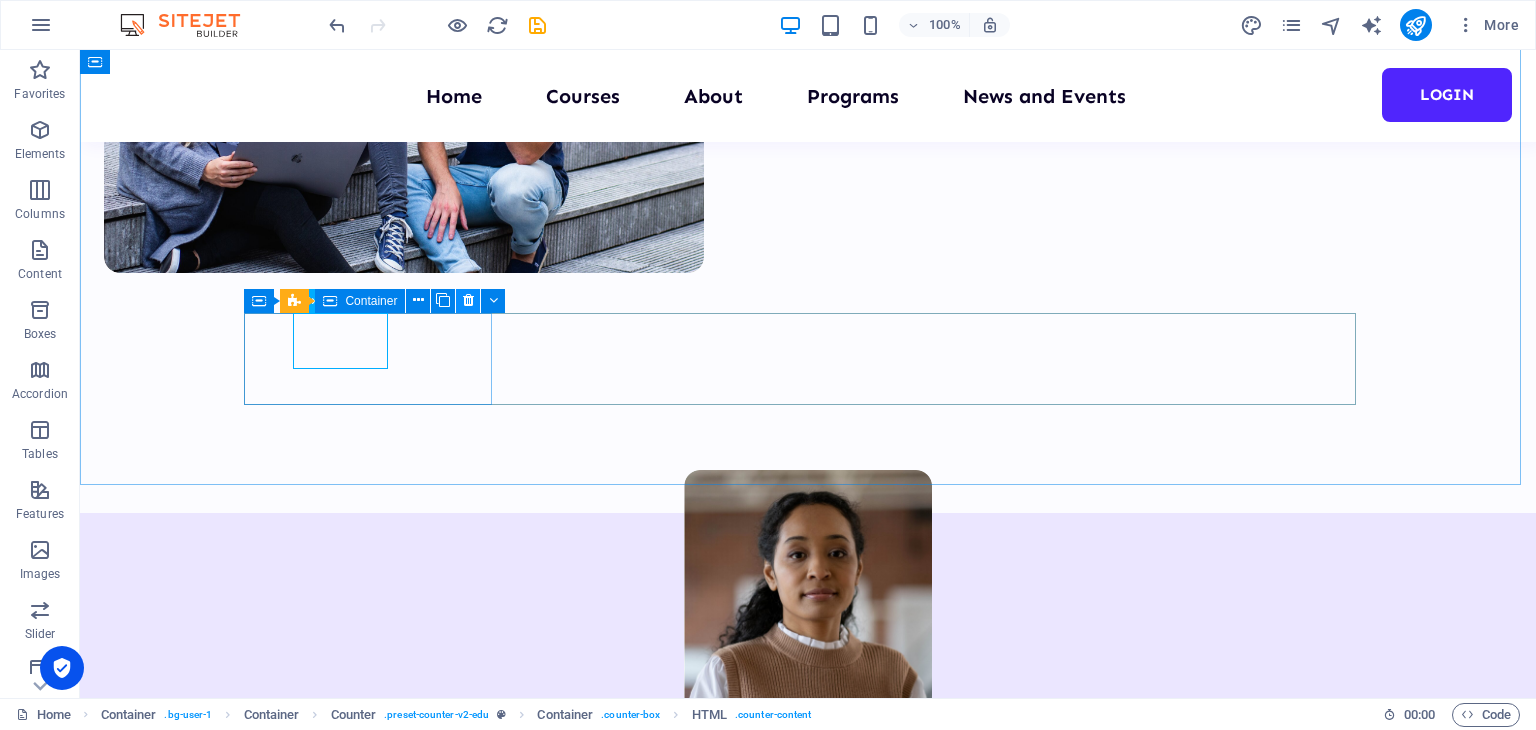 click at bounding box center [468, 300] 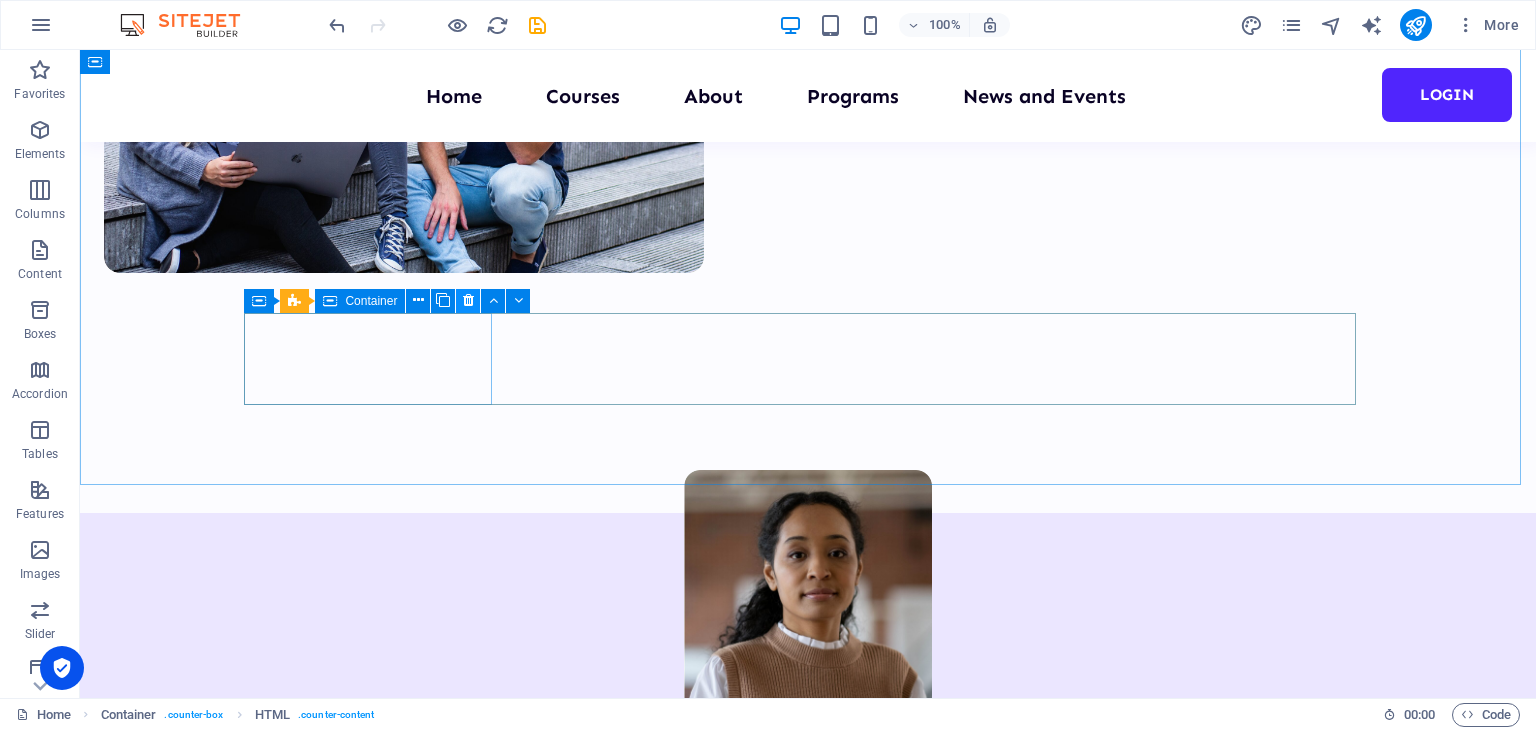 click at bounding box center [468, 301] 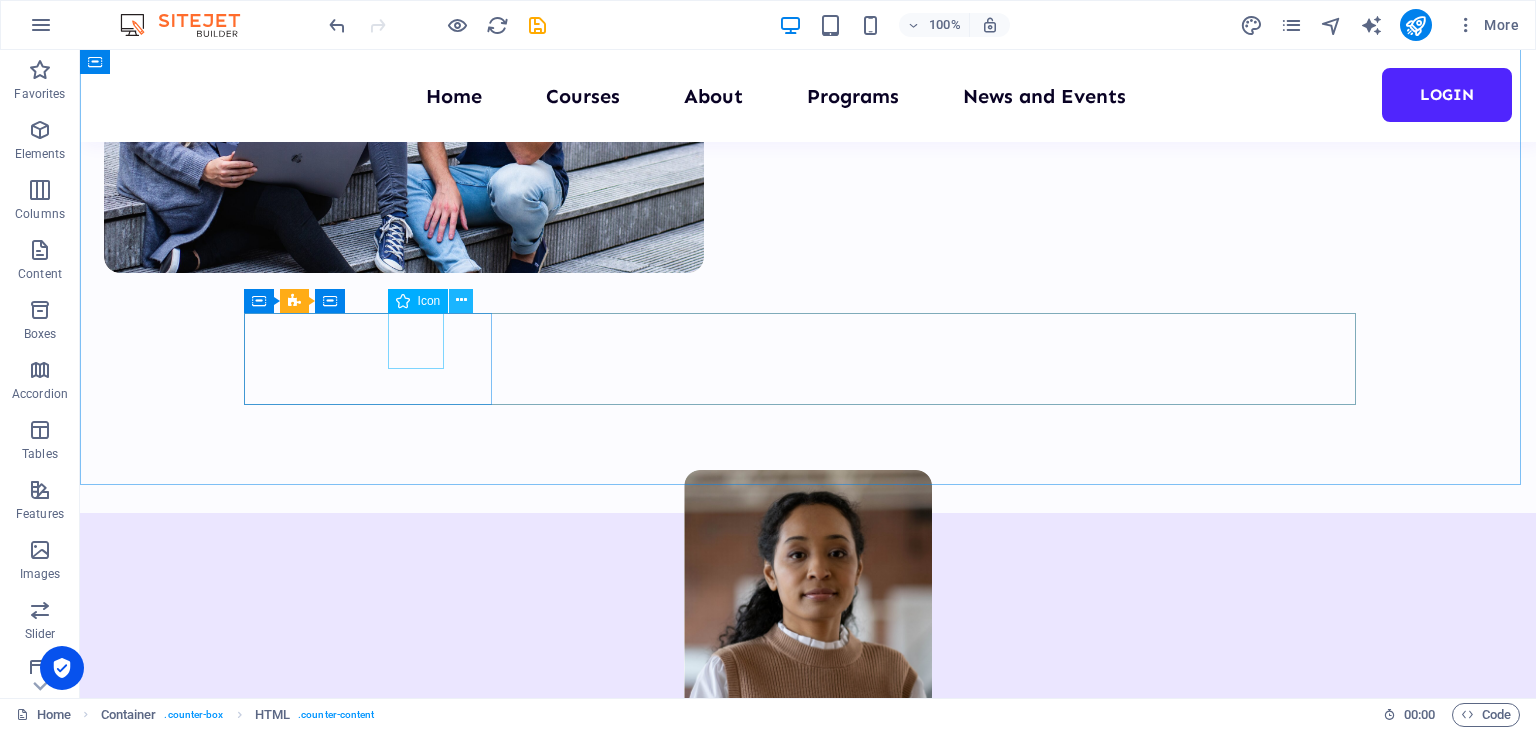 click at bounding box center (461, 300) 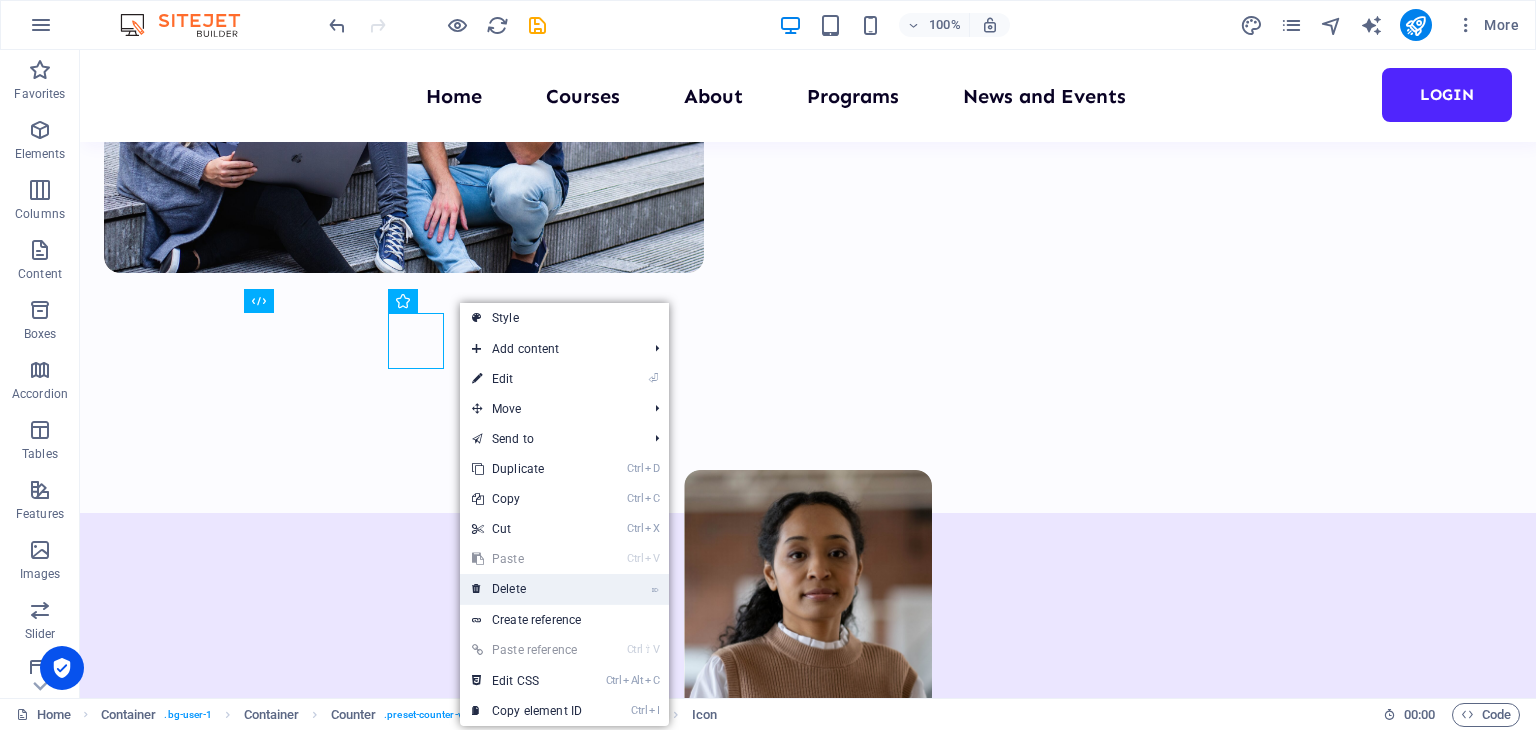 click on "⌦  Delete" at bounding box center [527, 589] 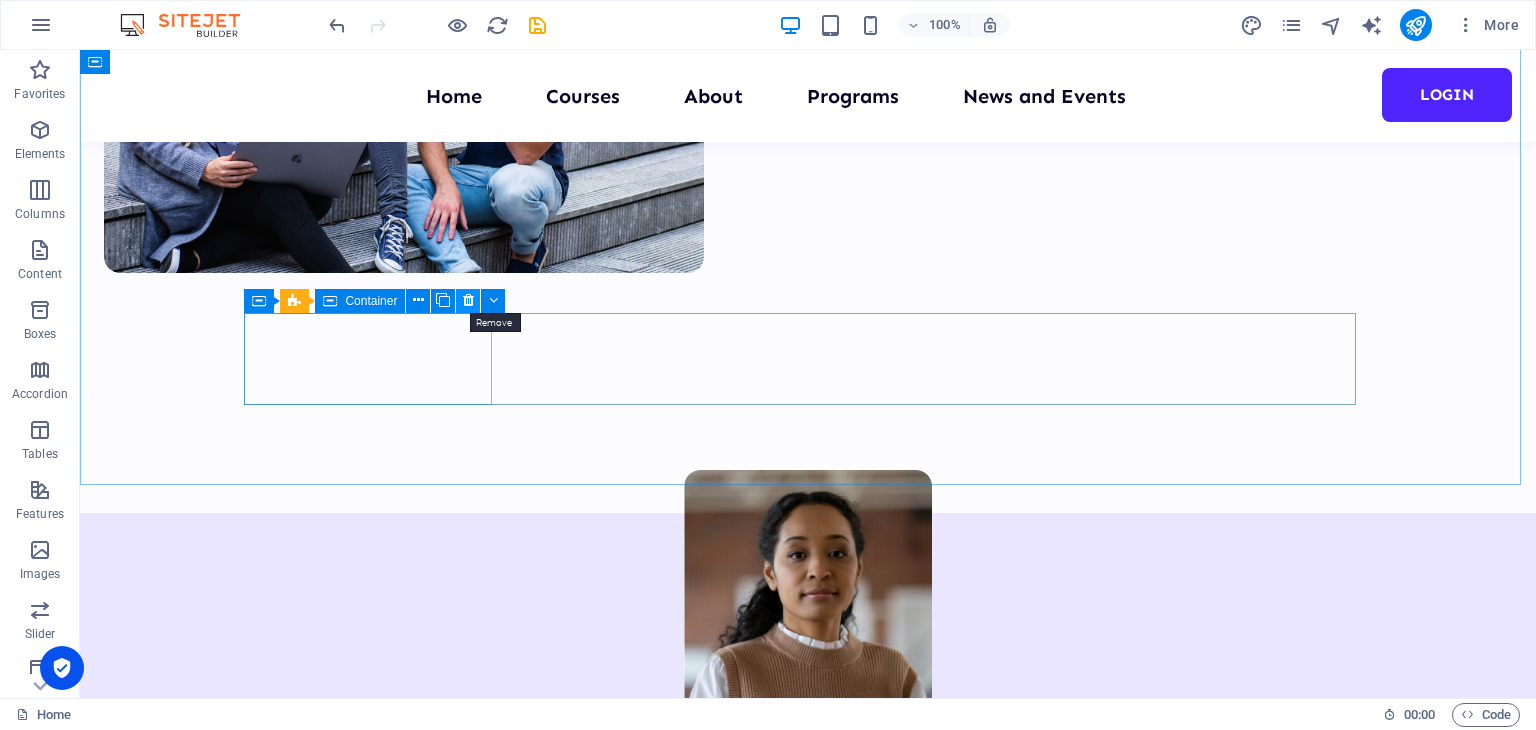 click at bounding box center (468, 300) 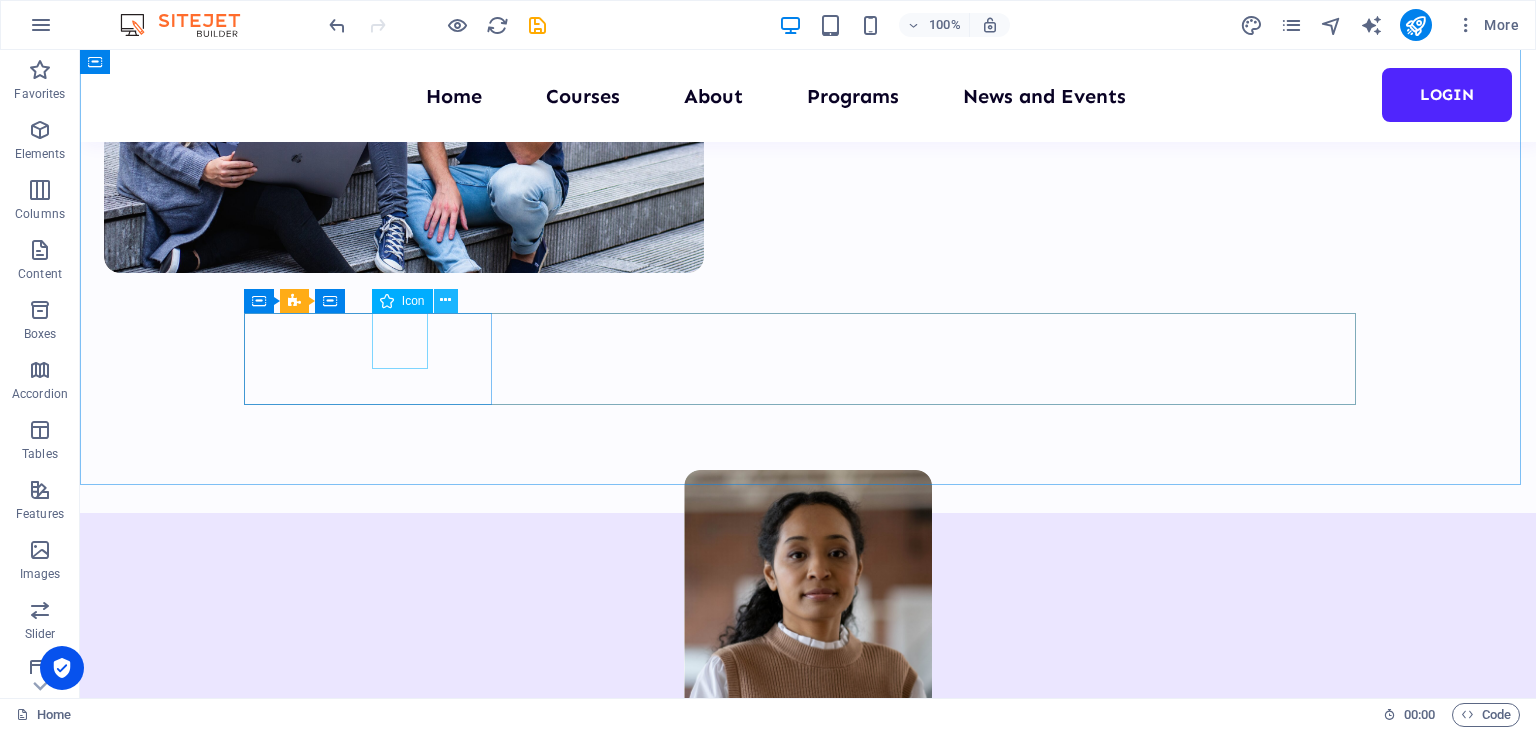click at bounding box center [446, 301] 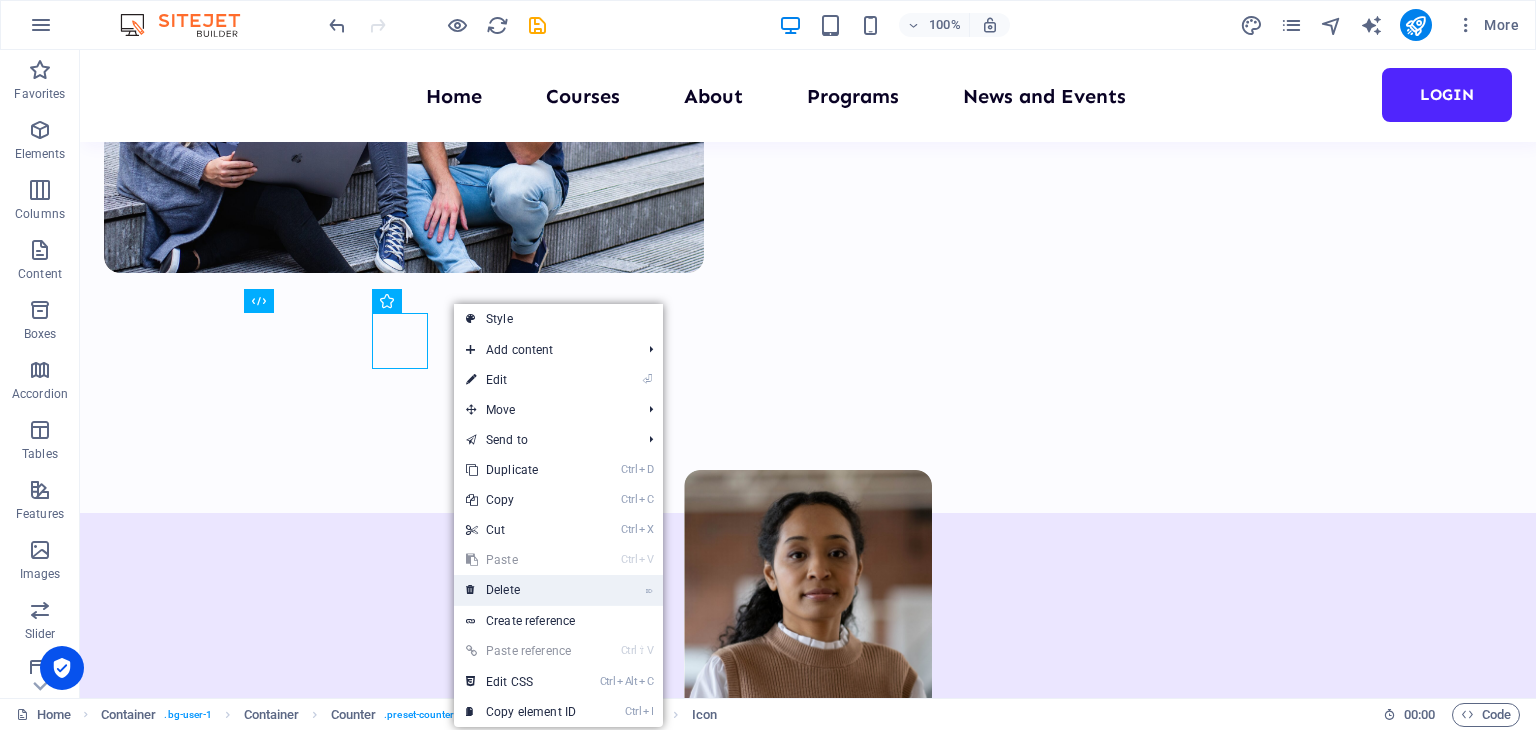 click on "⌦  Delete" at bounding box center [521, 590] 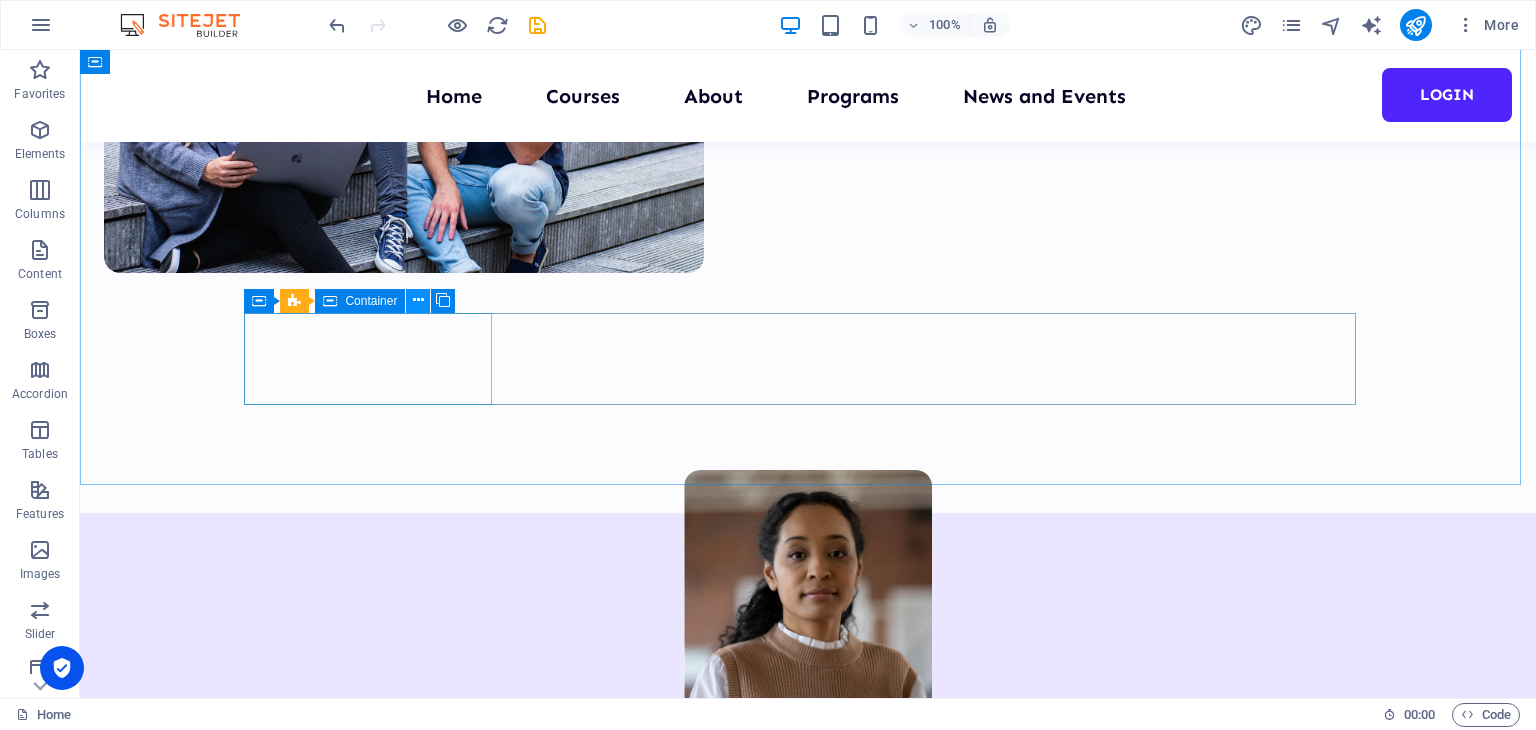 click at bounding box center (418, 301) 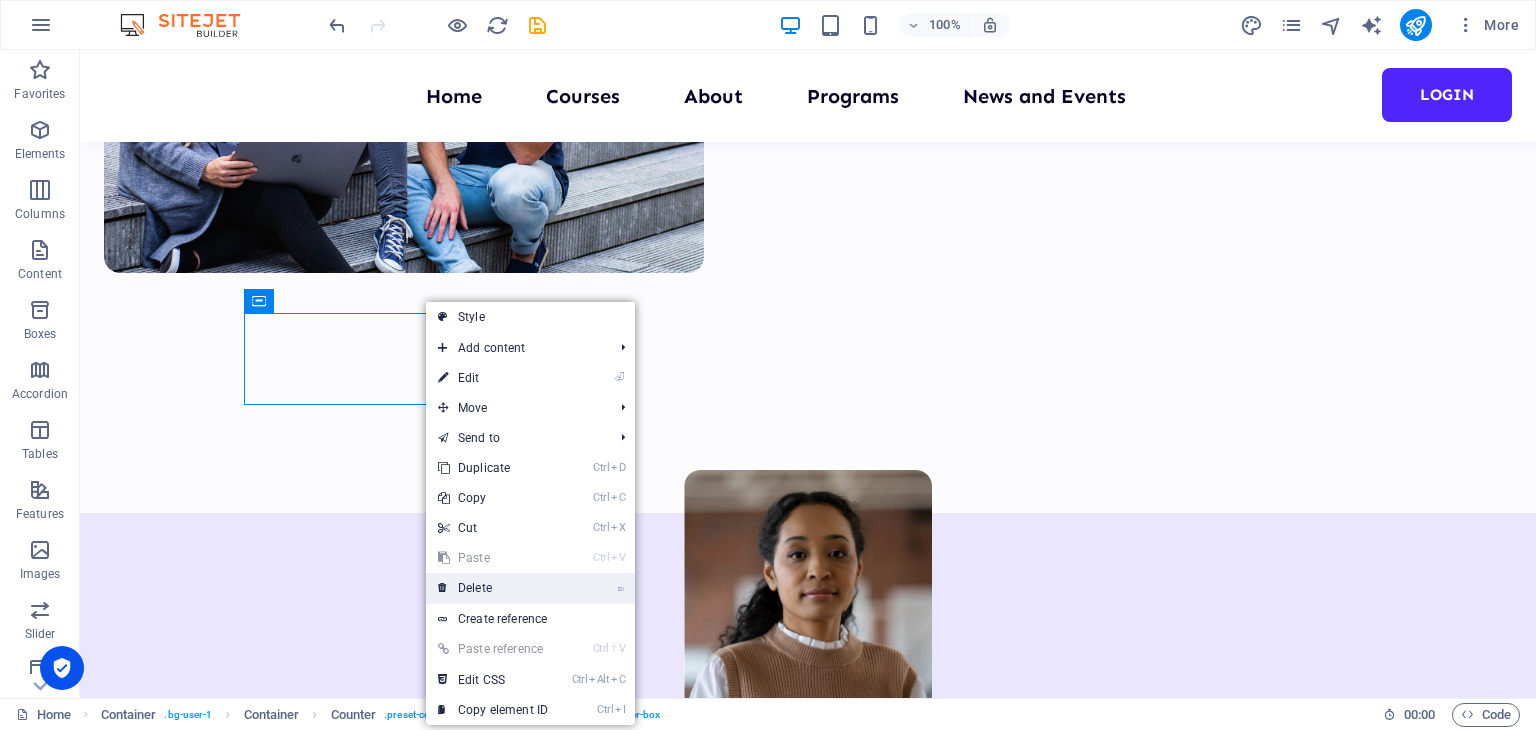 click on "⌦  Delete" at bounding box center (493, 588) 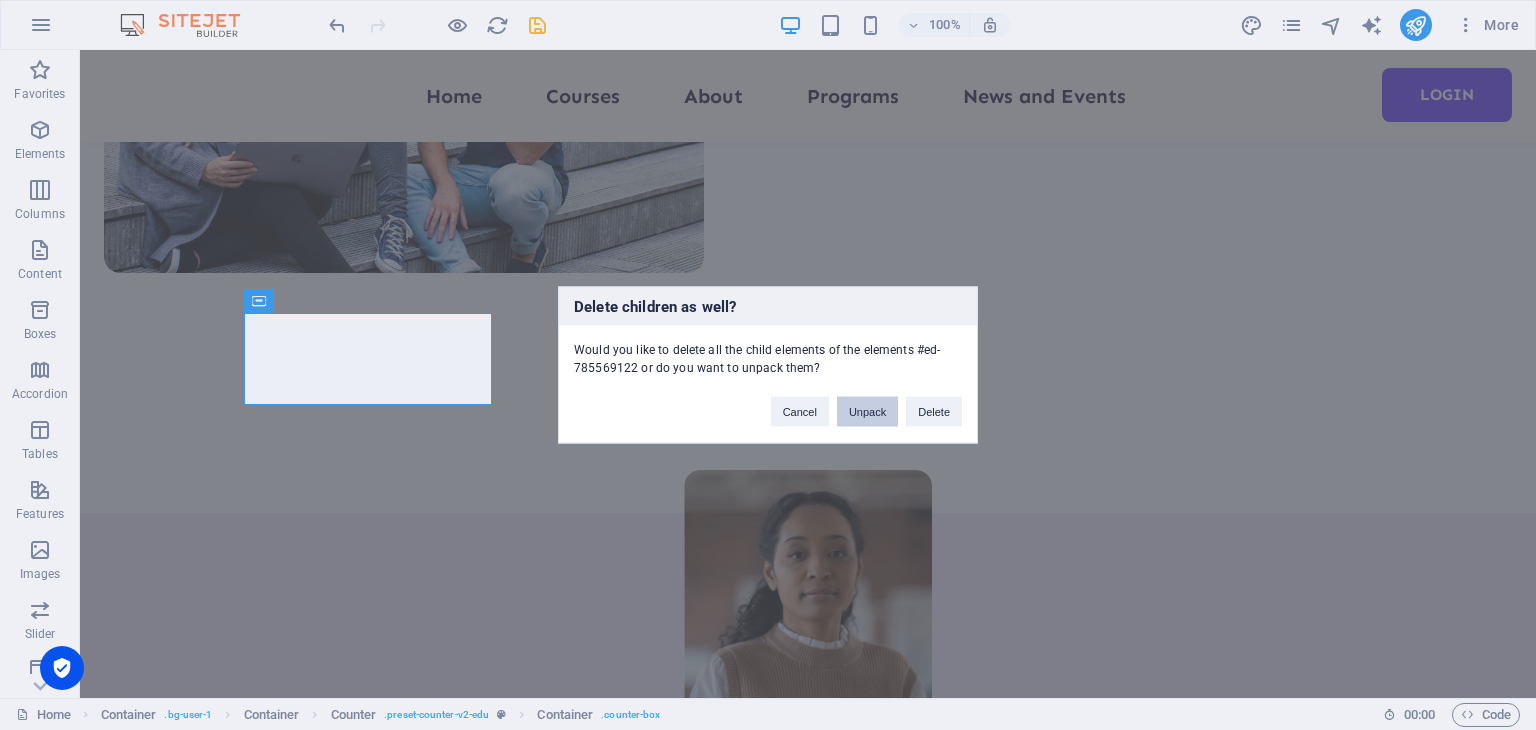 click on "Unpack" at bounding box center [867, 412] 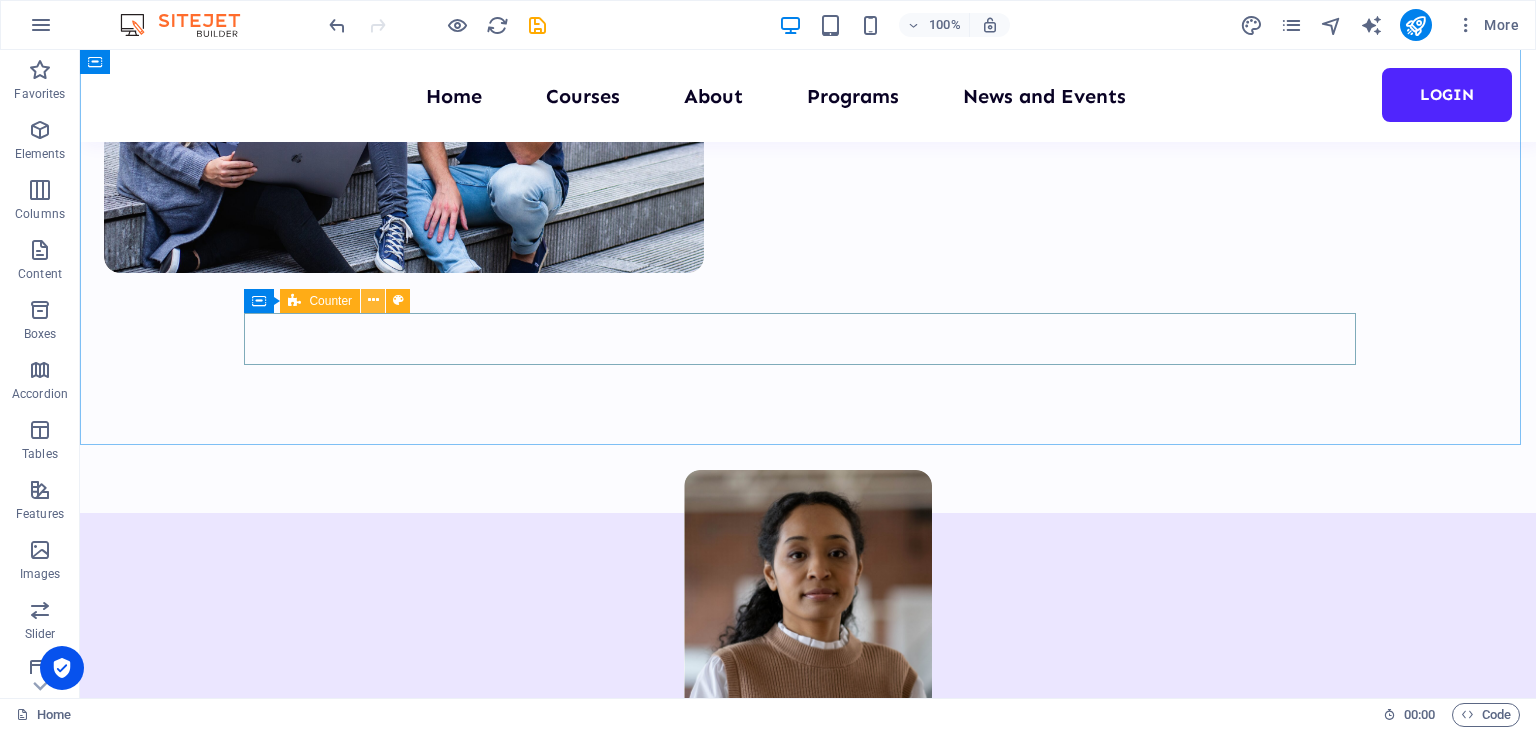 click at bounding box center [373, 301] 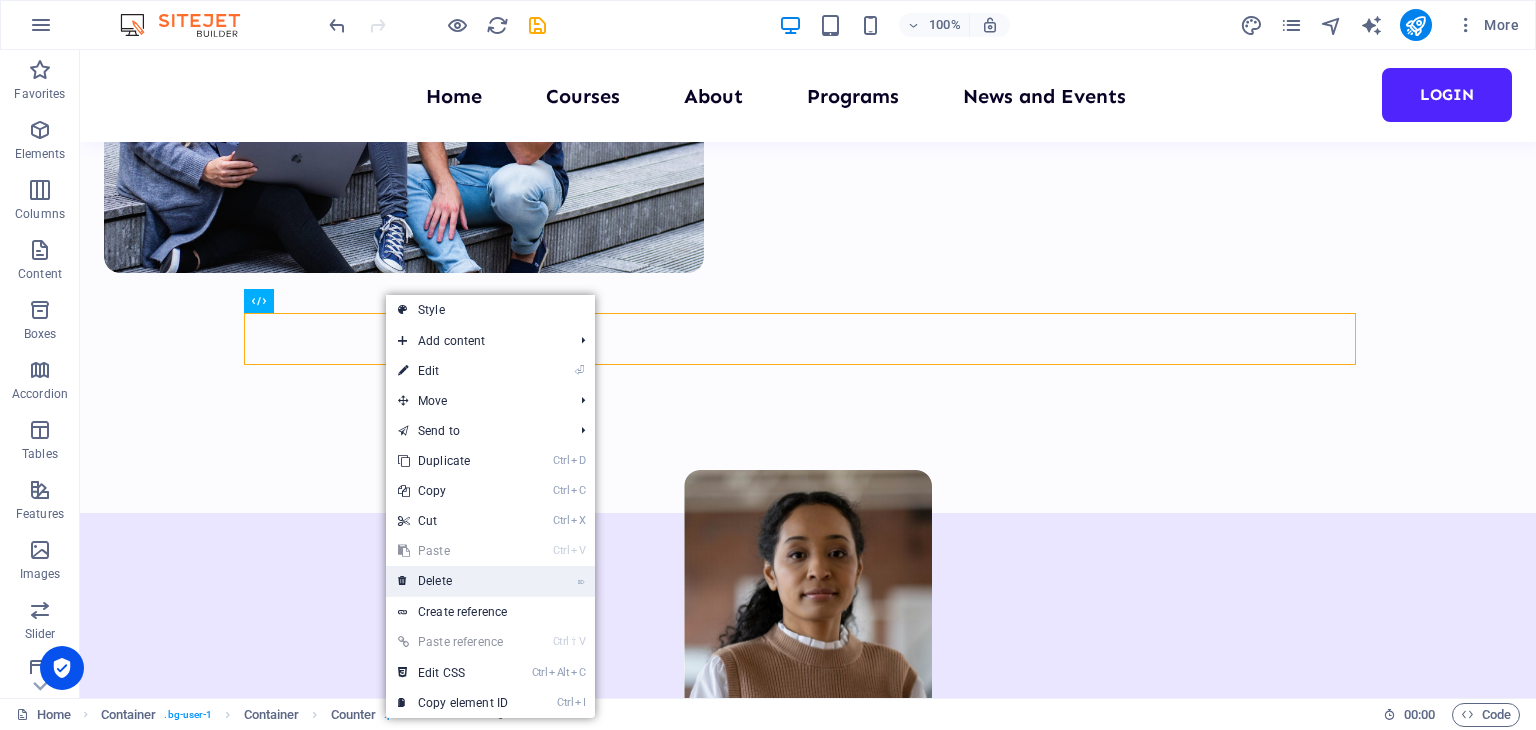 click on "⌦  Delete" at bounding box center (453, 581) 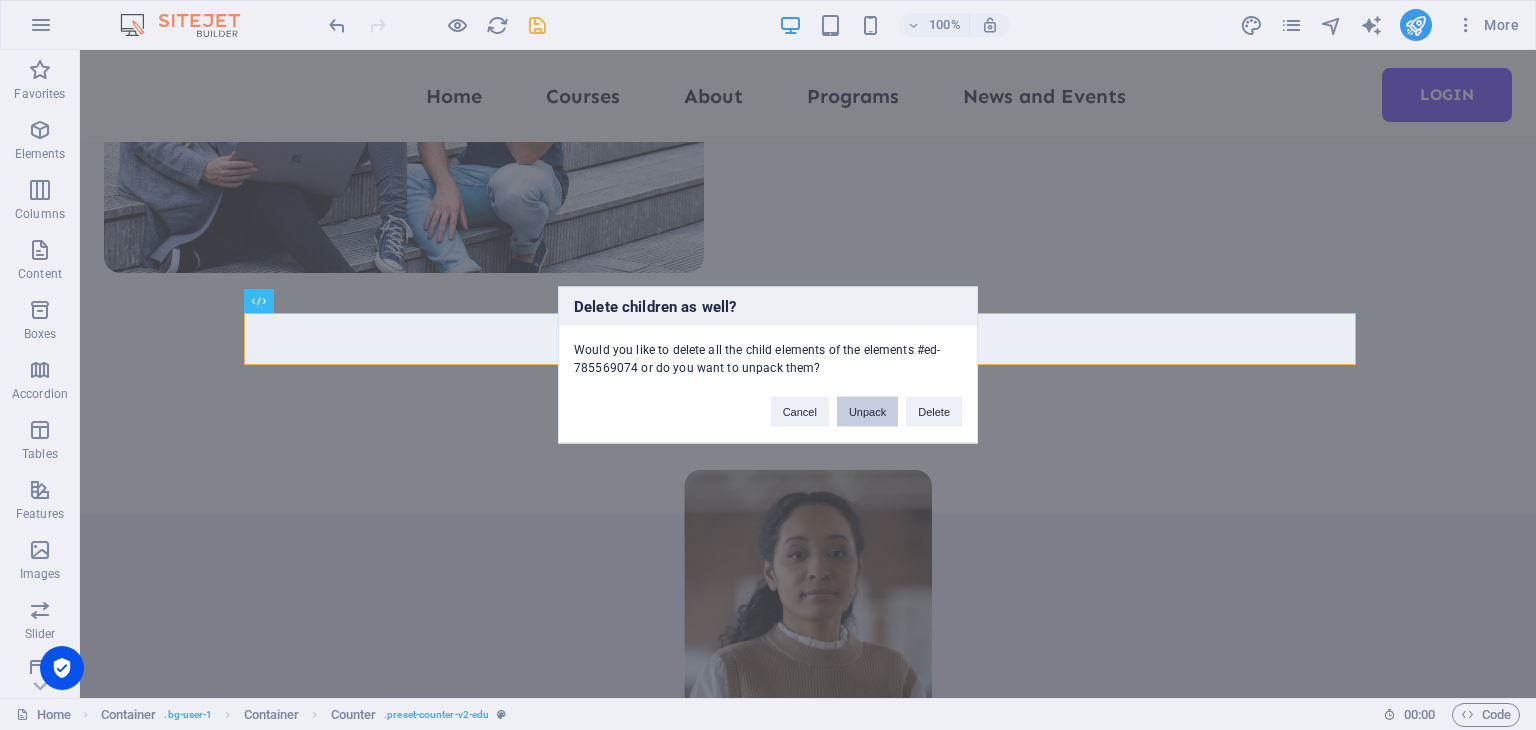 click on "Unpack" at bounding box center [867, 412] 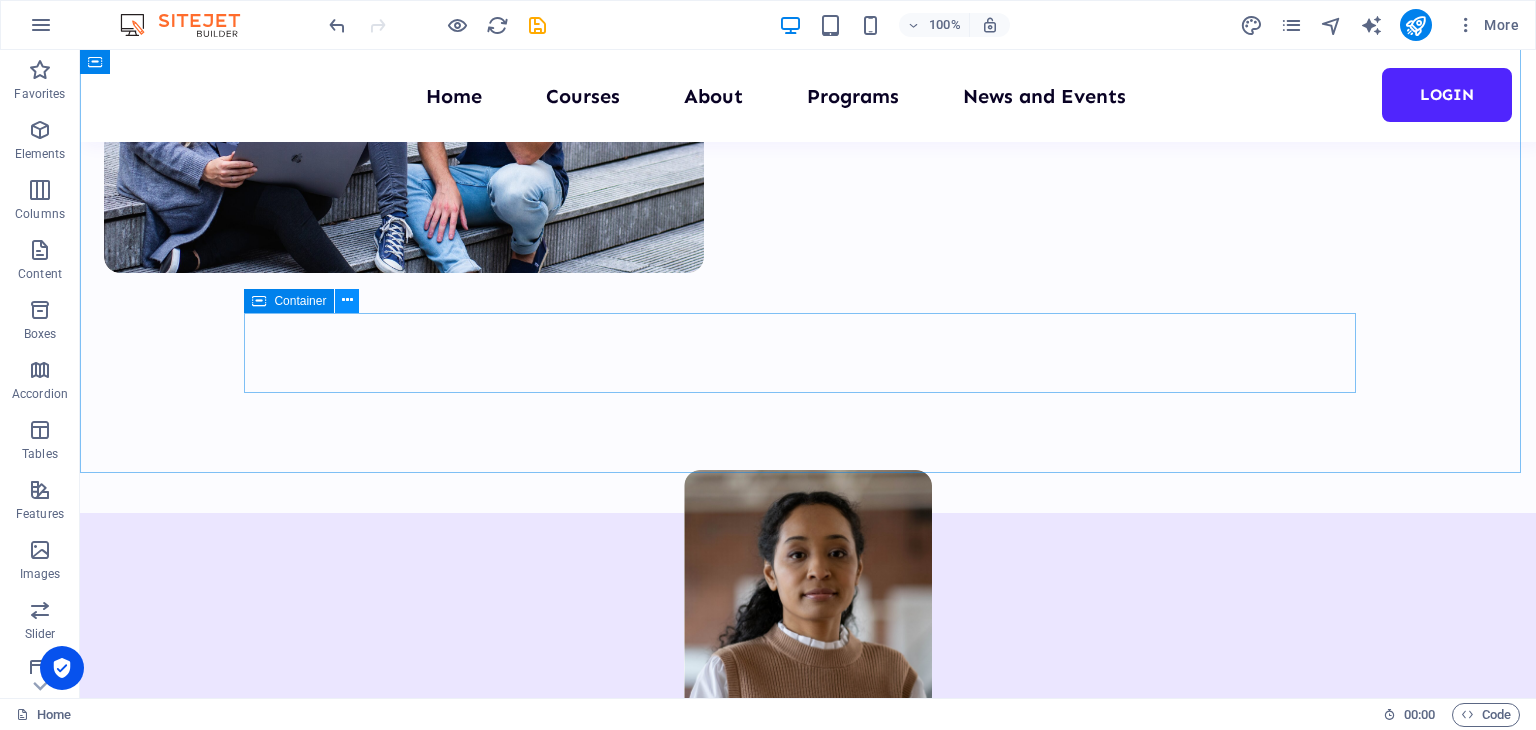 click at bounding box center [347, 300] 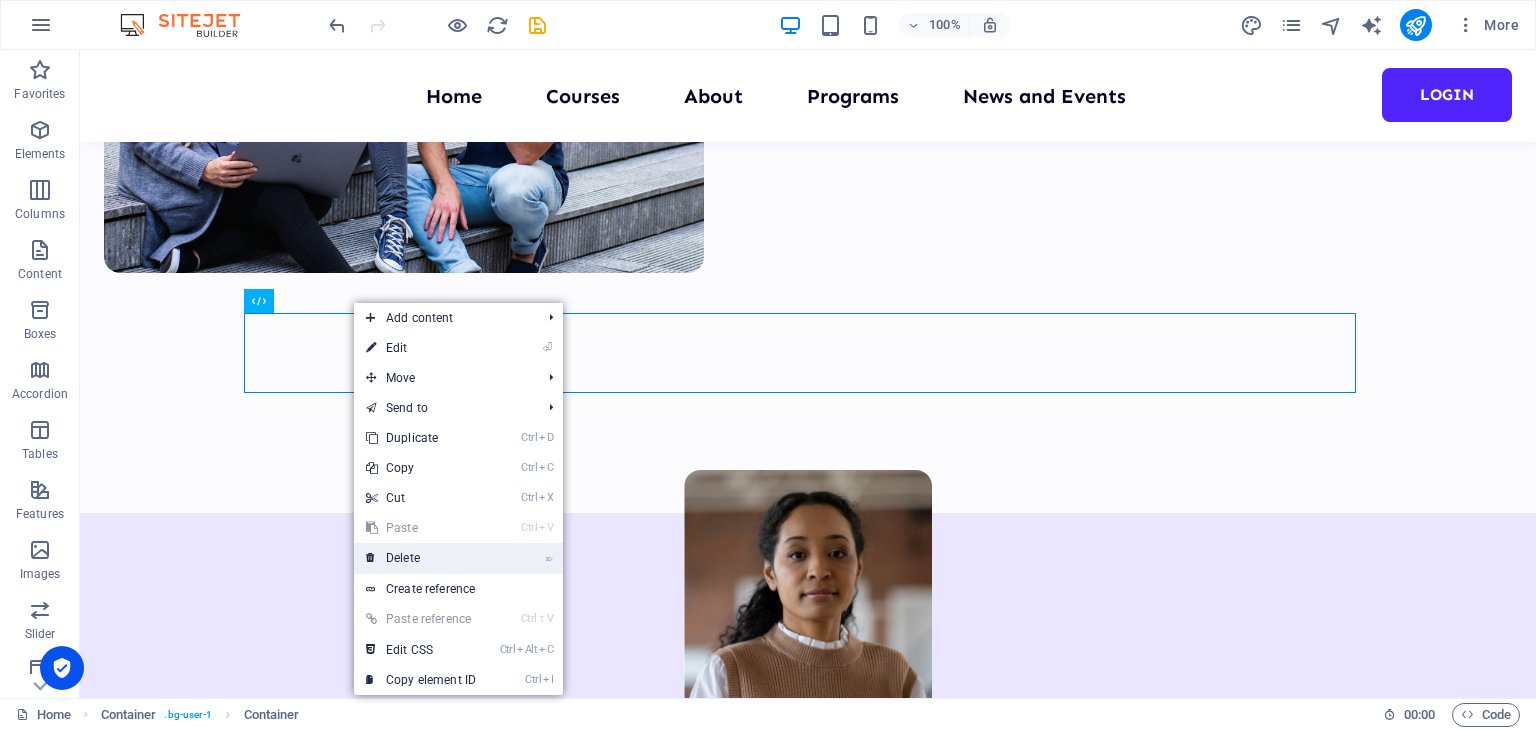 click on "⌦  Delete" at bounding box center (421, 558) 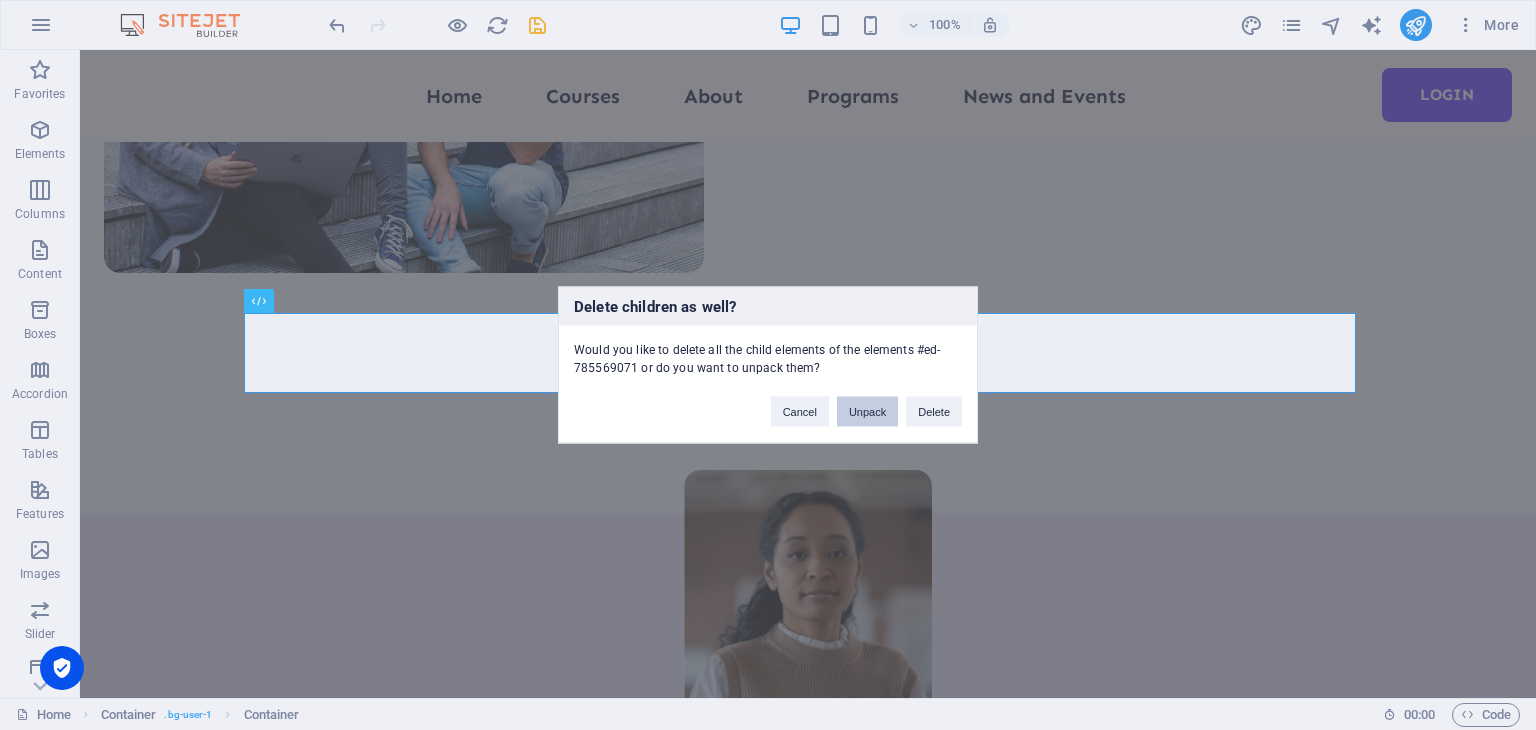 click on "Unpack" at bounding box center [867, 412] 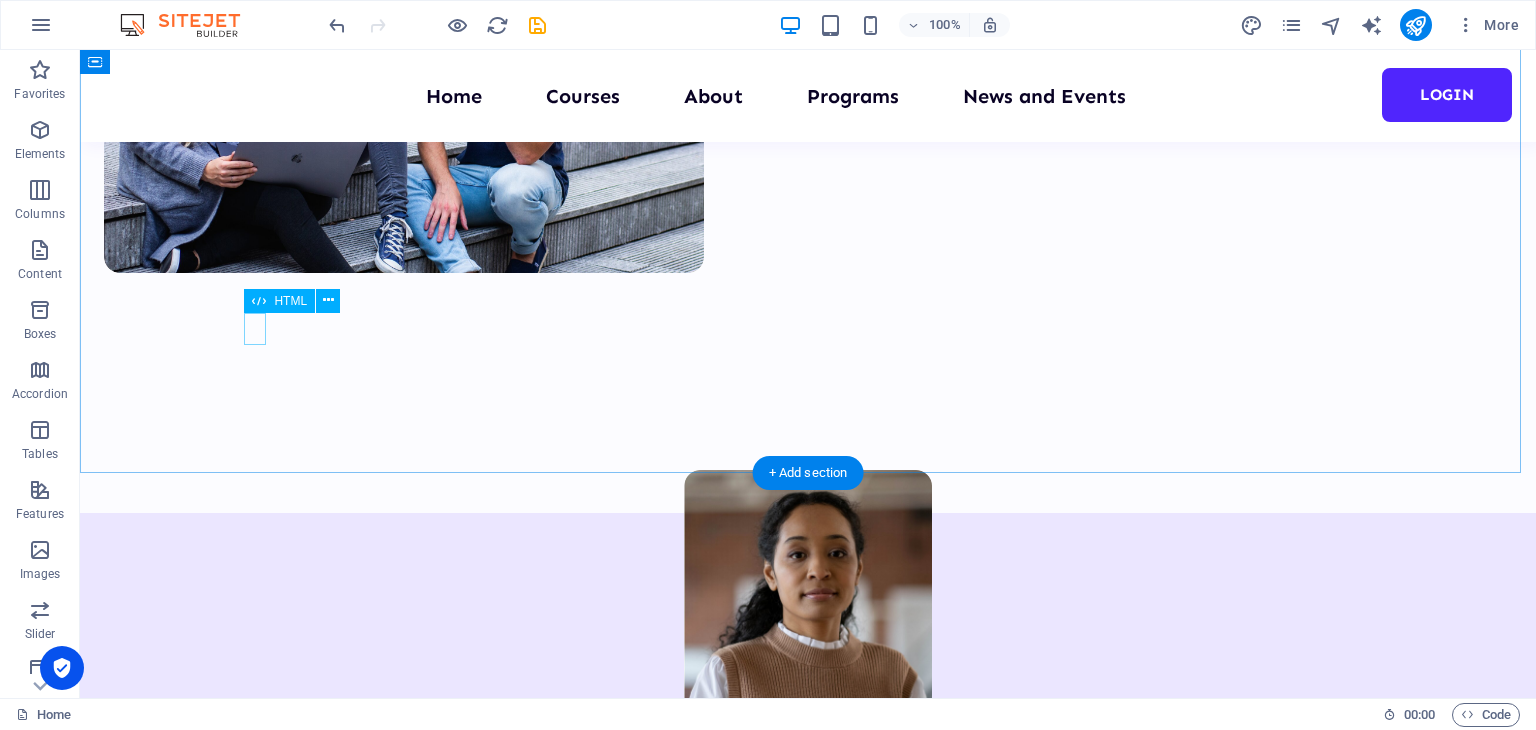 click on "20" at bounding box center (808, 1524) 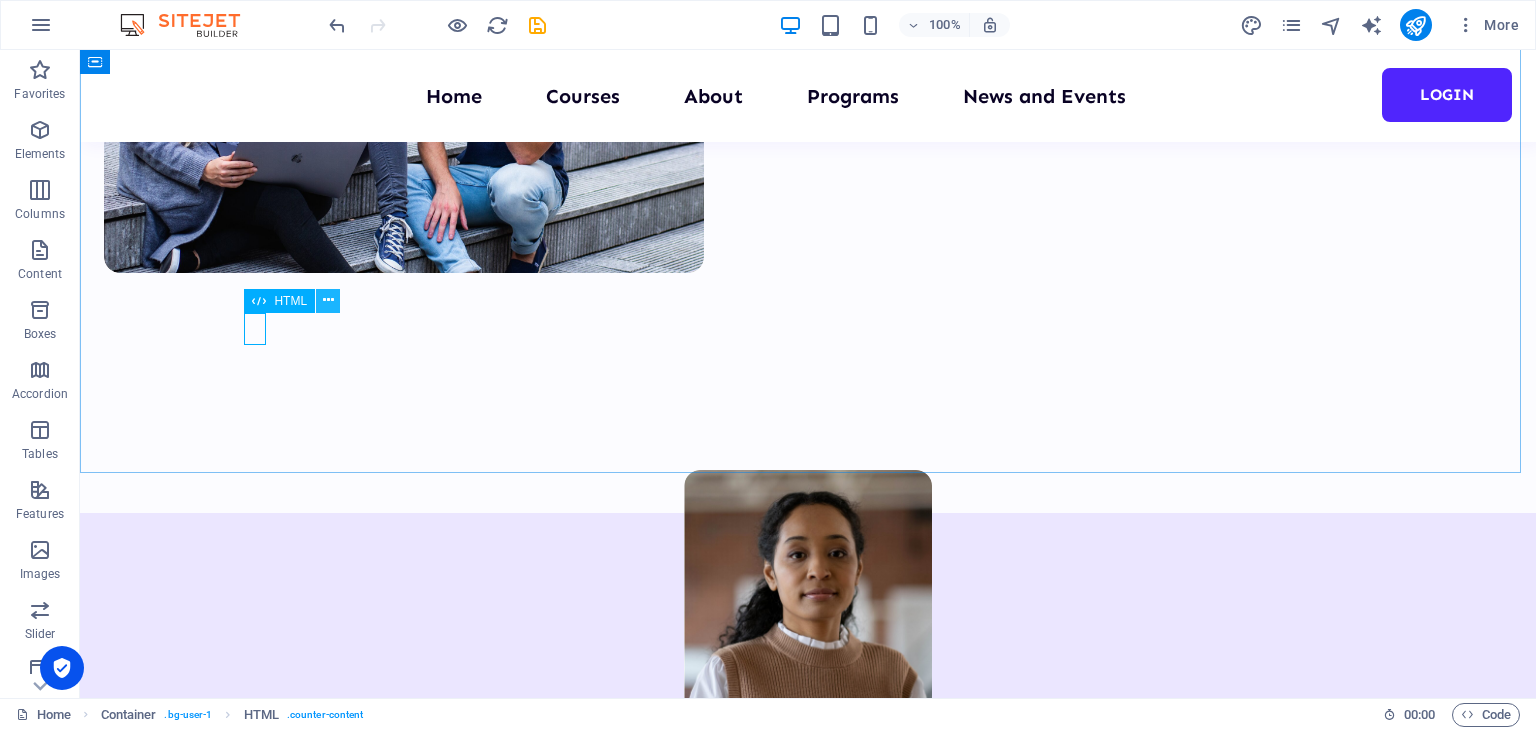 click at bounding box center [328, 300] 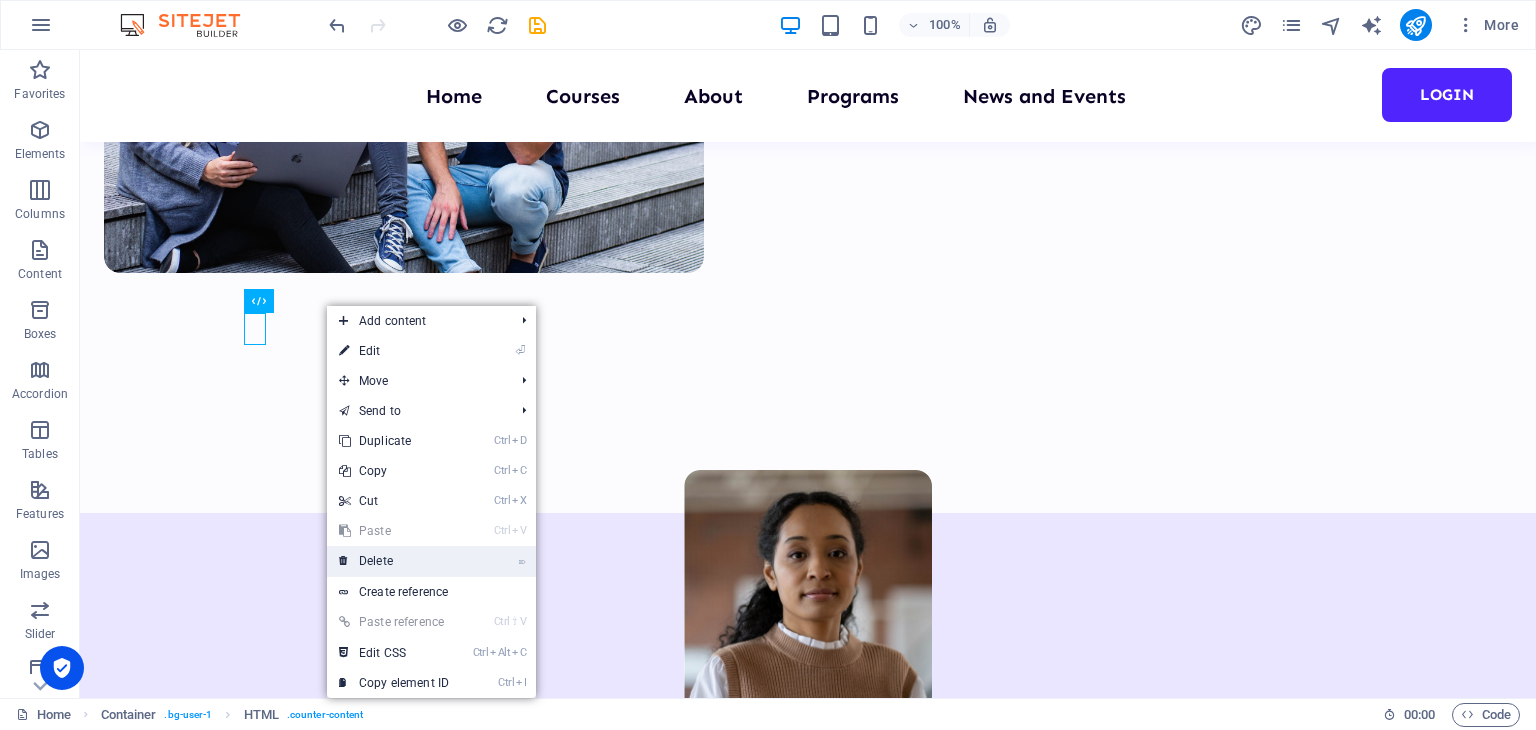 click on "⌦  Delete" at bounding box center [394, 561] 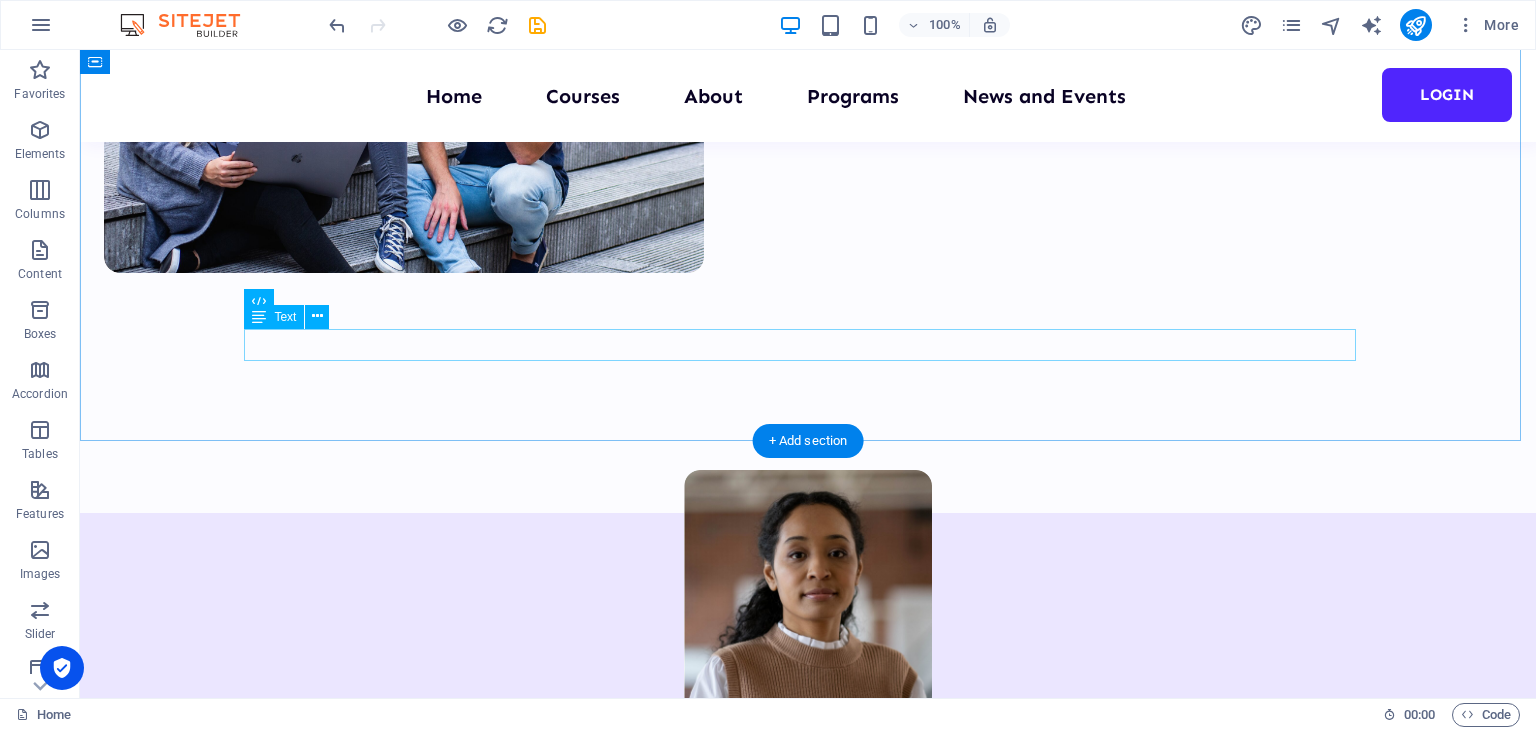 click on "TEACHERS" at bounding box center (808, 1540) 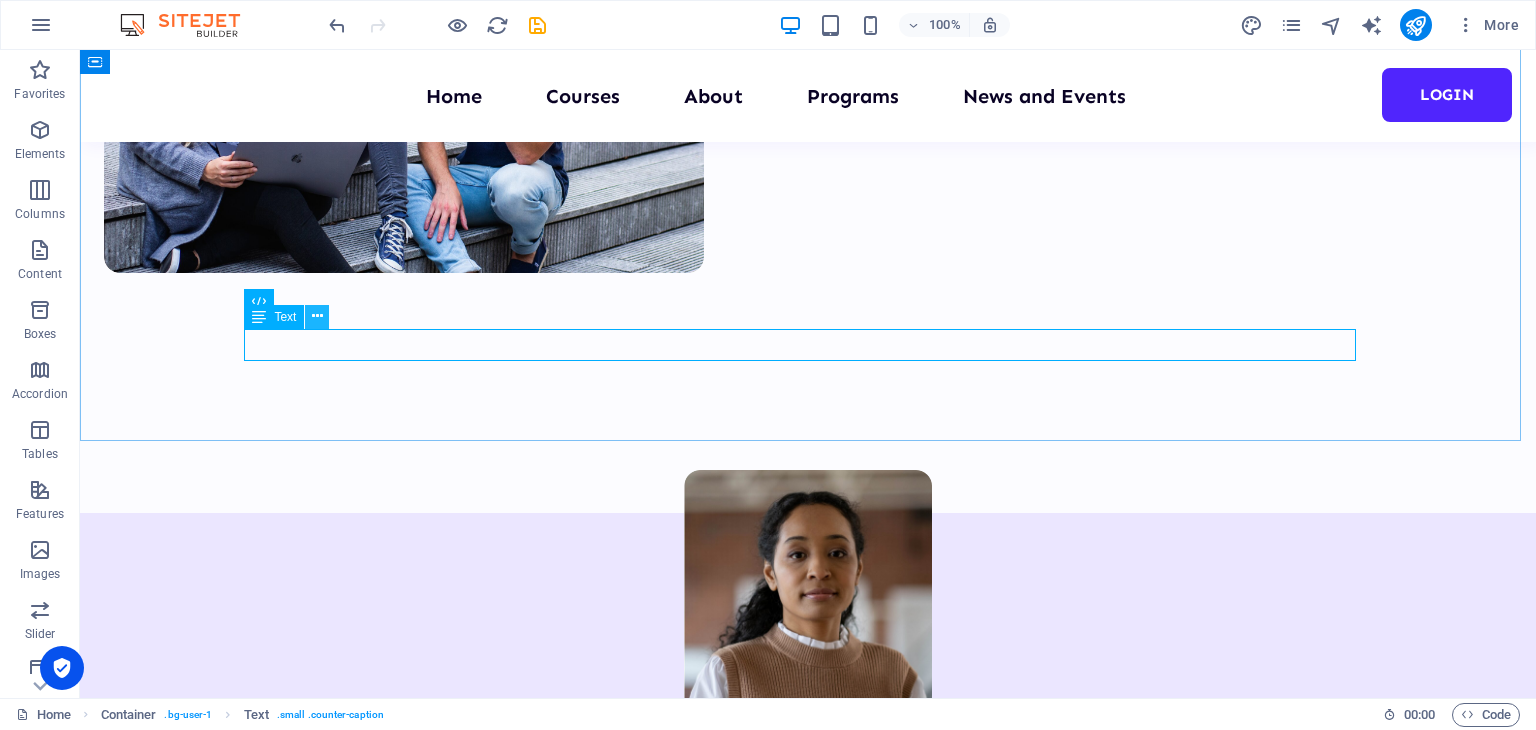click at bounding box center [317, 316] 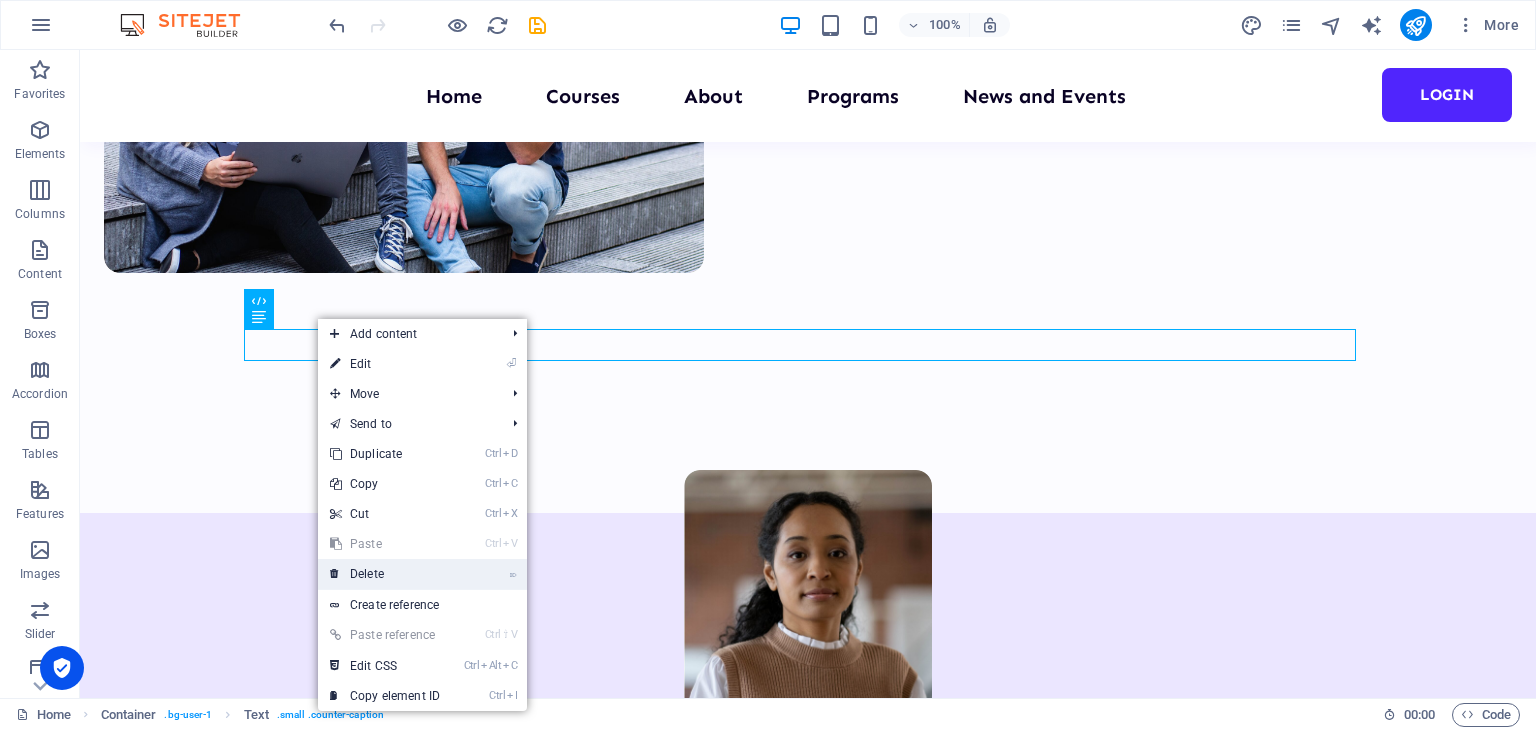 drag, startPoint x: 378, startPoint y: 563, endPoint x: 352, endPoint y: 470, distance: 96.56604 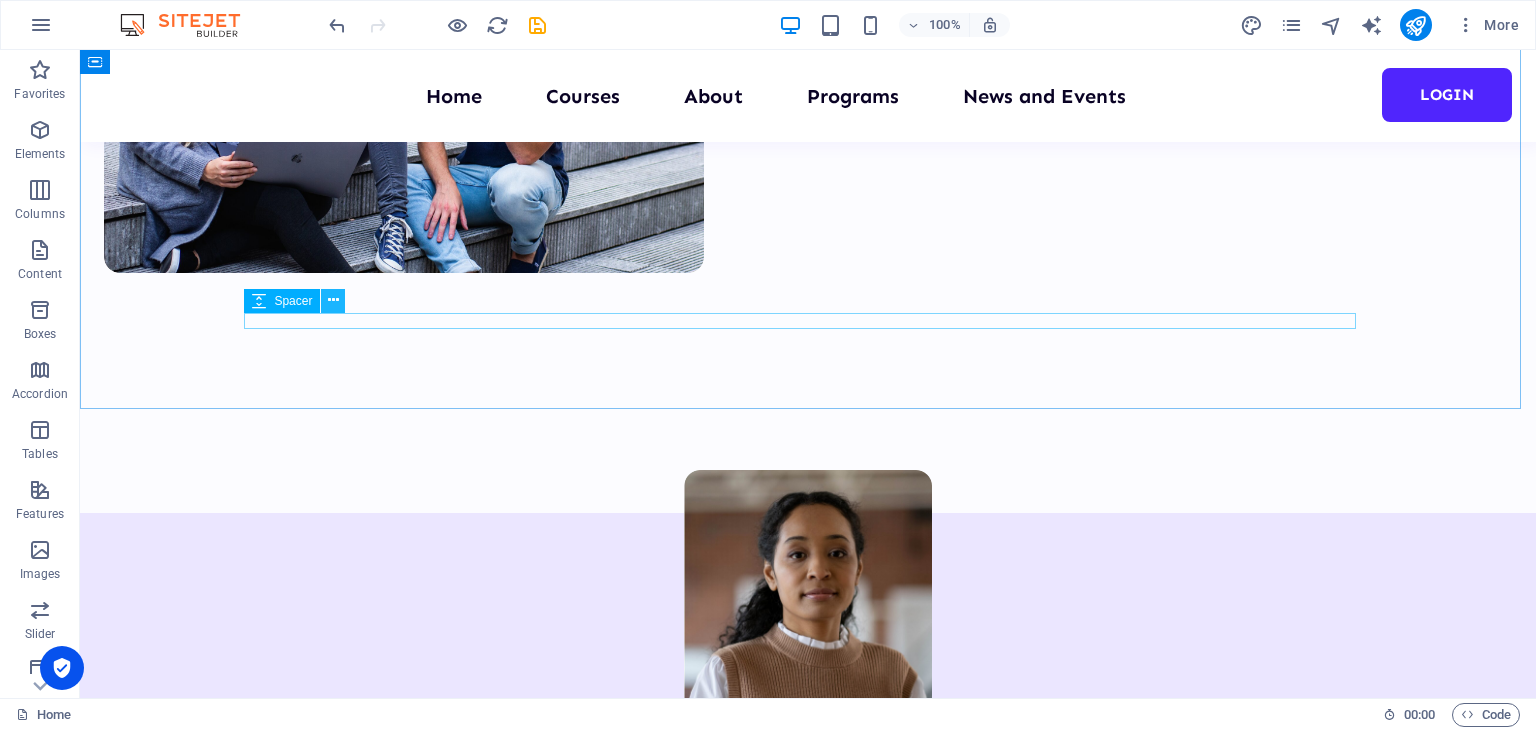 click at bounding box center [333, 300] 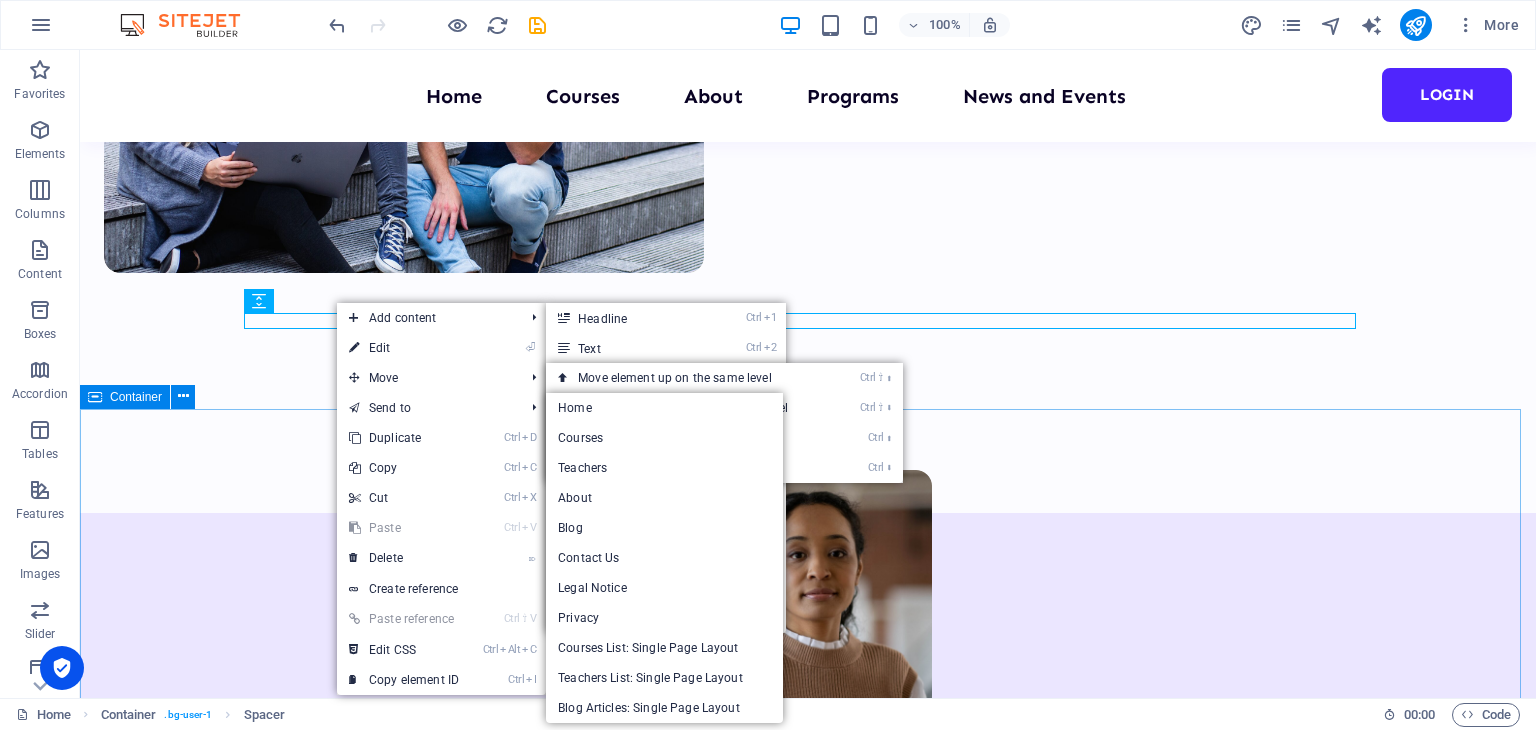 drag, startPoint x: 208, startPoint y: 417, endPoint x: 264, endPoint y: 369, distance: 73.756355 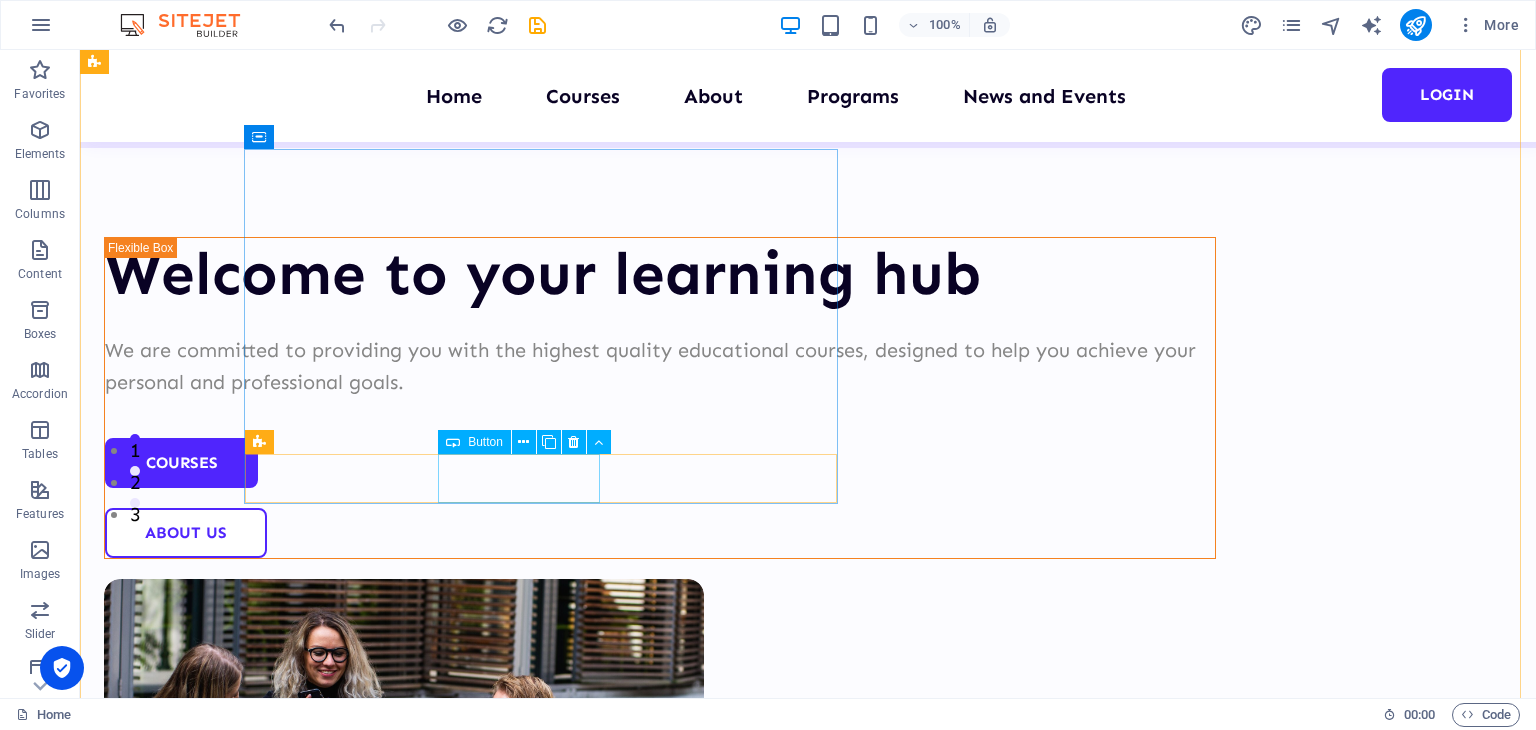 scroll, scrollTop: 0, scrollLeft: 0, axis: both 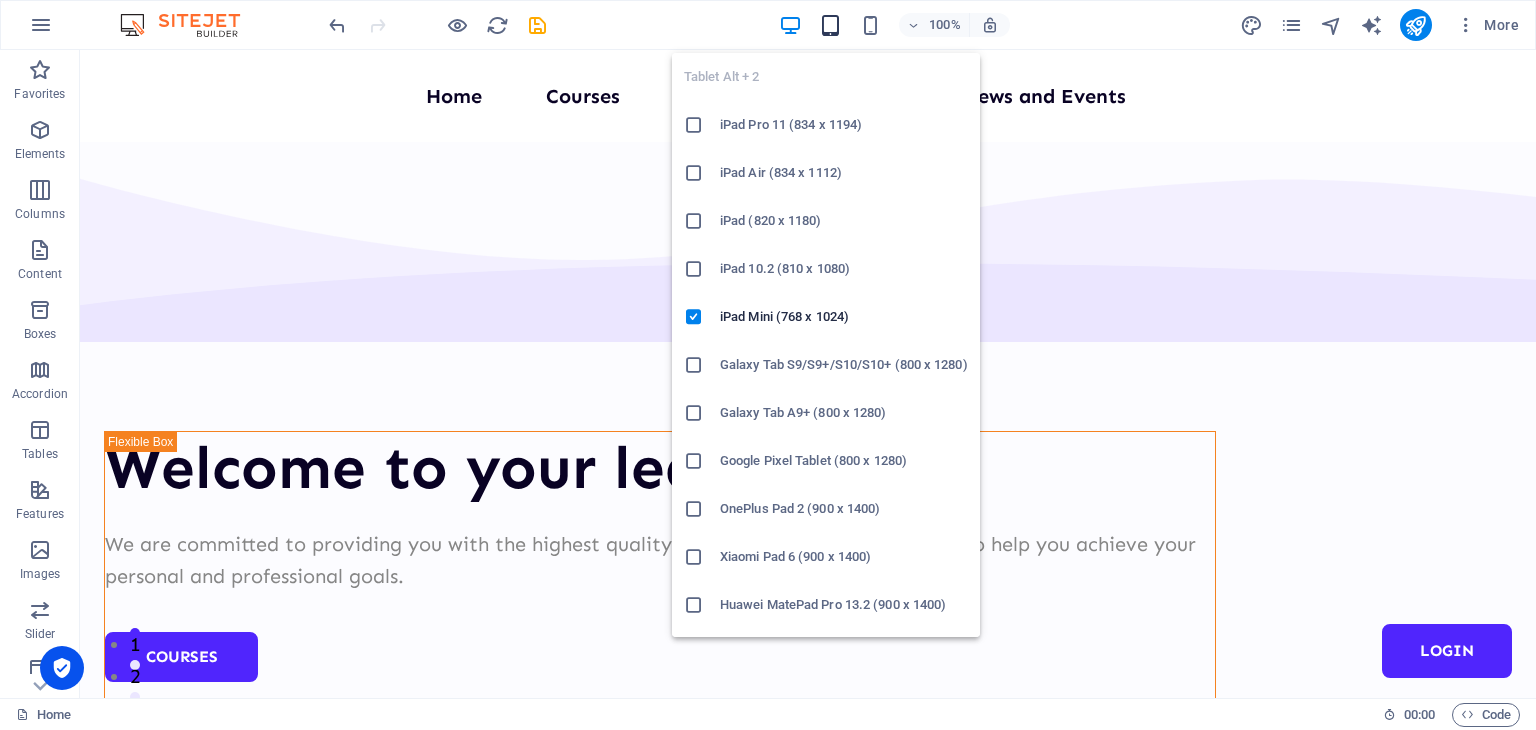 click at bounding box center [830, 25] 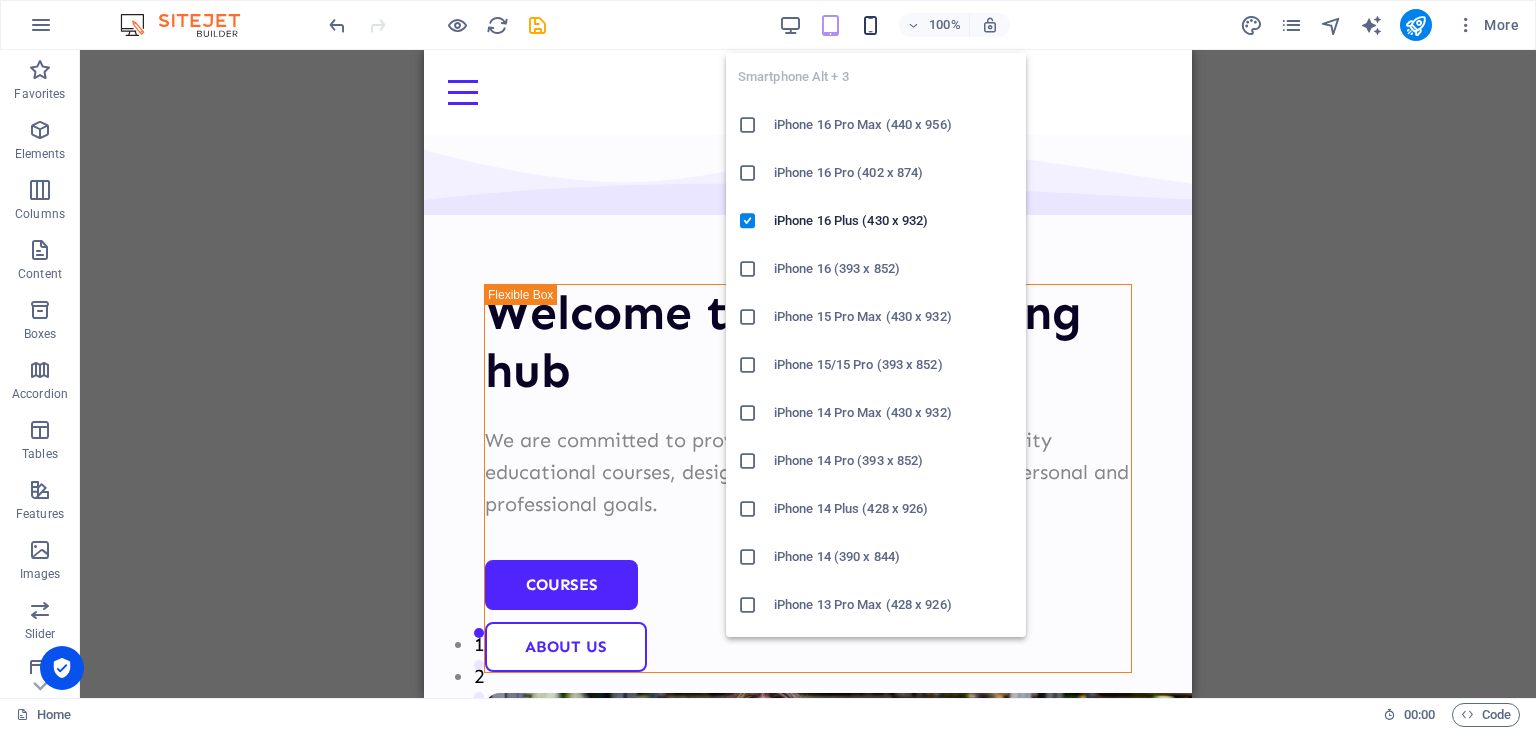 click at bounding box center [870, 25] 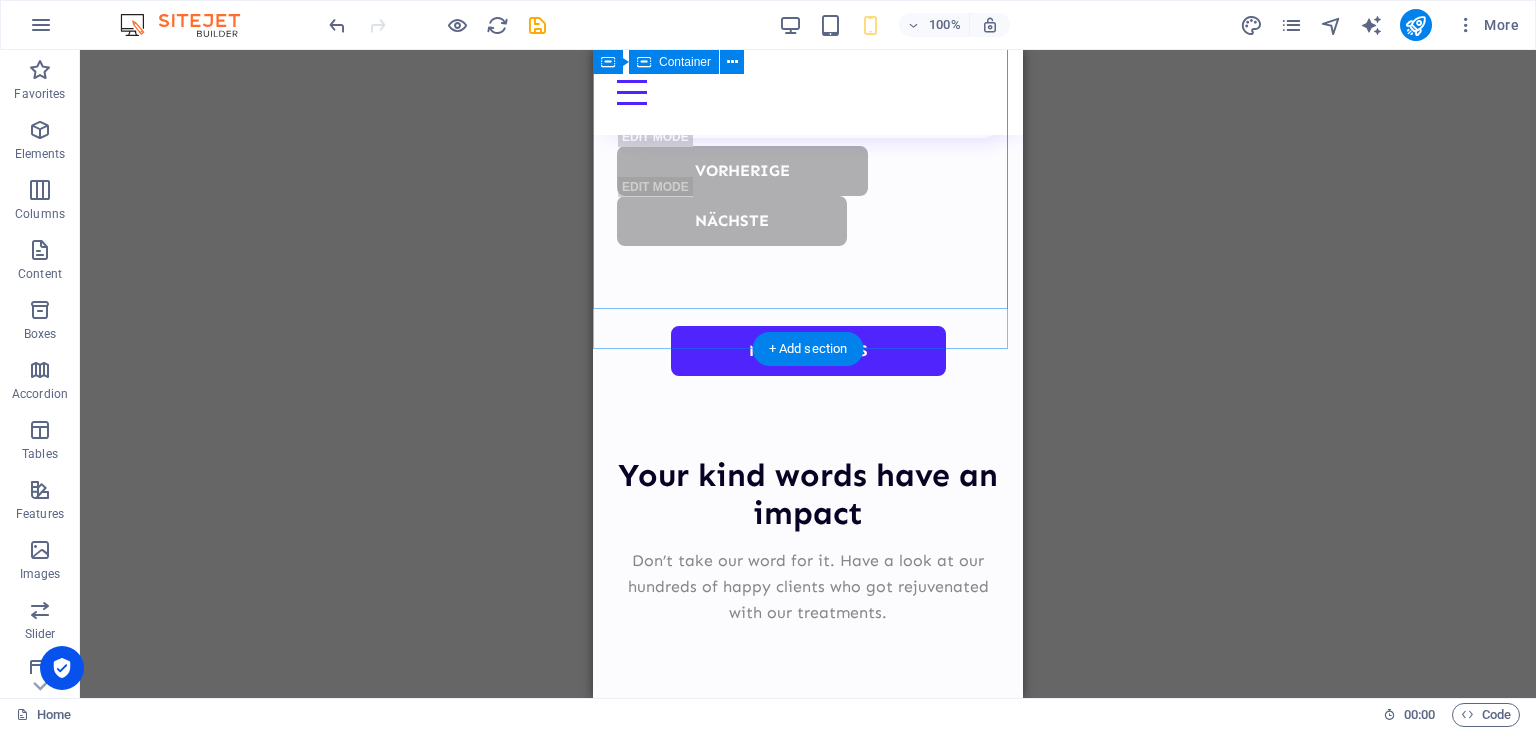 scroll, scrollTop: 7200, scrollLeft: 0, axis: vertical 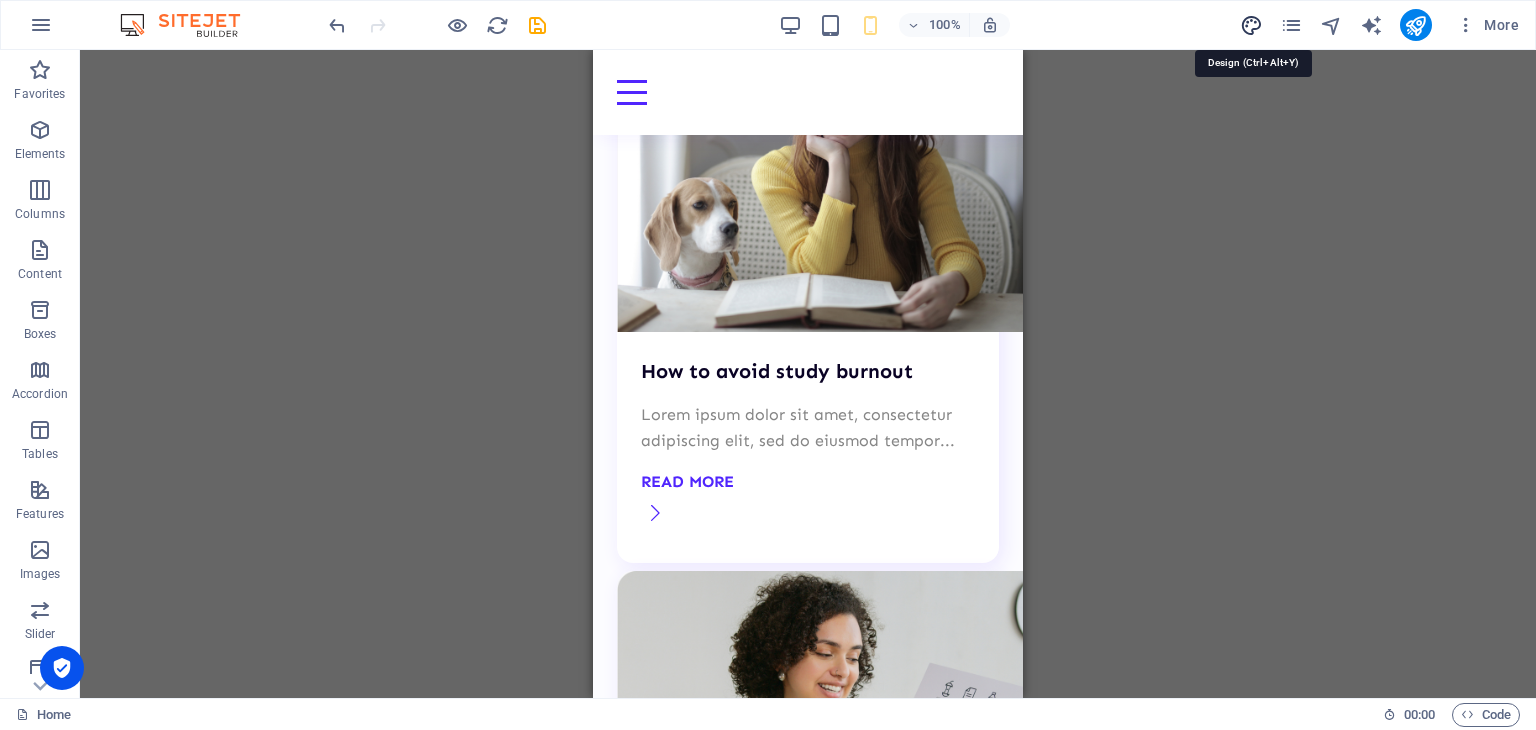 click at bounding box center [1251, 25] 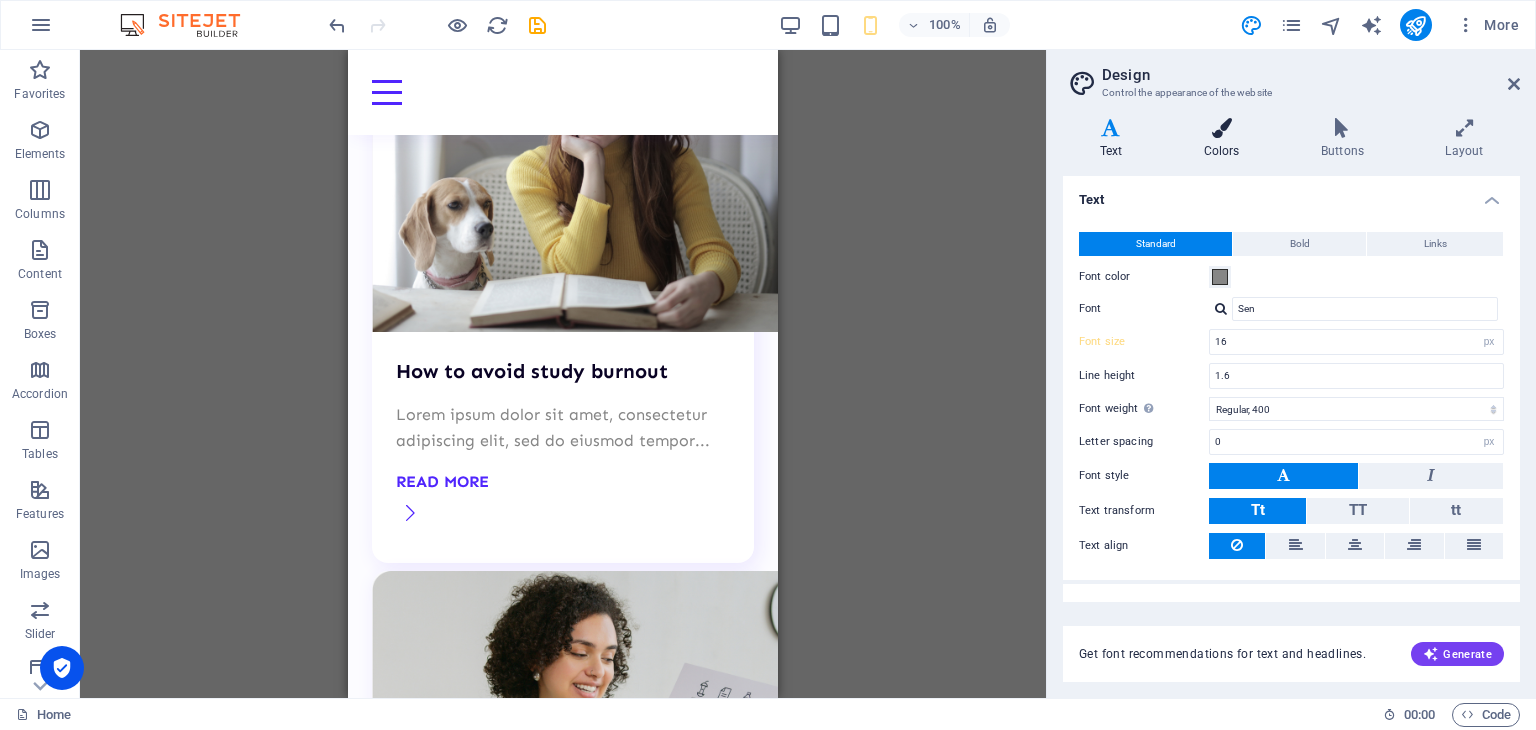 click on "Colors" at bounding box center [1225, 139] 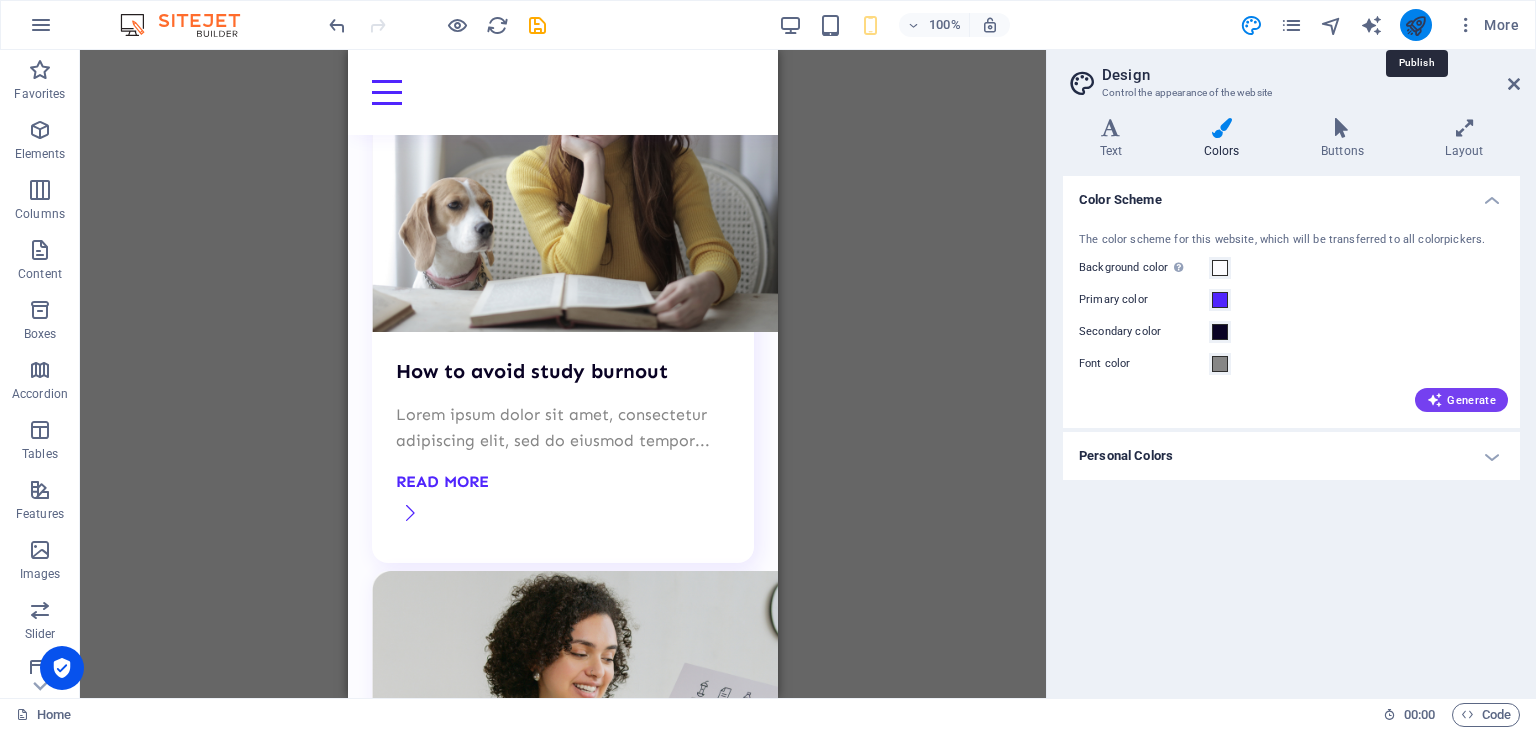 click at bounding box center [1415, 25] 